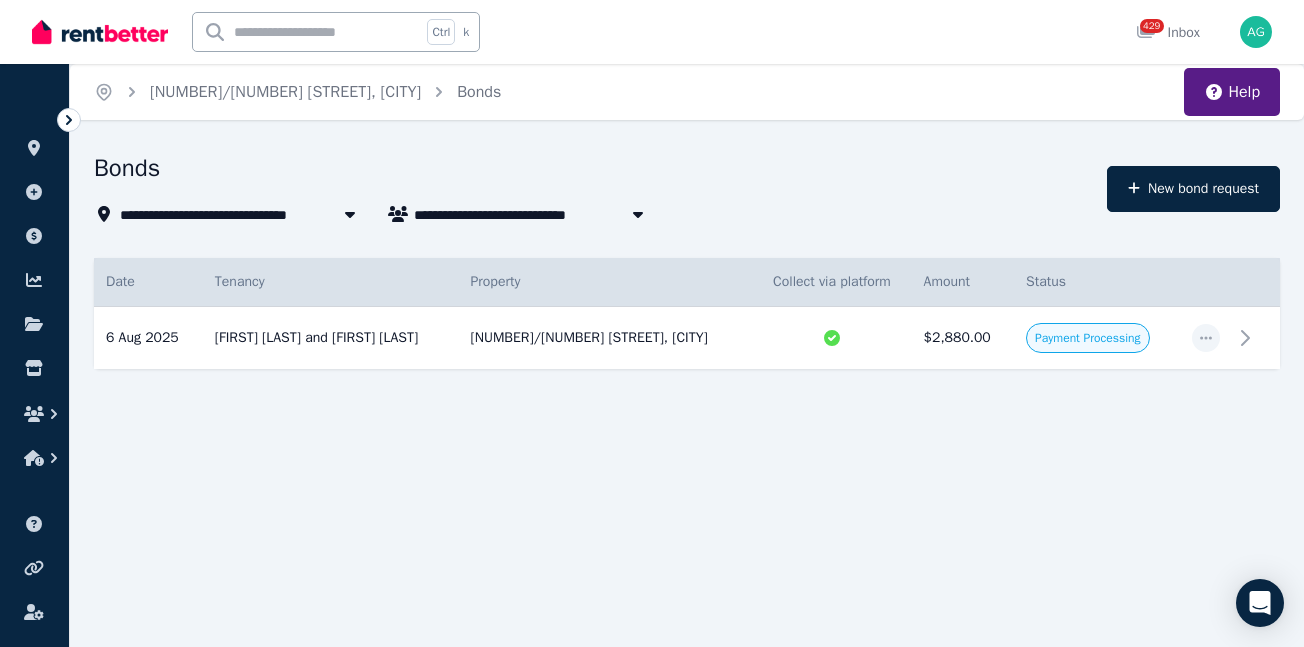 scroll, scrollTop: 0, scrollLeft: 0, axis: both 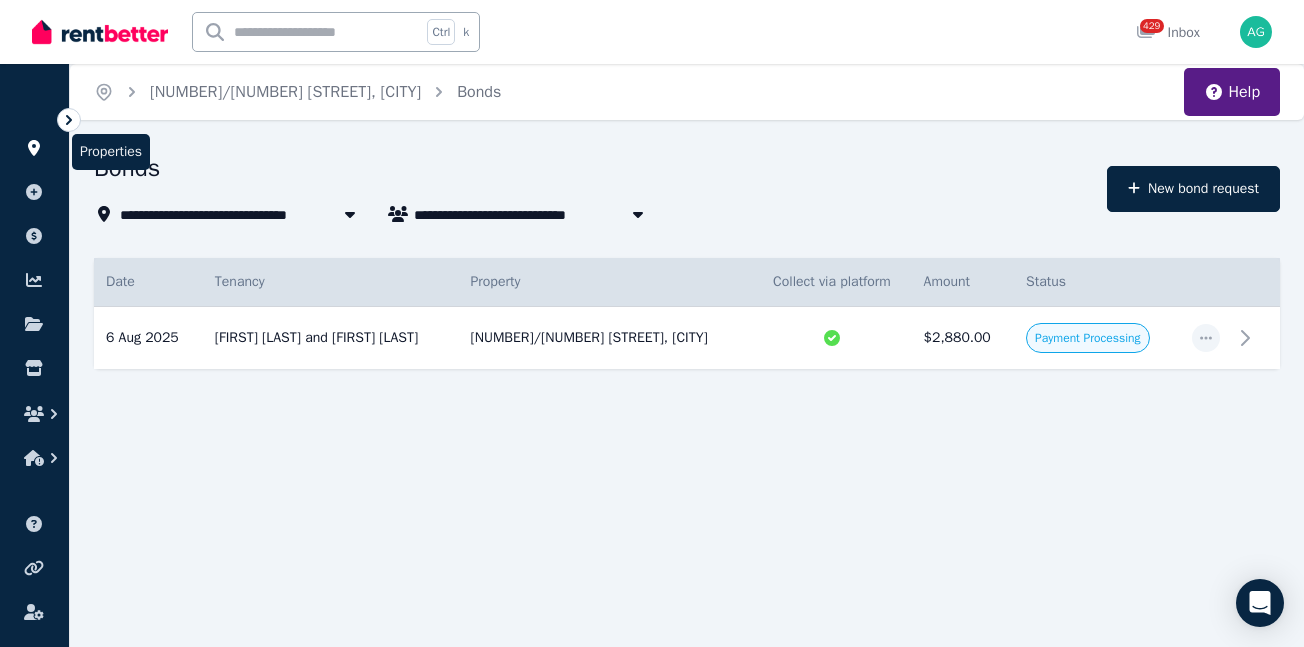 click 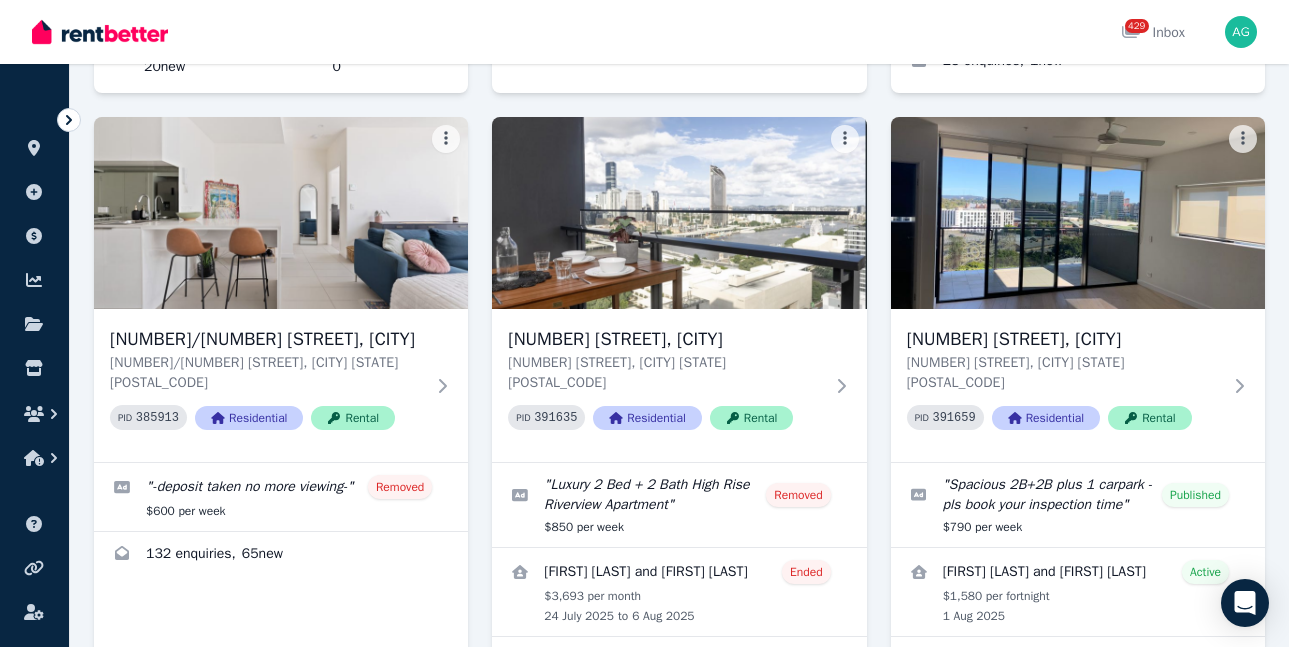 scroll, scrollTop: 3600, scrollLeft: 0, axis: vertical 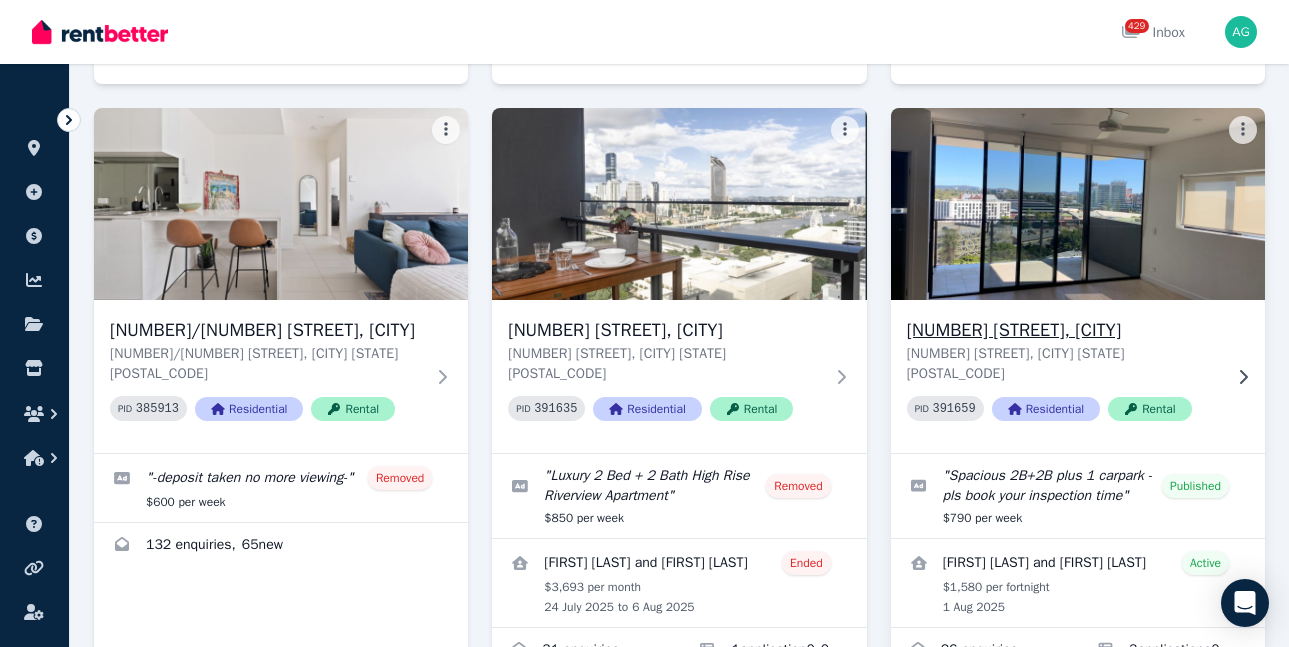 click on "[NUMBER] [STREET], [CITY]" at bounding box center (1064, 330) 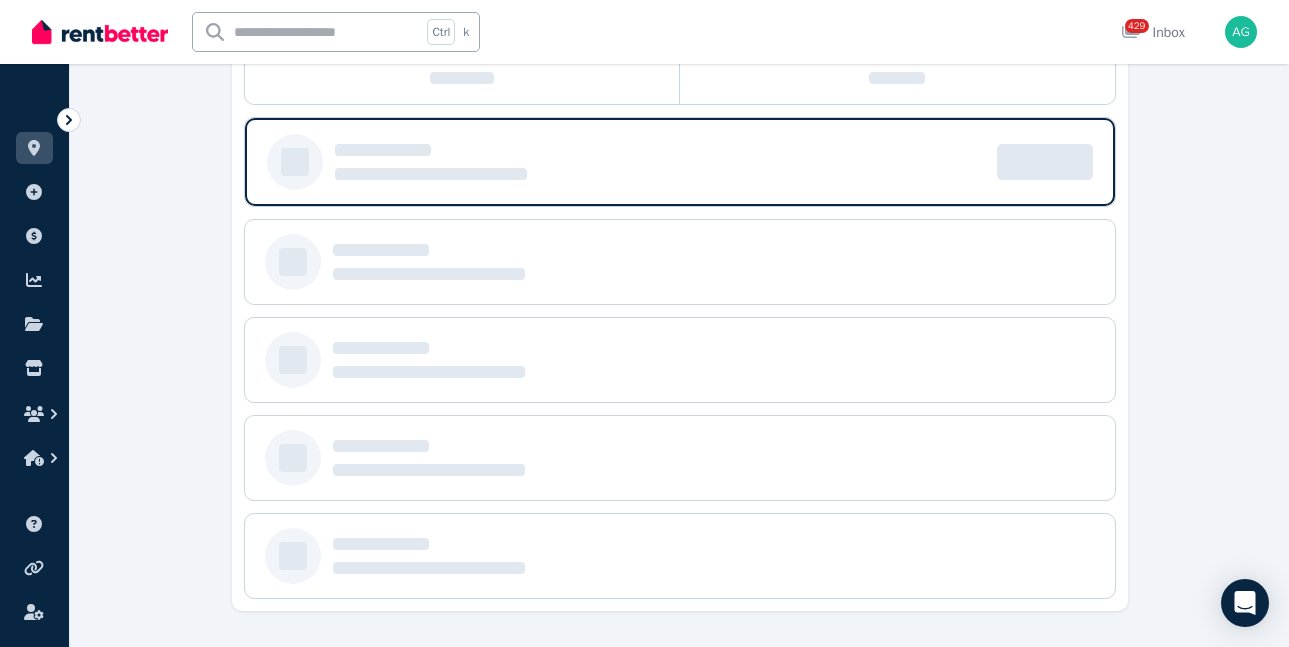 scroll, scrollTop: 0, scrollLeft: 0, axis: both 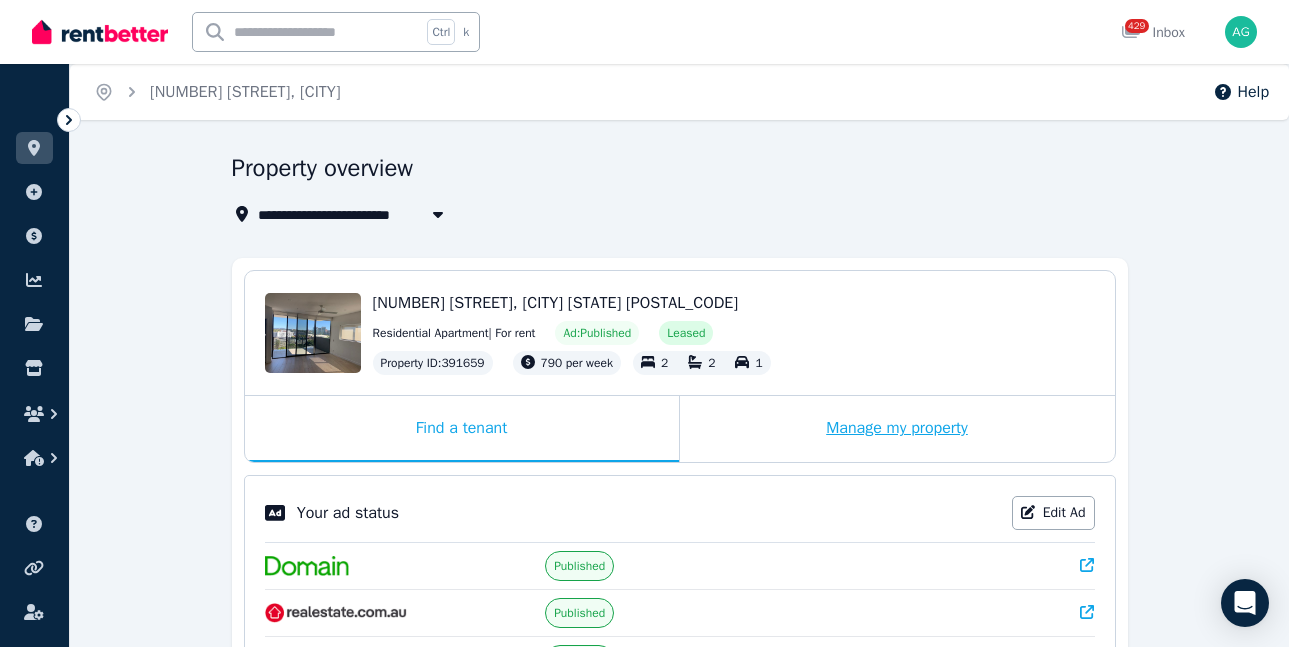 click on "Manage my property" at bounding box center (897, 429) 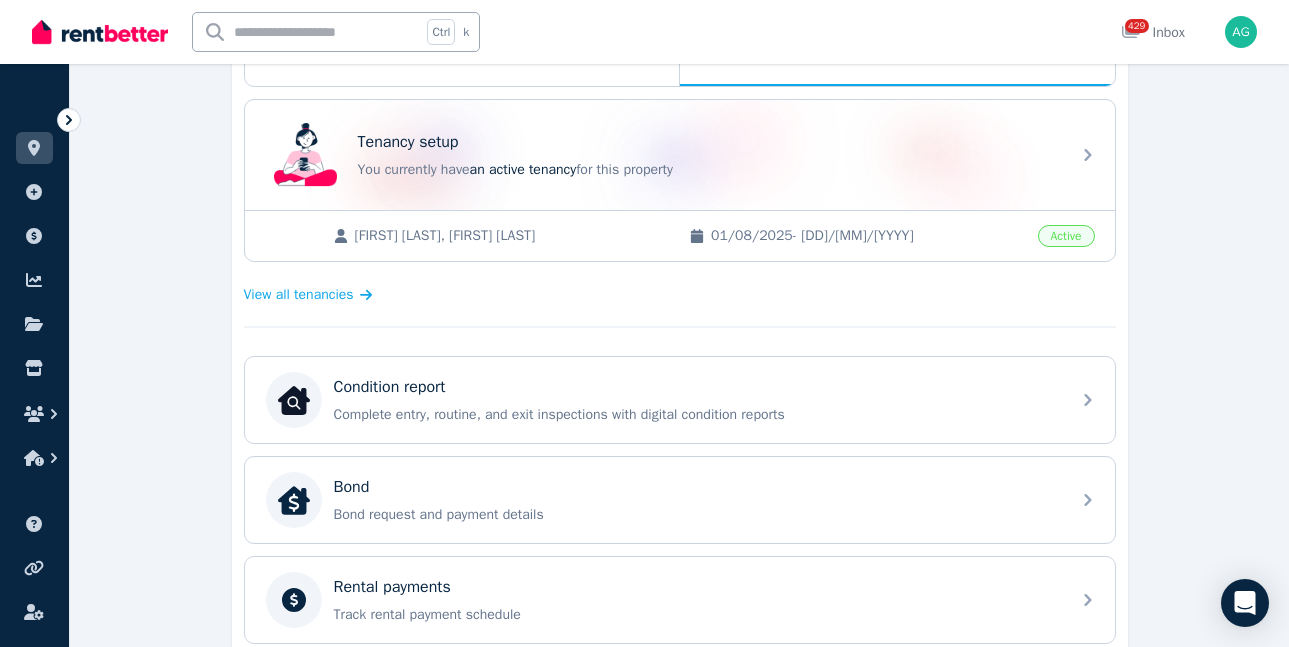 scroll, scrollTop: 700, scrollLeft: 0, axis: vertical 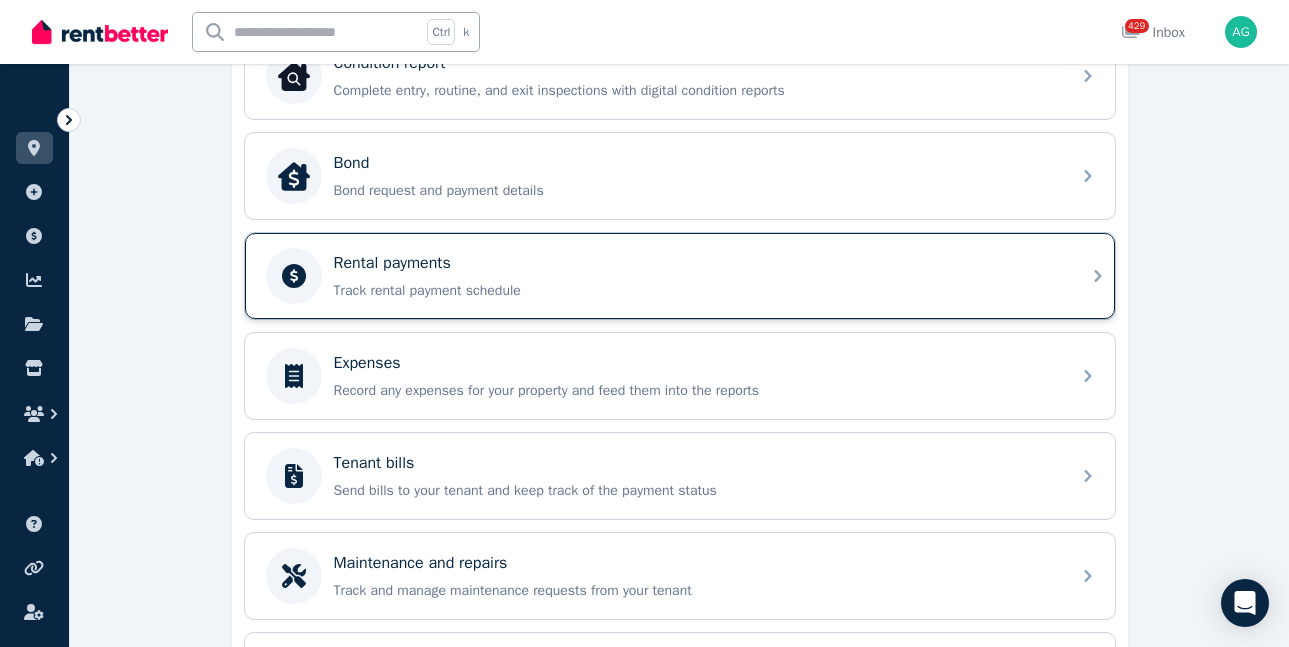 click on "Track rental payment schedule" at bounding box center [696, 291] 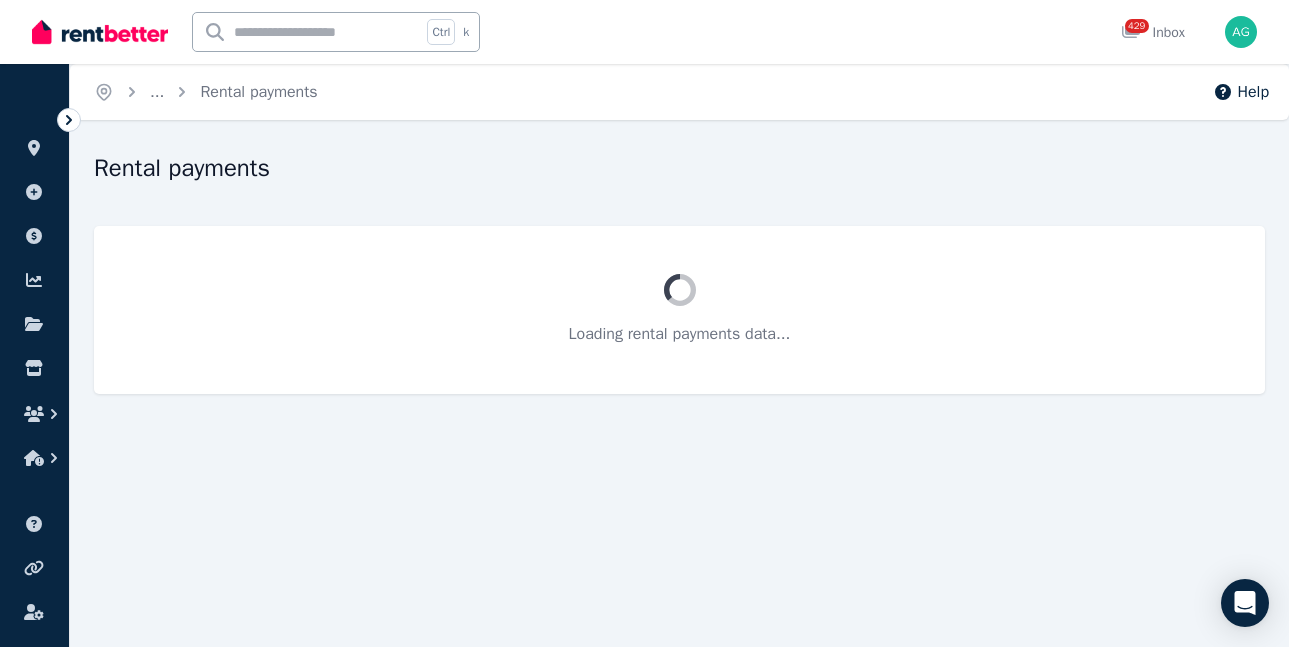 scroll, scrollTop: 0, scrollLeft: 0, axis: both 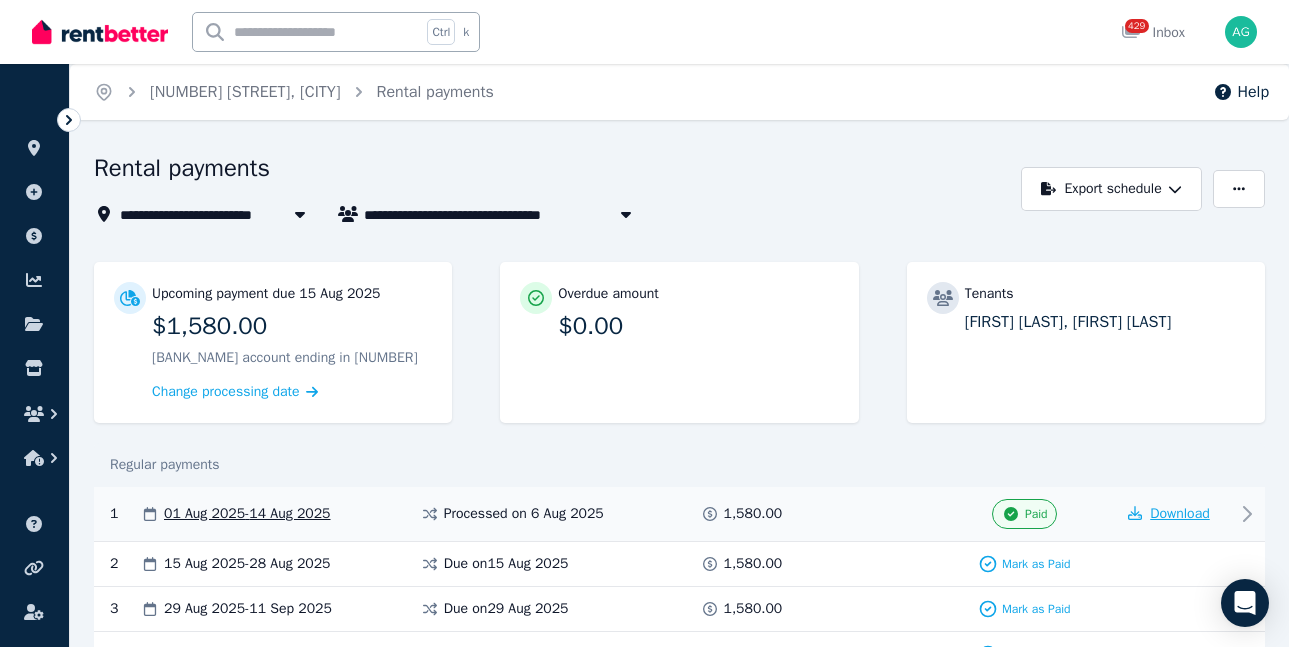 click on "Download" at bounding box center (1180, 513) 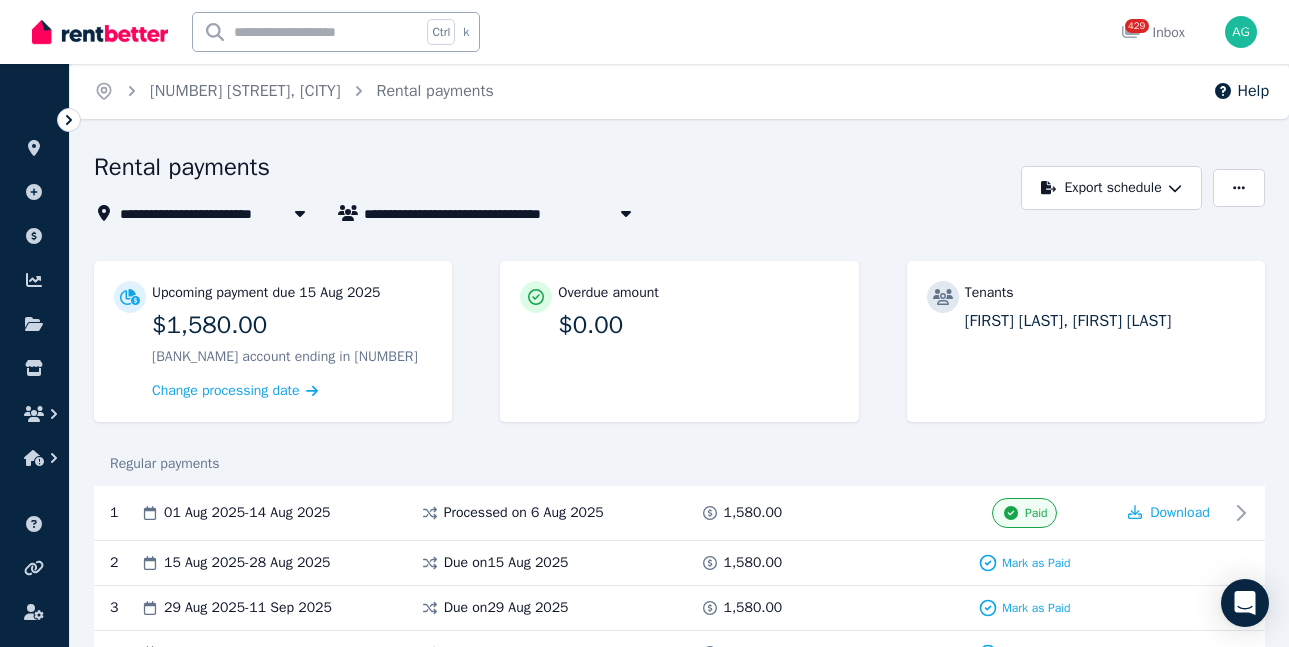 scroll, scrollTop: 0, scrollLeft: 0, axis: both 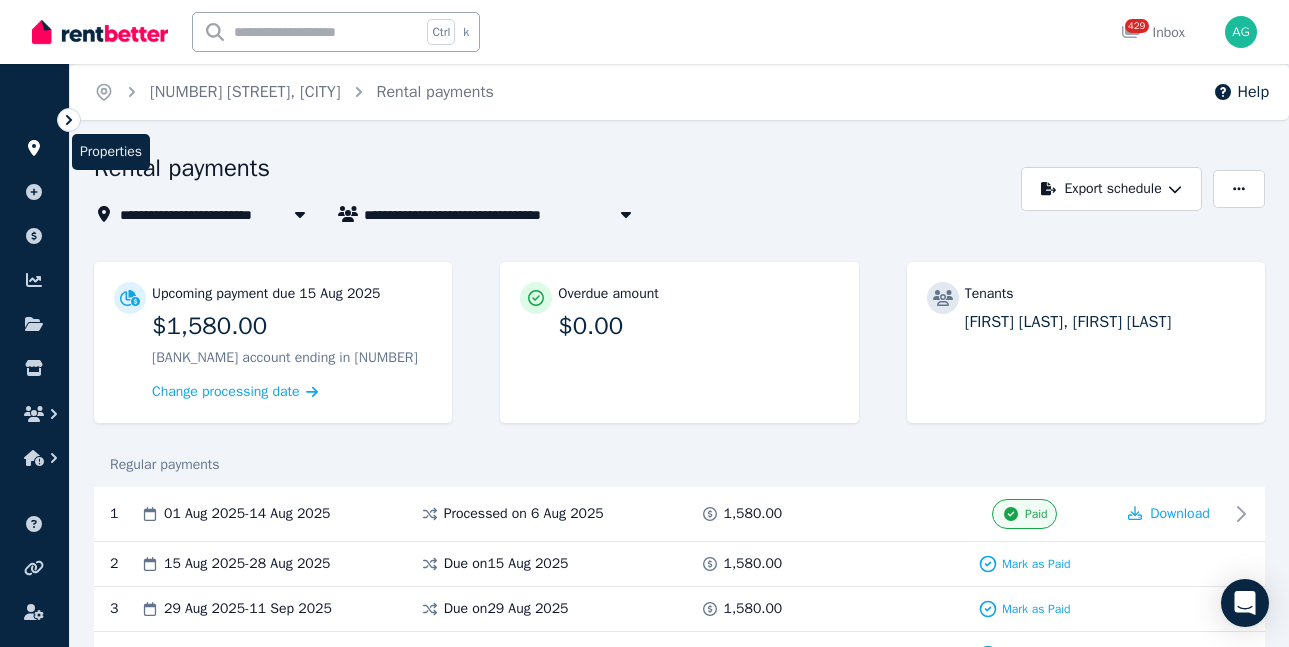click 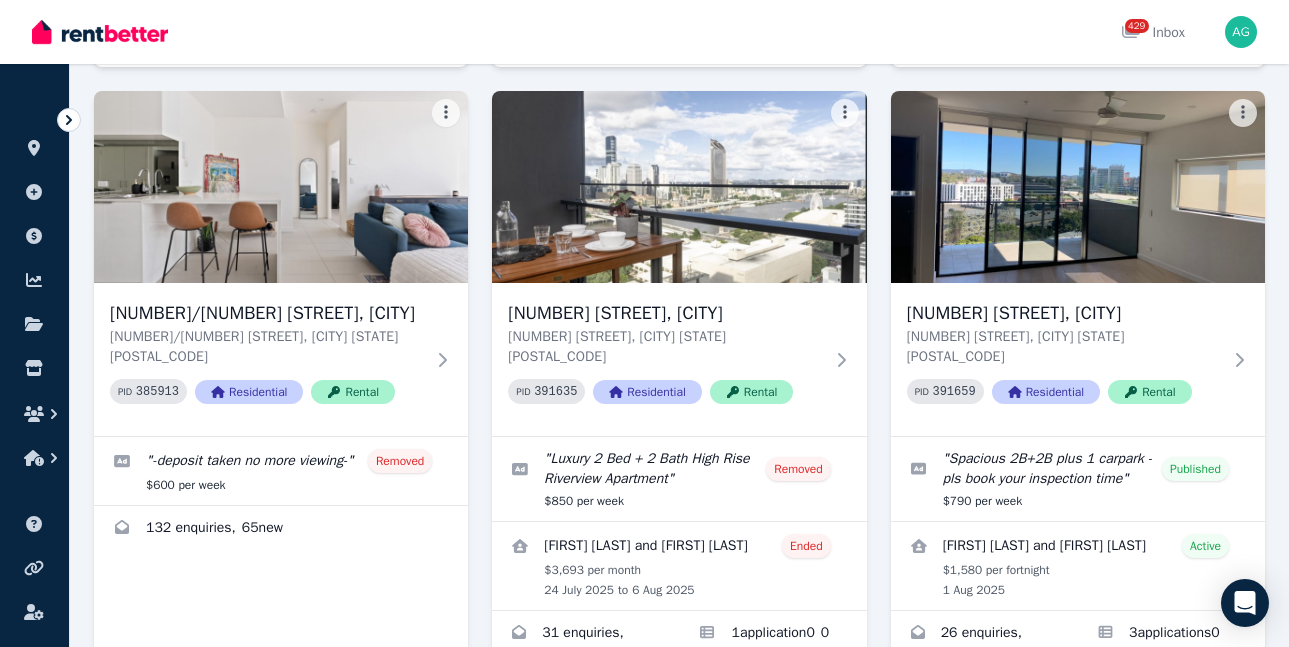 scroll, scrollTop: 3639, scrollLeft: 0, axis: vertical 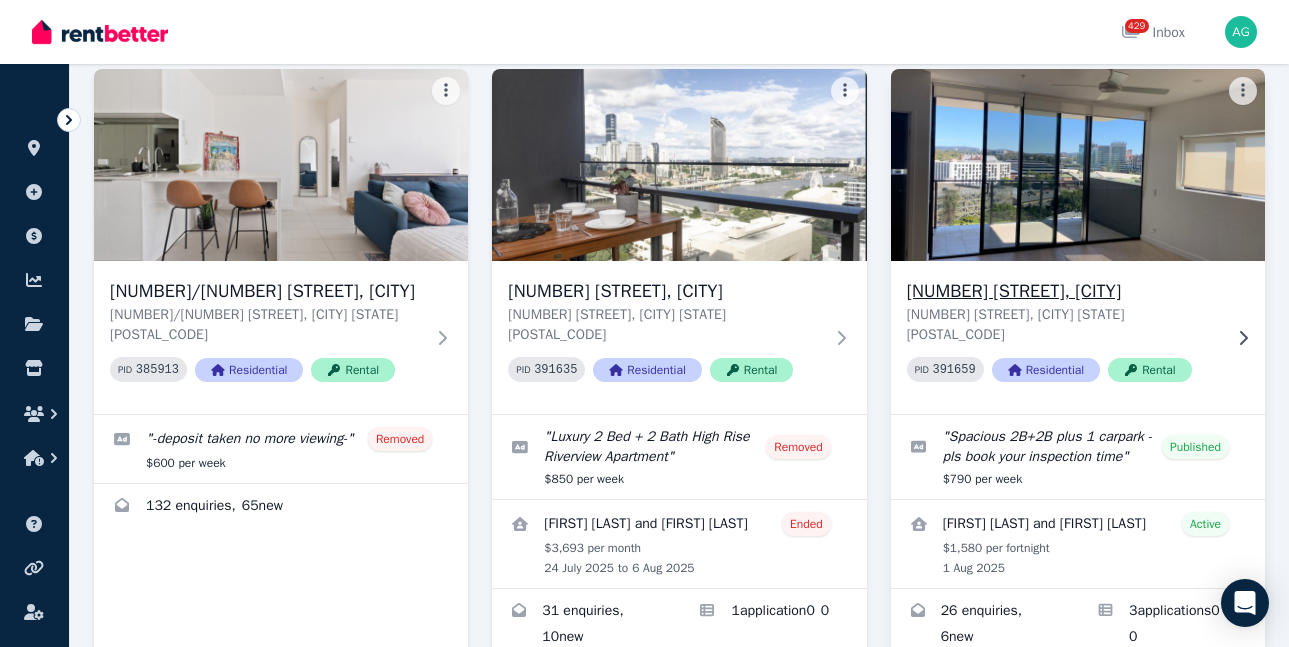 click on "[NUMBER] [STREET], [CITY]" at bounding box center (1064, 291) 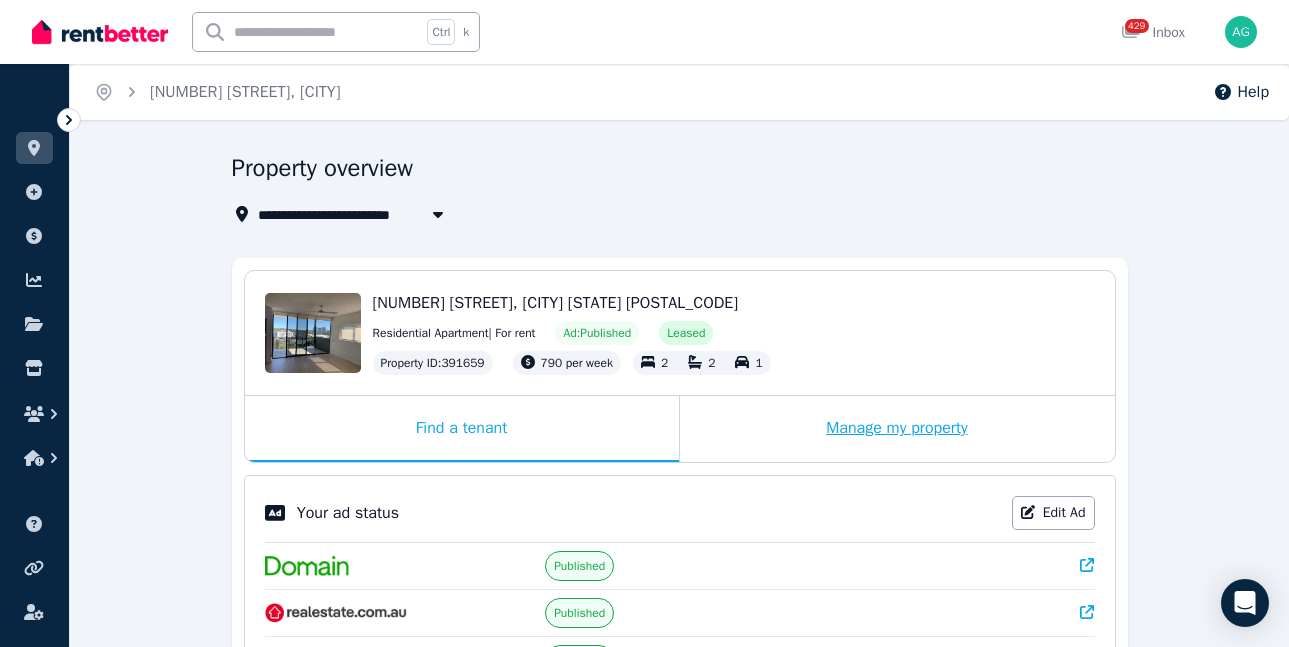 click on "Manage my property" at bounding box center [897, 429] 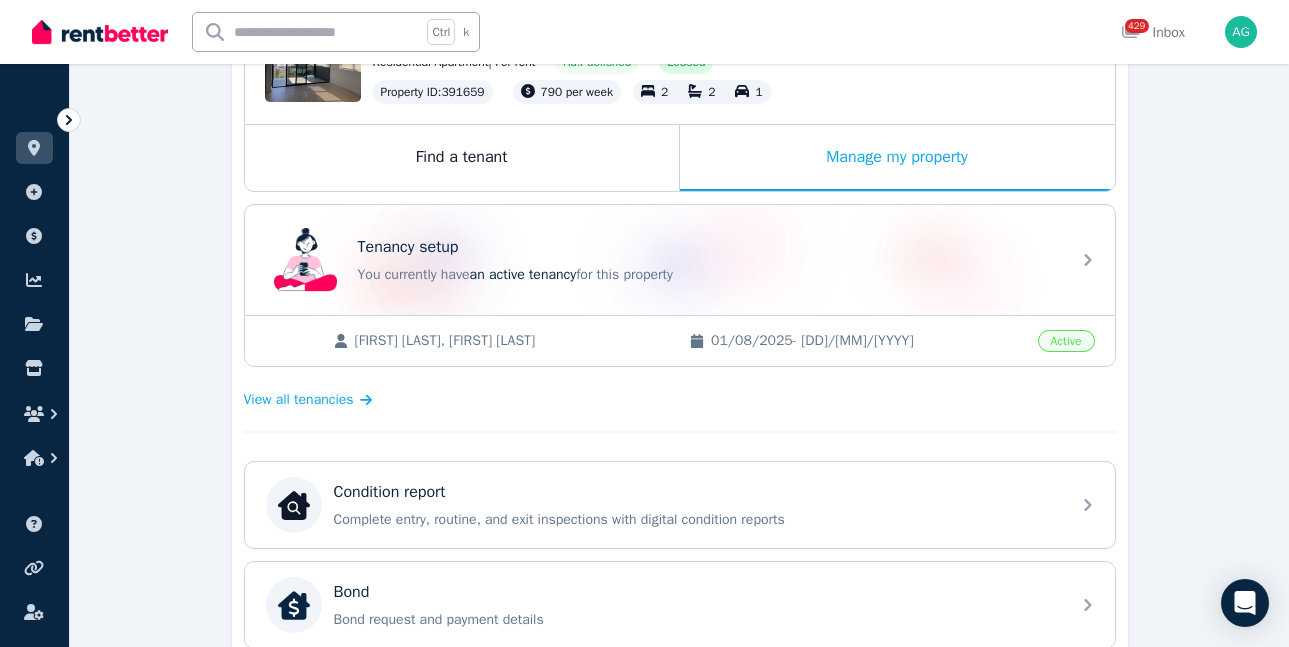 scroll, scrollTop: 300, scrollLeft: 0, axis: vertical 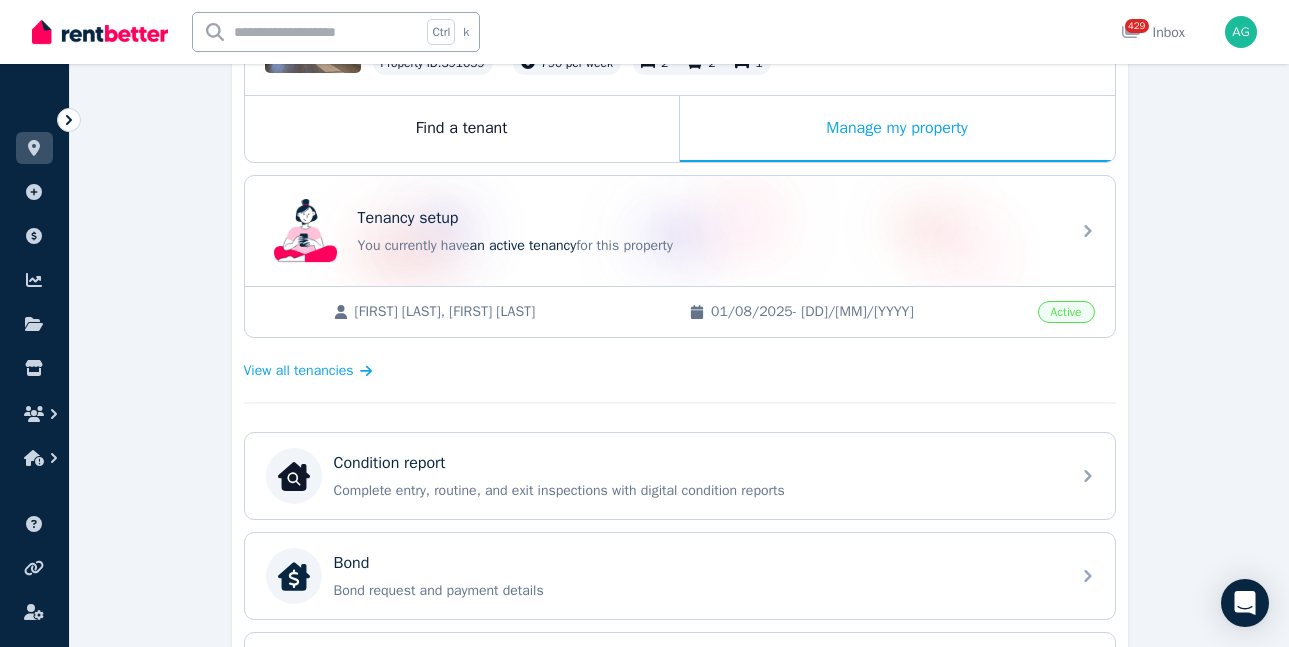 click on "[FIRST] [LAST], [FIRST] [LAST]" at bounding box center [512, 312] 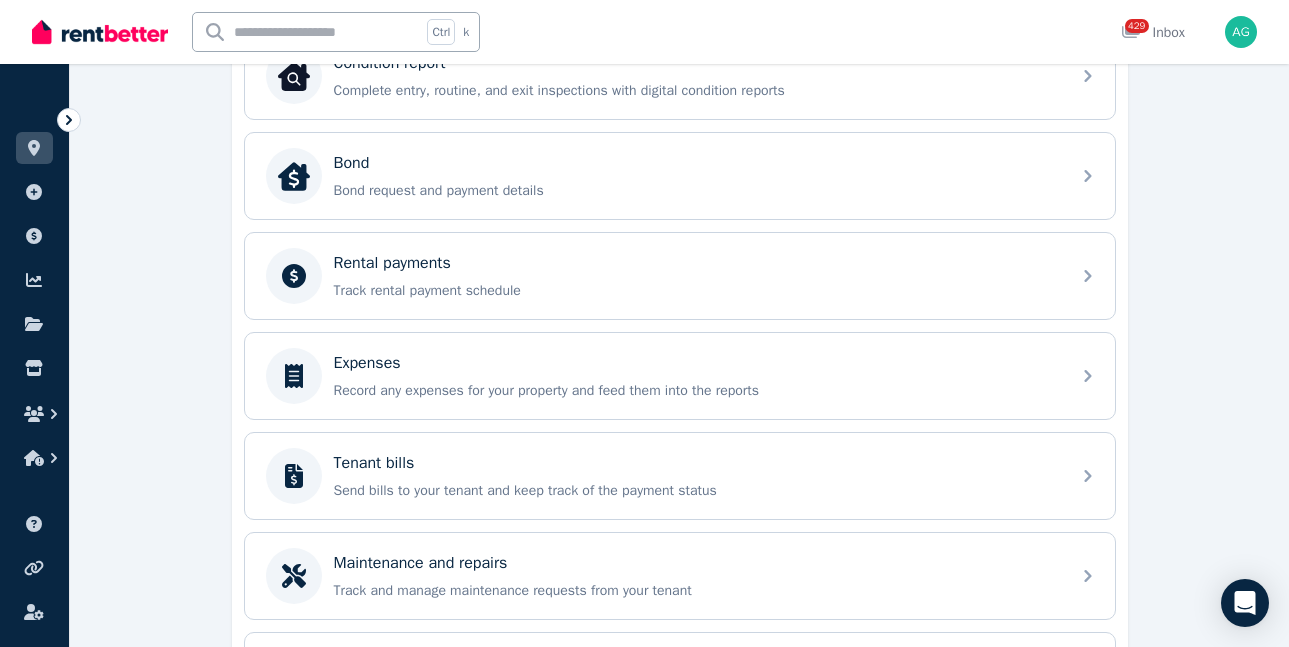 scroll, scrollTop: 800, scrollLeft: 0, axis: vertical 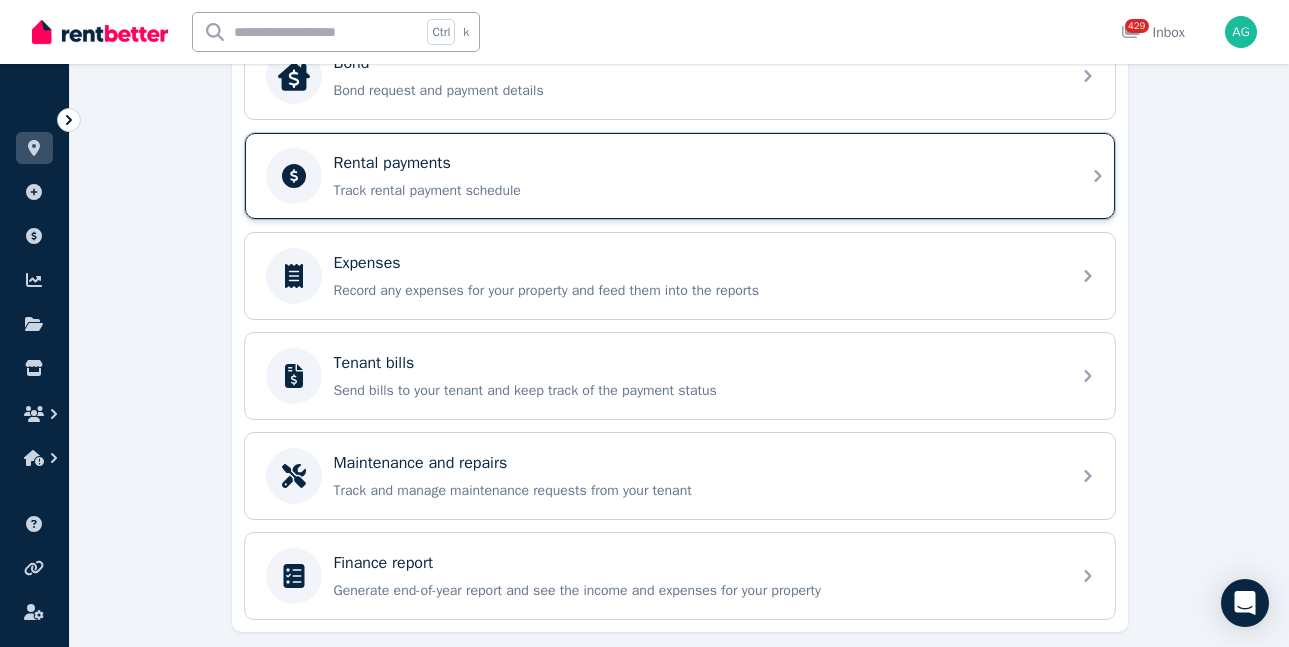 click on "Rental payments Track rental payment schedule" at bounding box center (696, 176) 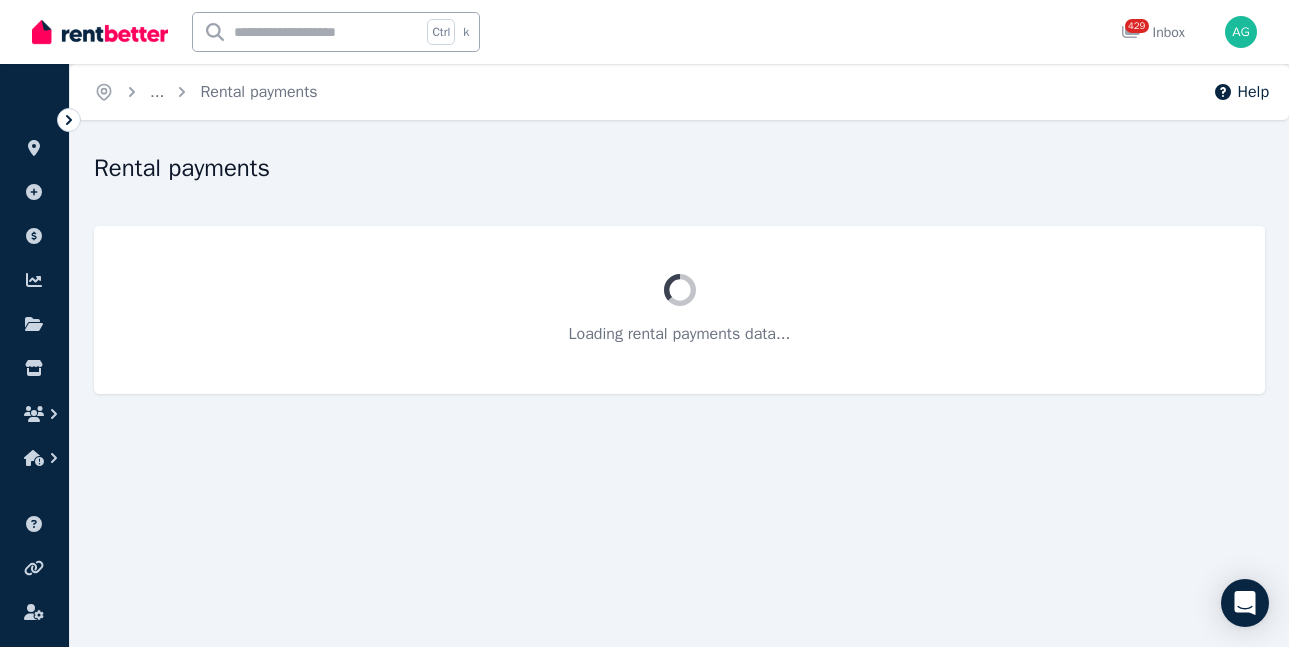 scroll, scrollTop: 0, scrollLeft: 0, axis: both 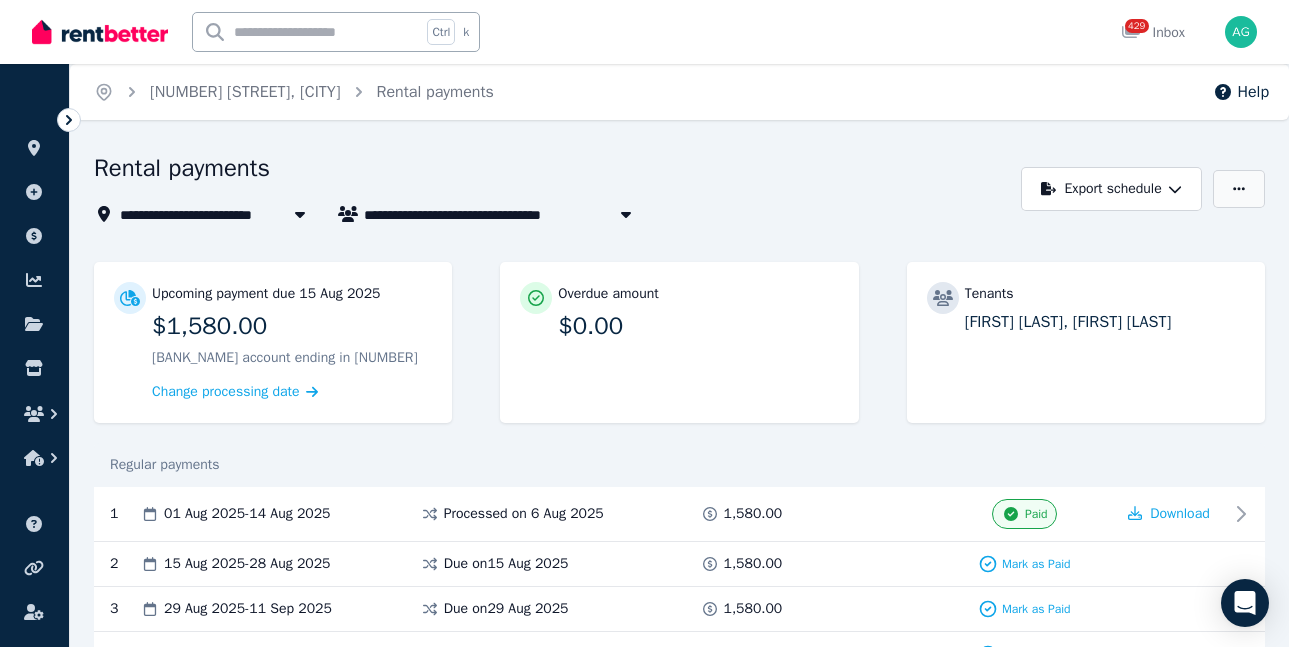 click at bounding box center [1239, 189] 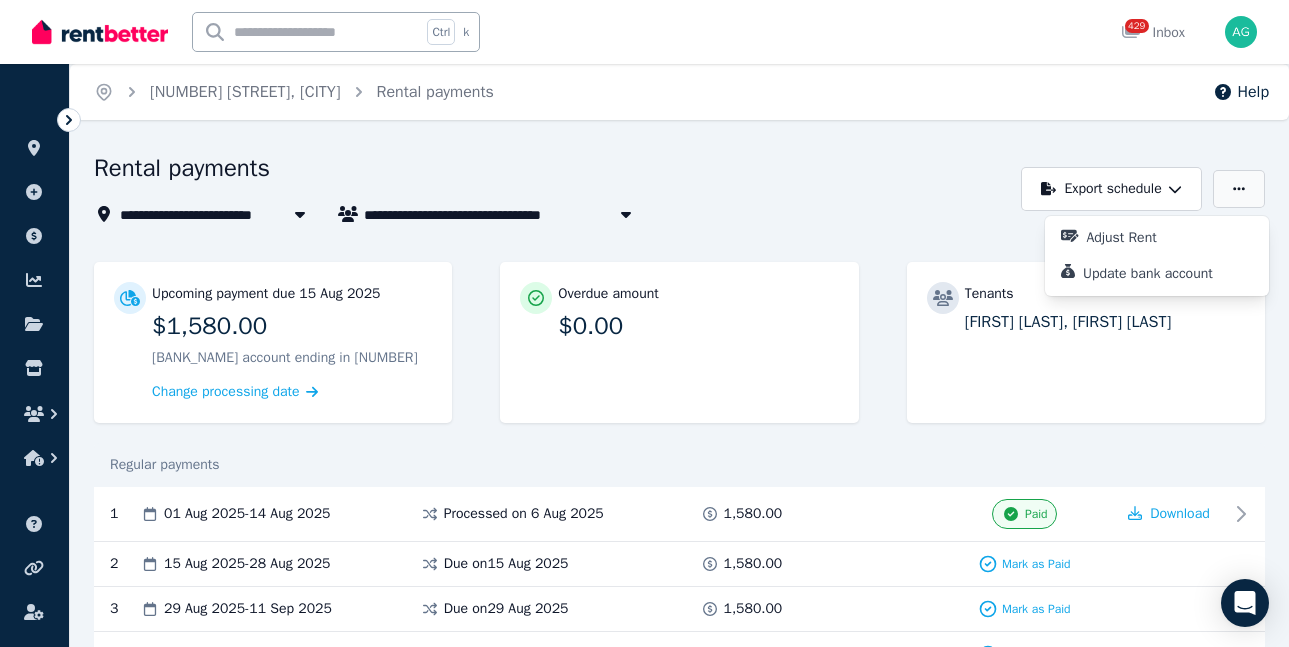 click at bounding box center [1239, 189] 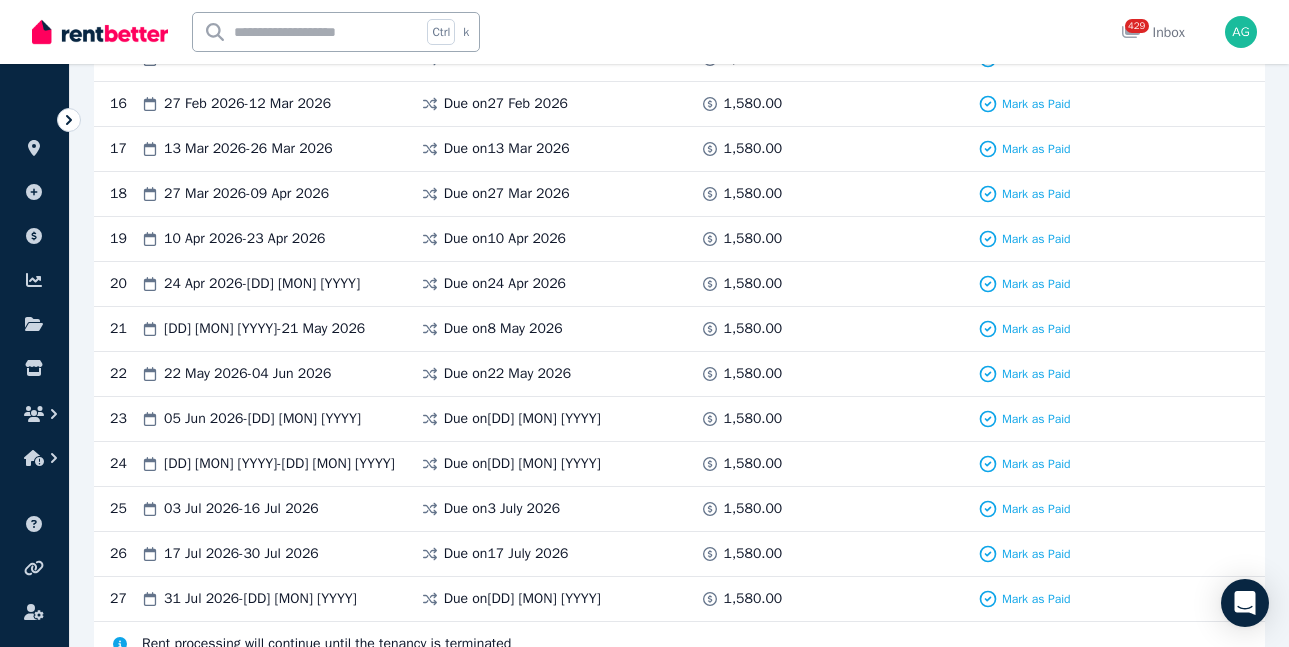 scroll, scrollTop: 1182, scrollLeft: 0, axis: vertical 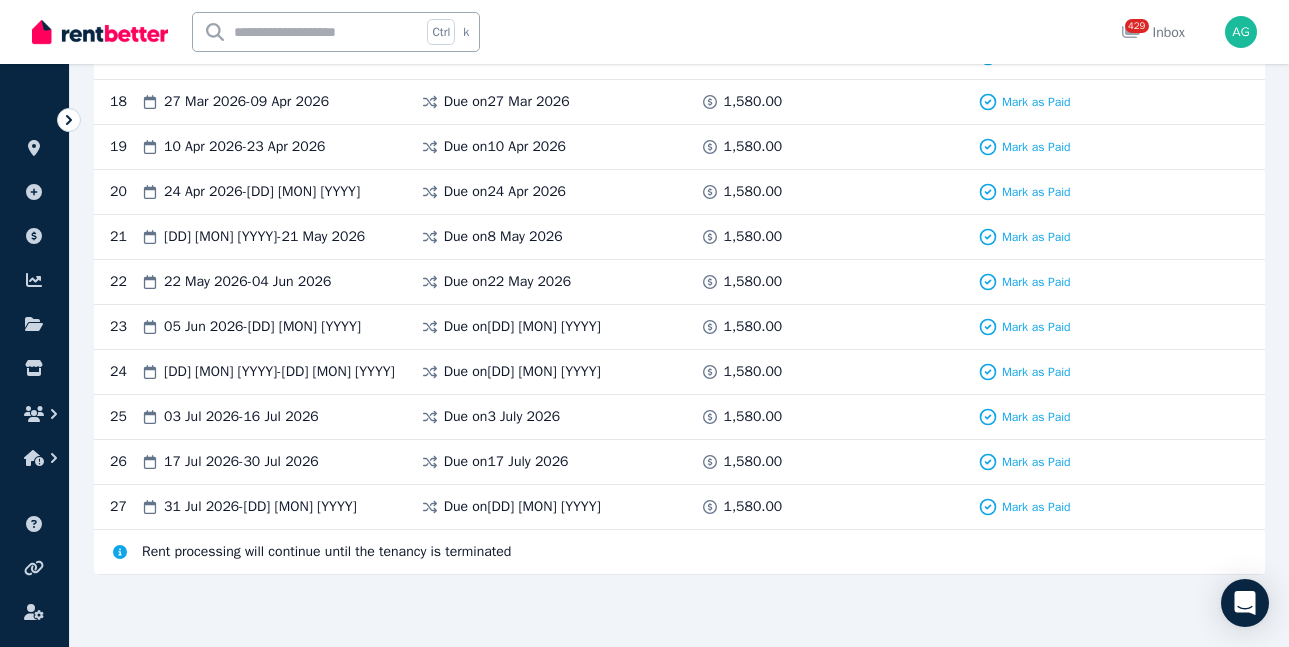 click 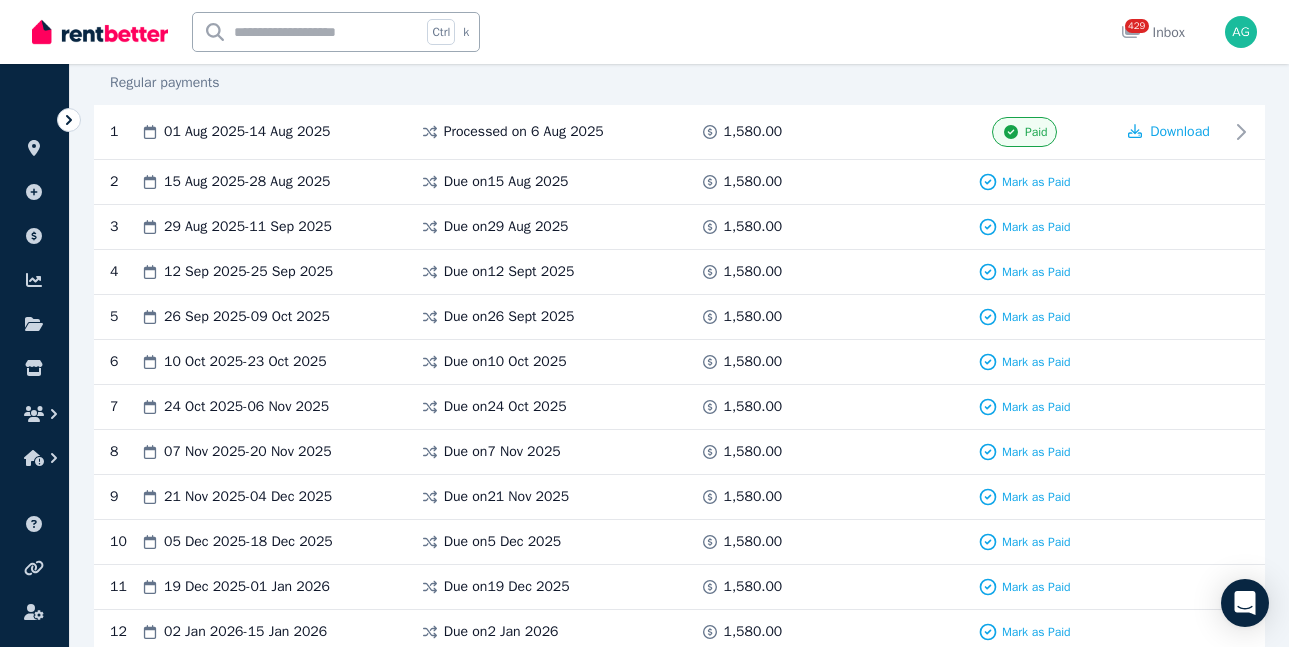 scroll, scrollTop: 82, scrollLeft: 0, axis: vertical 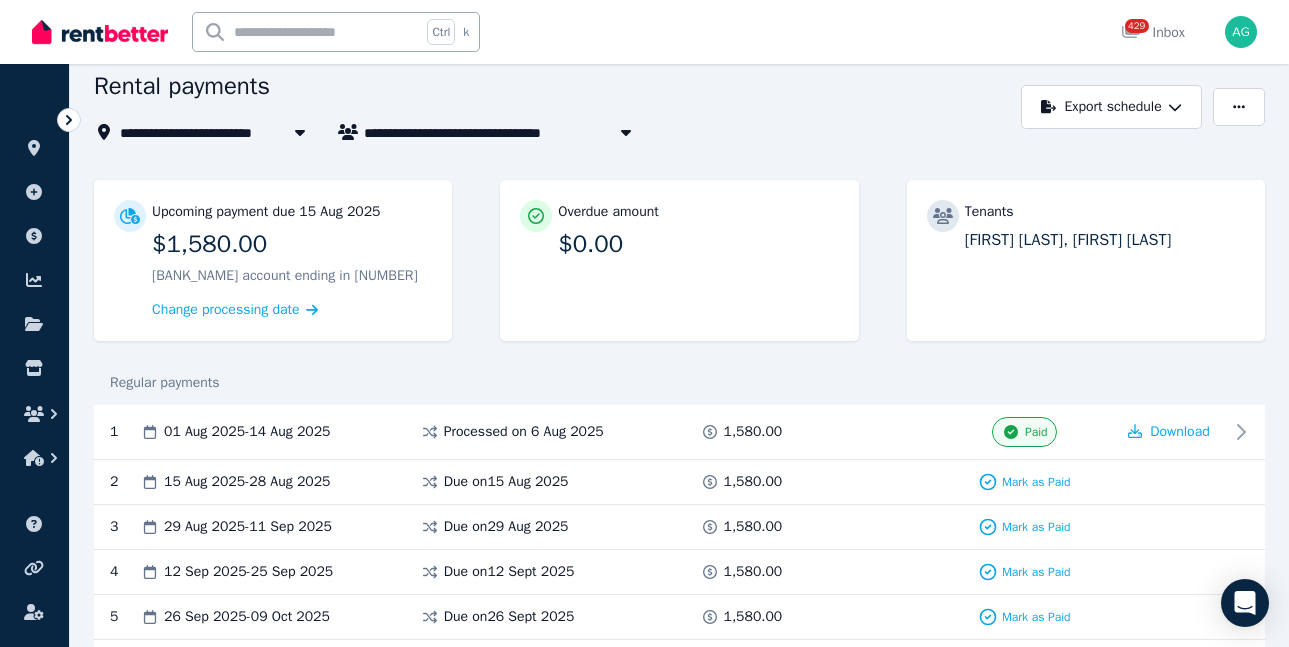 click on "[NUMBER] [STREET], [CITY]" at bounding box center [221, 132] 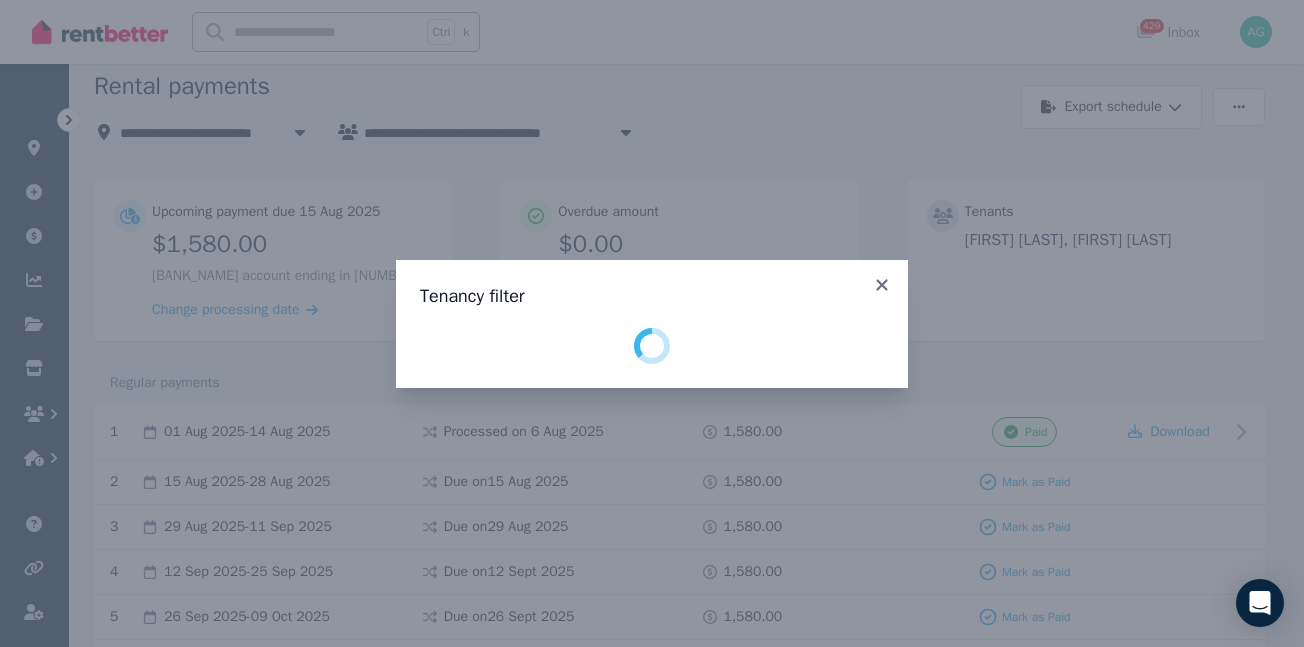 select on "**********" 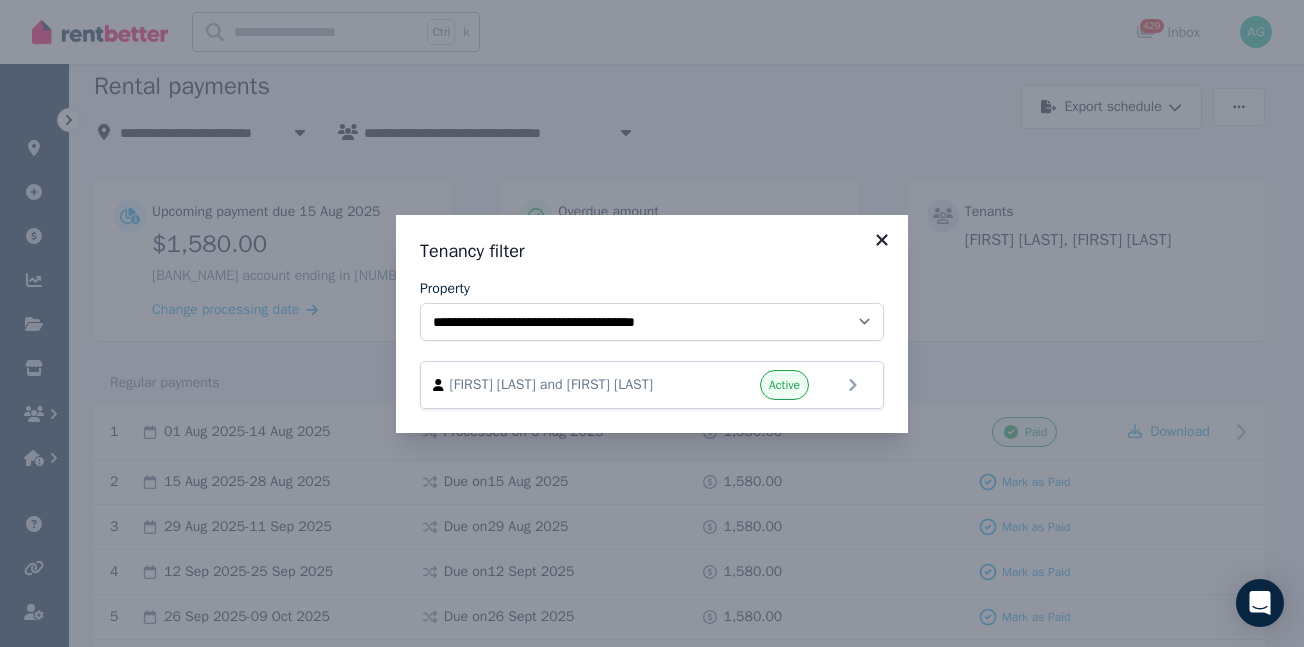 click 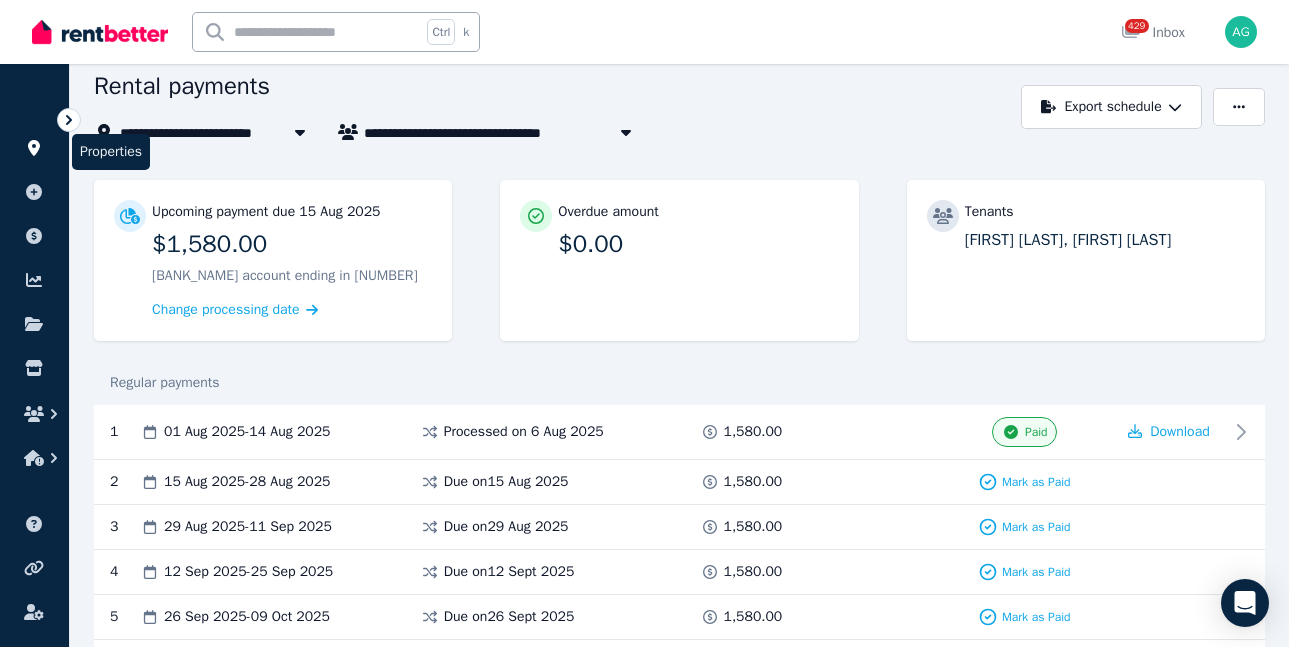 click 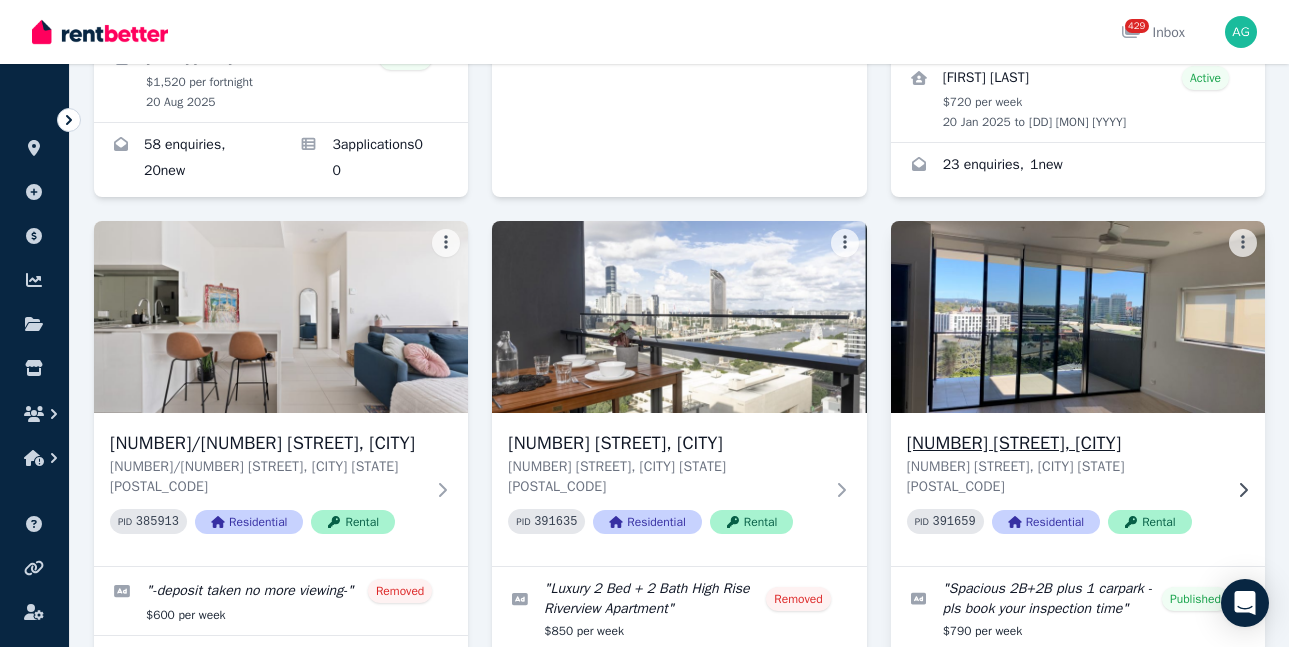 scroll, scrollTop: 3600, scrollLeft: 0, axis: vertical 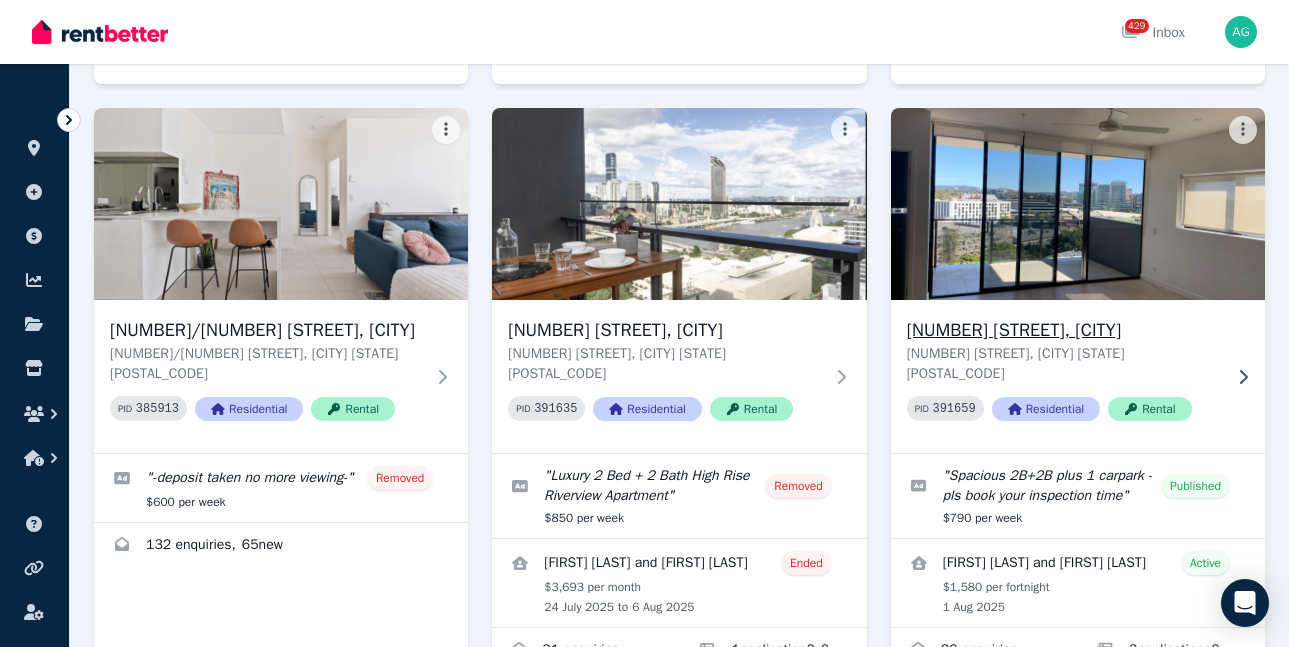 click on "[NUMBER] [STREET], [CITY]" at bounding box center (1064, 330) 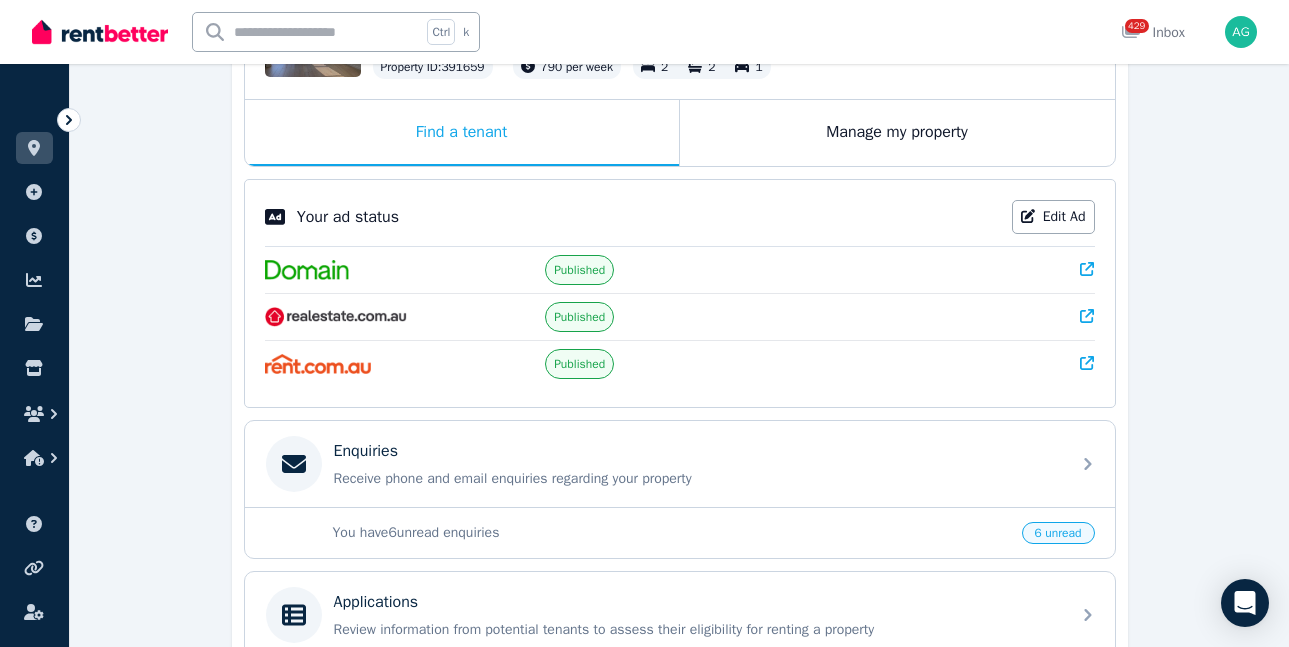 scroll, scrollTop: 196, scrollLeft: 0, axis: vertical 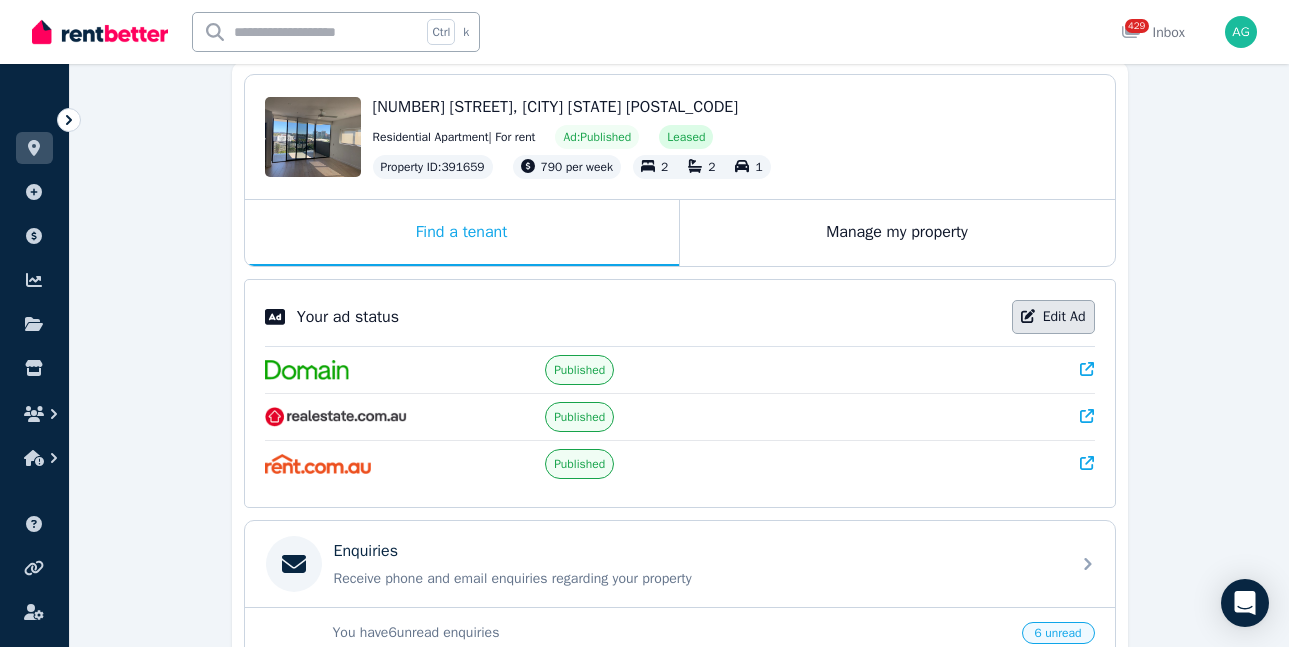 click on "Edit Ad" at bounding box center (1053, 317) 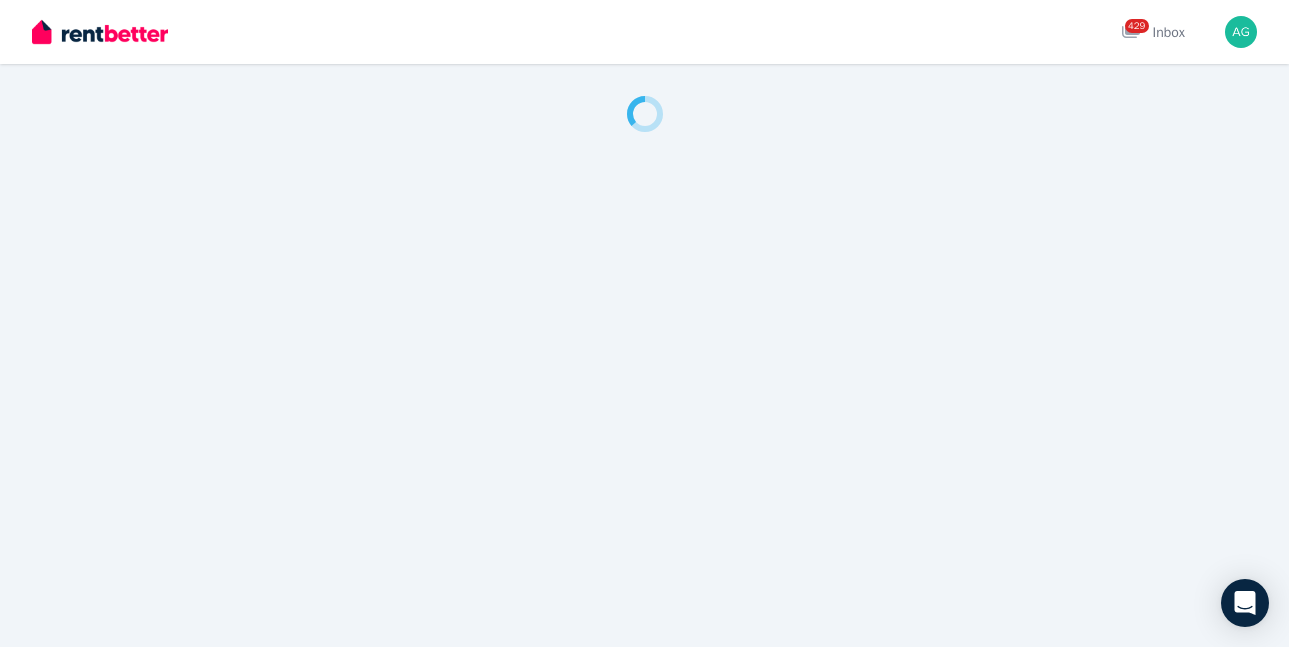 scroll, scrollTop: 0, scrollLeft: 0, axis: both 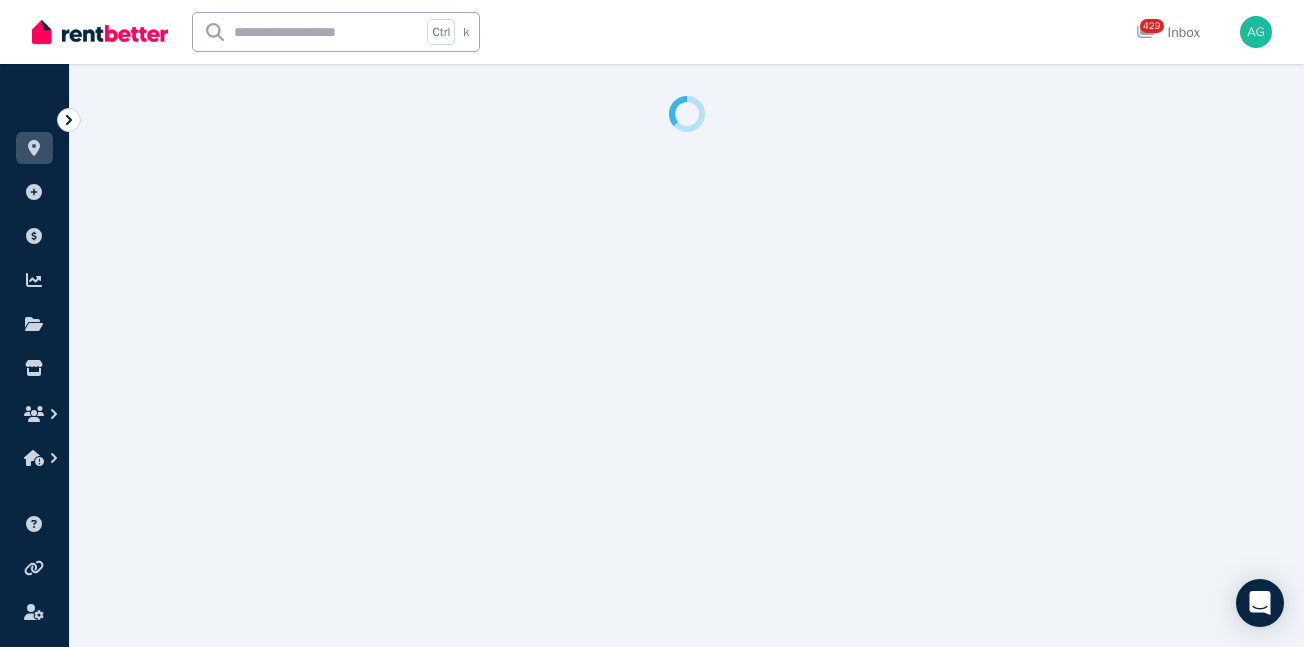 select on "**********" 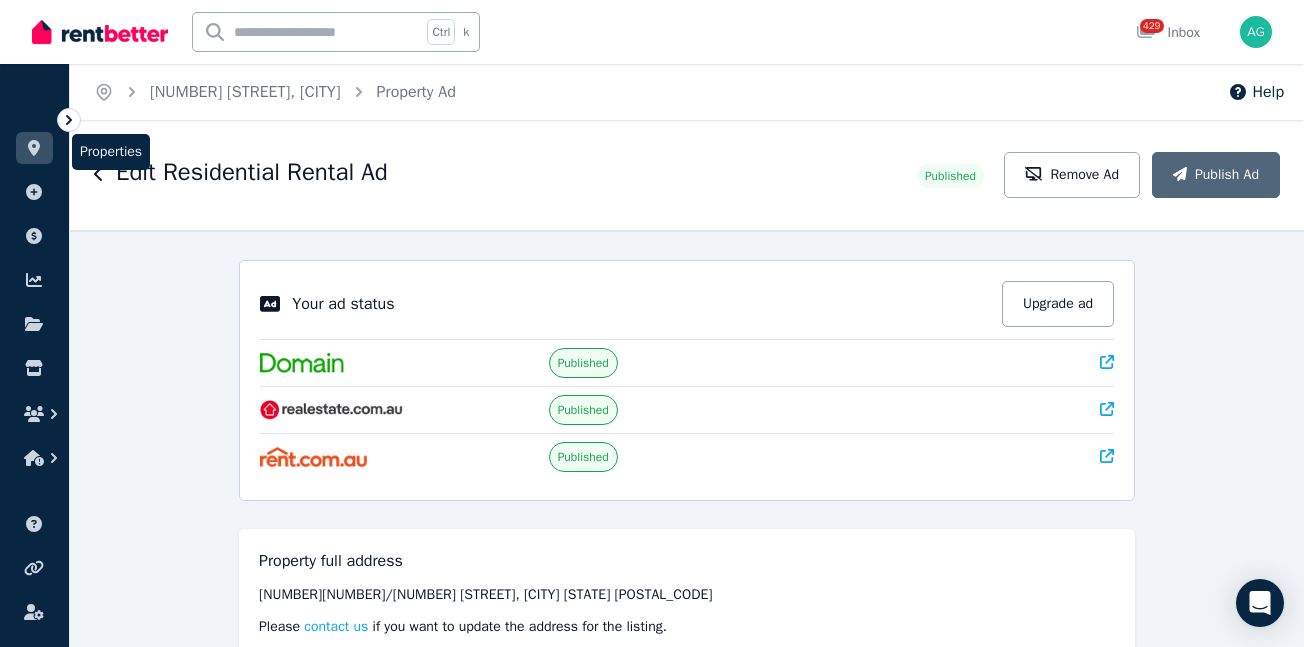 click 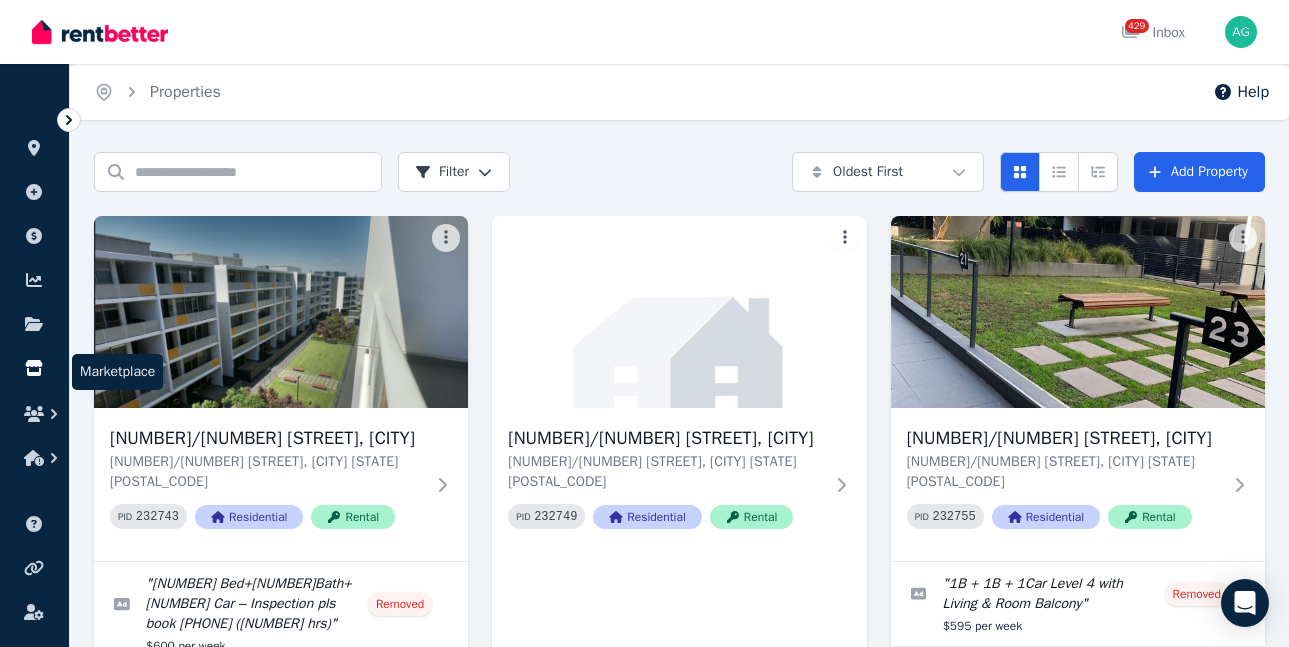 click 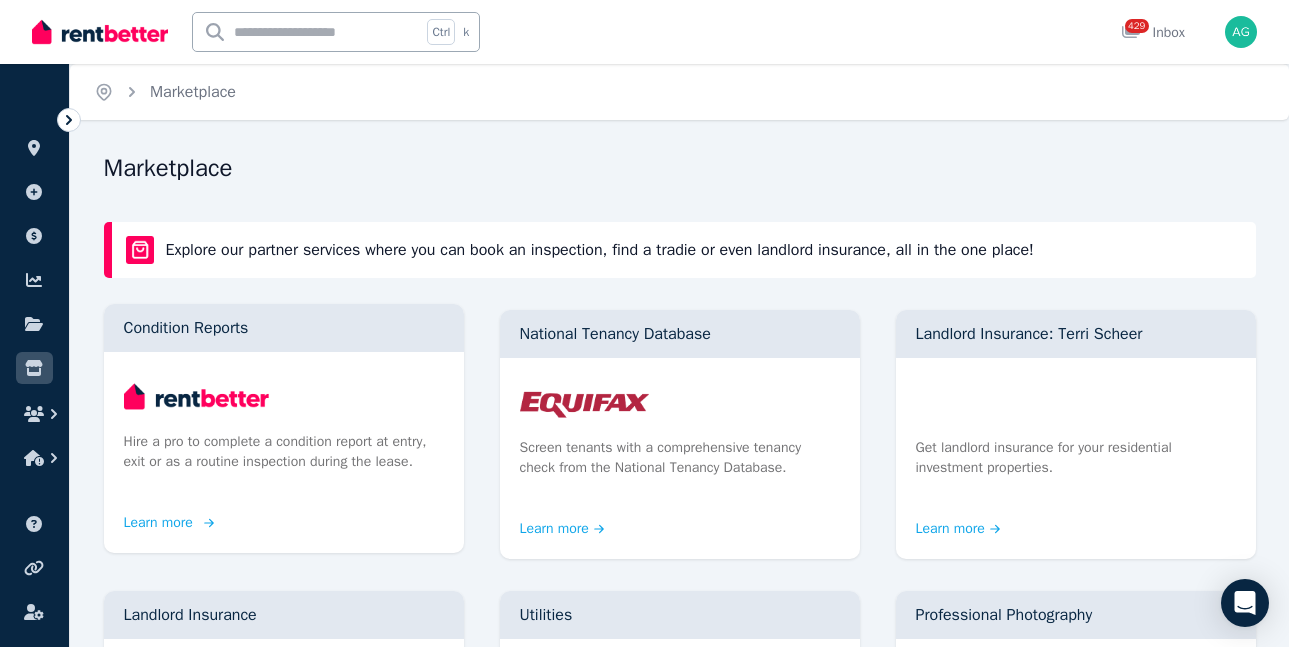 scroll, scrollTop: 100, scrollLeft: 0, axis: vertical 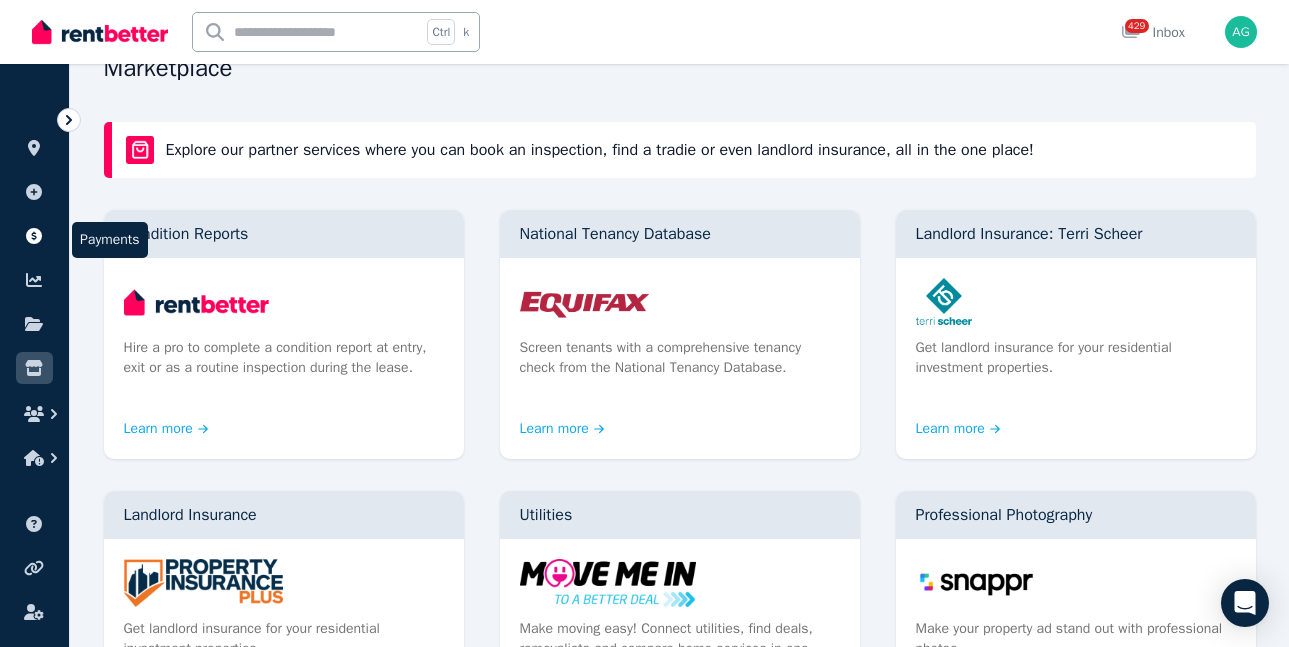 click at bounding box center [34, 236] 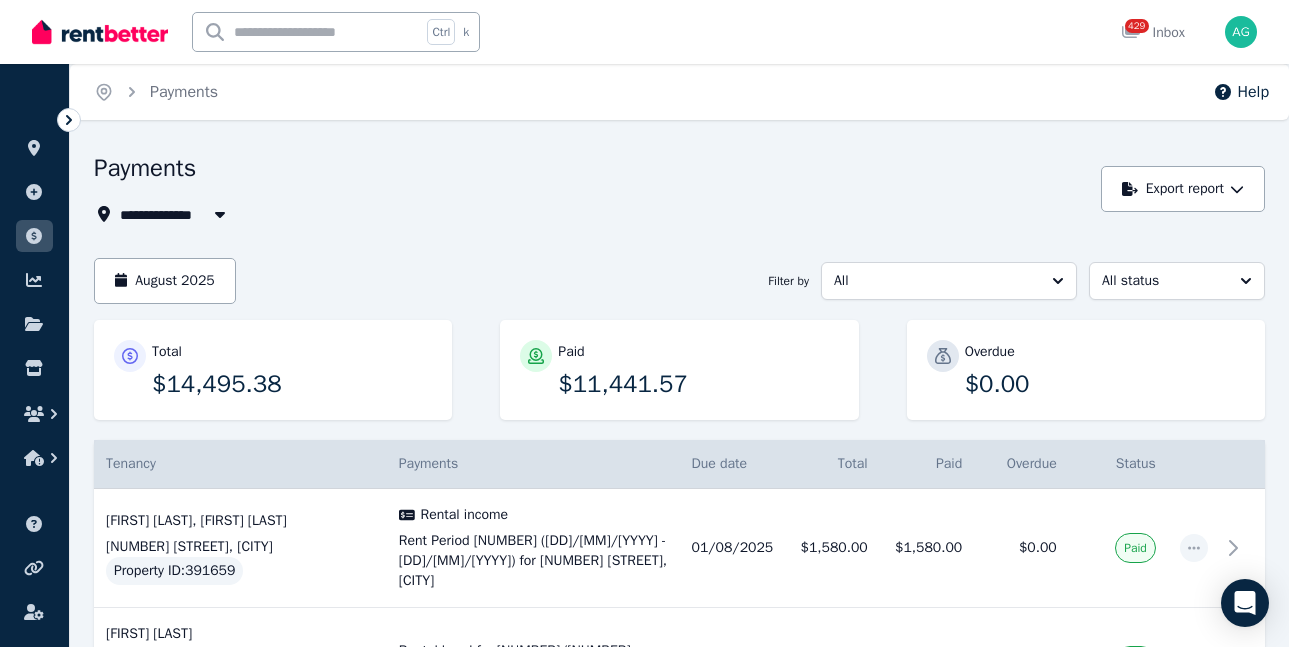 scroll, scrollTop: 400, scrollLeft: 0, axis: vertical 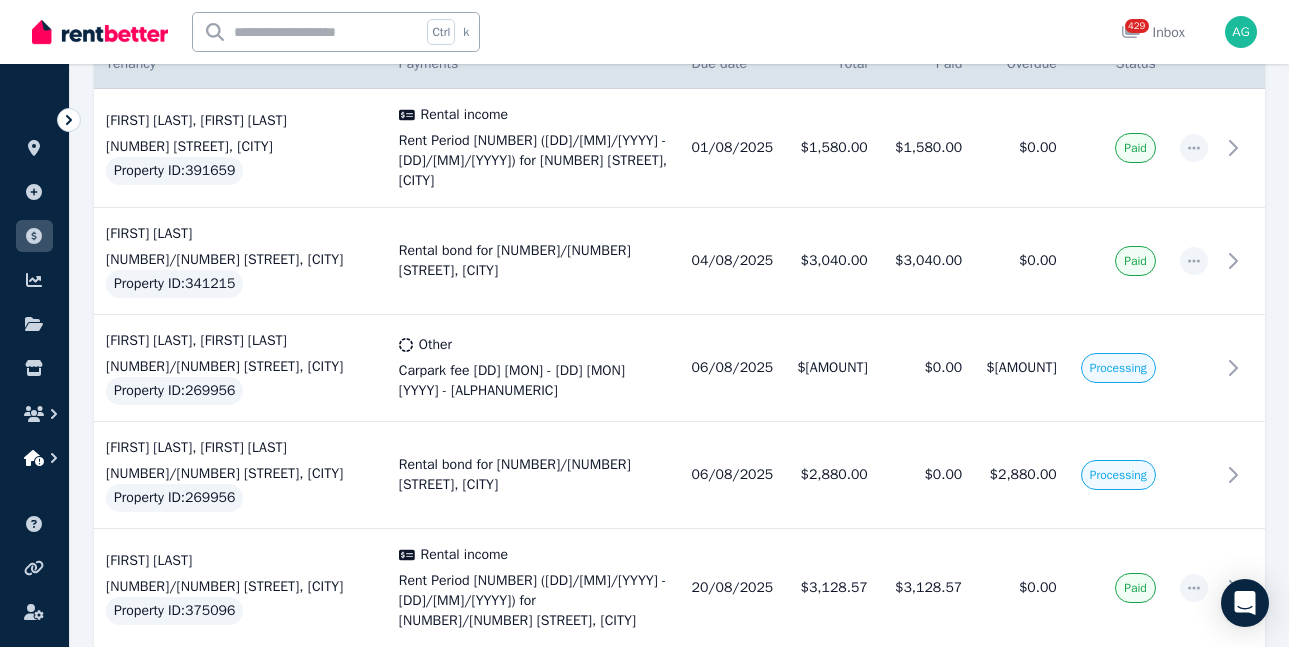 click 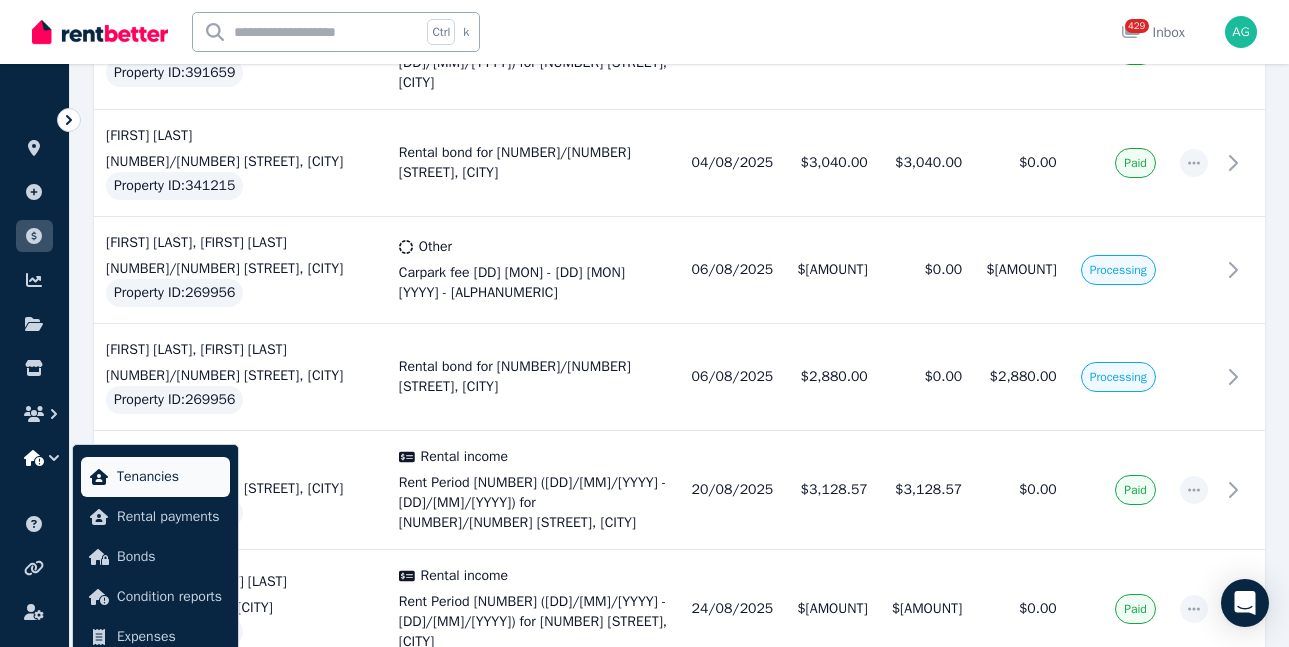 scroll, scrollTop: 591, scrollLeft: 0, axis: vertical 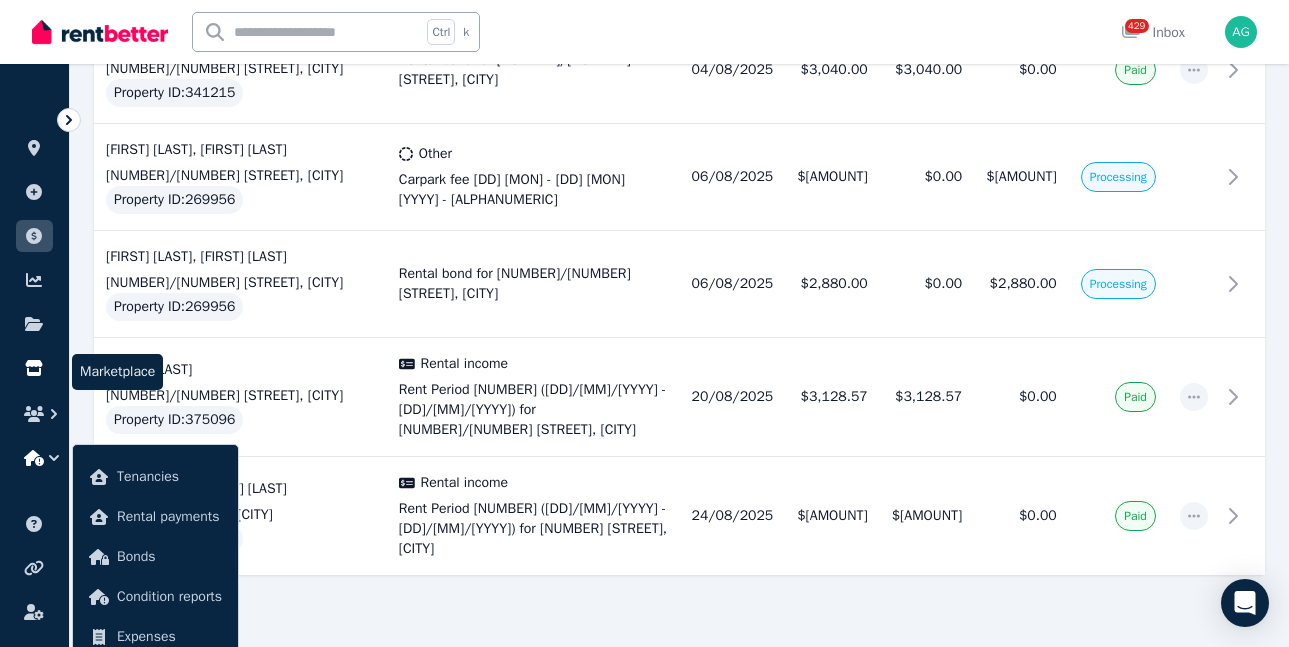 click at bounding box center (34, 368) 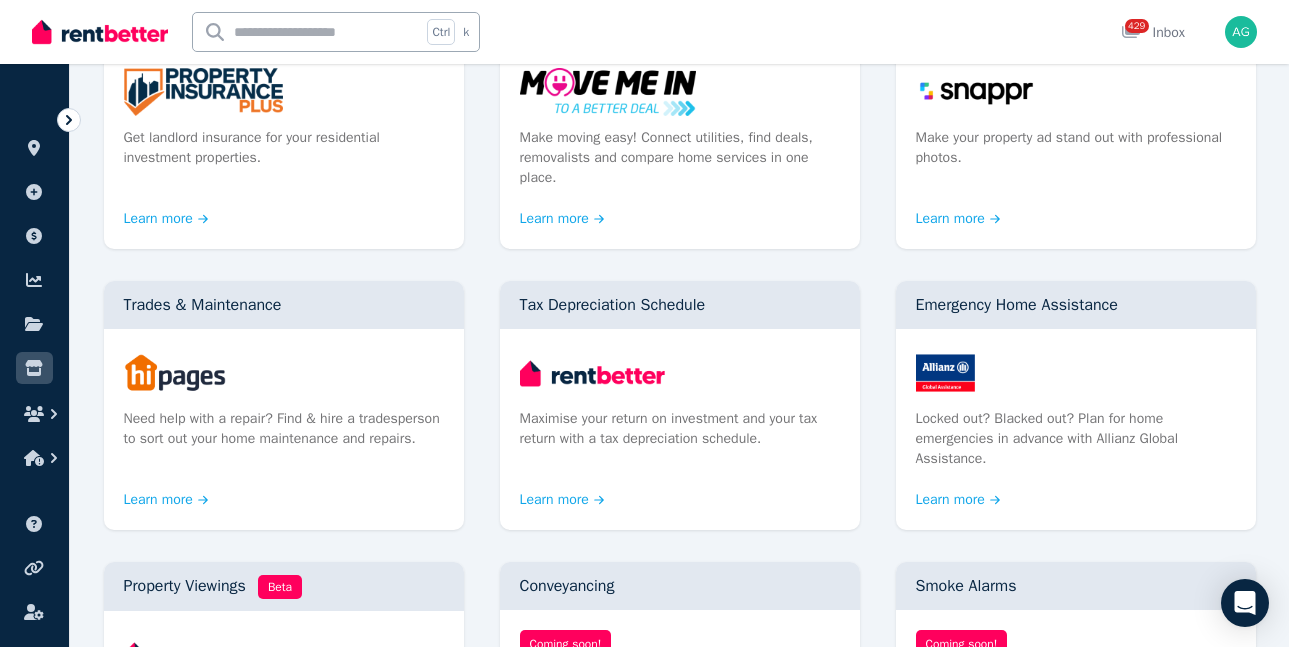 scroll, scrollTop: 0, scrollLeft: 0, axis: both 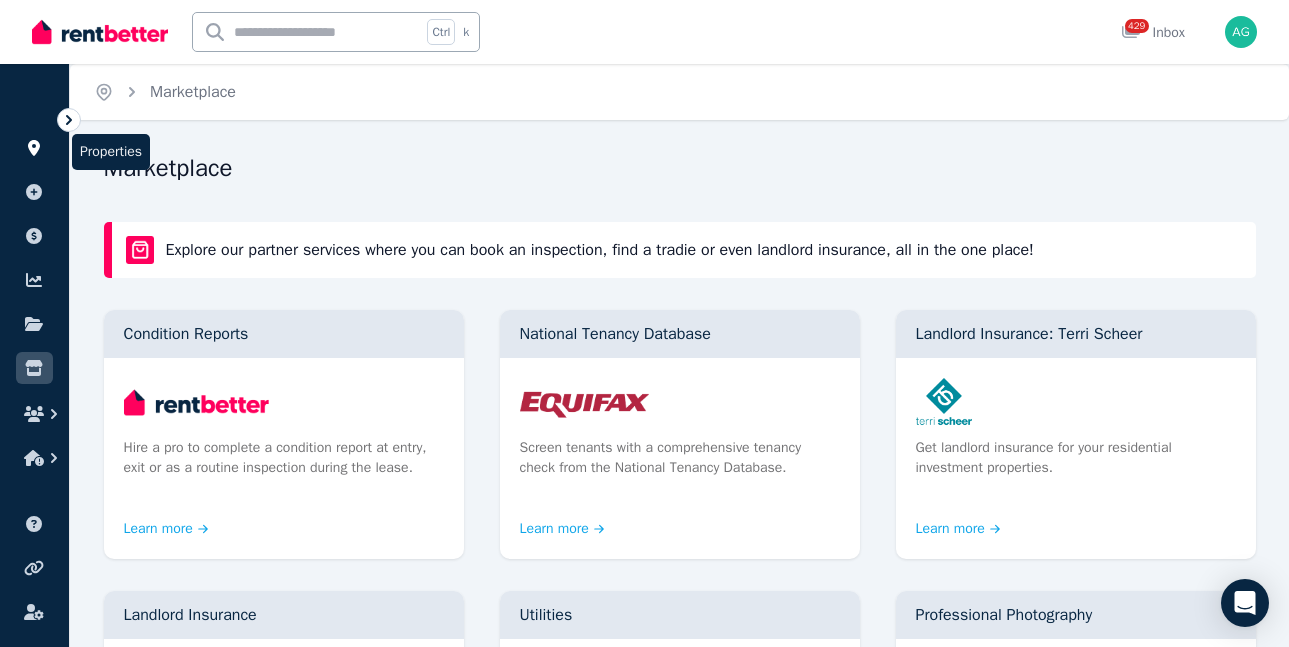 click 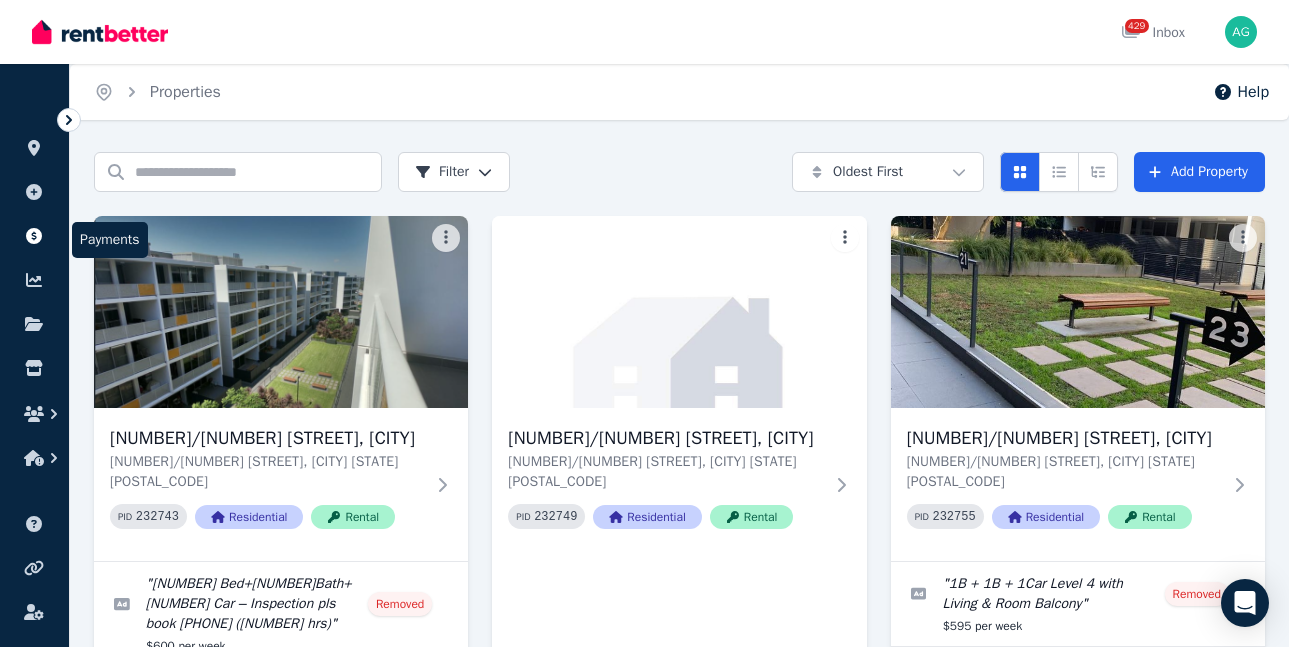 click 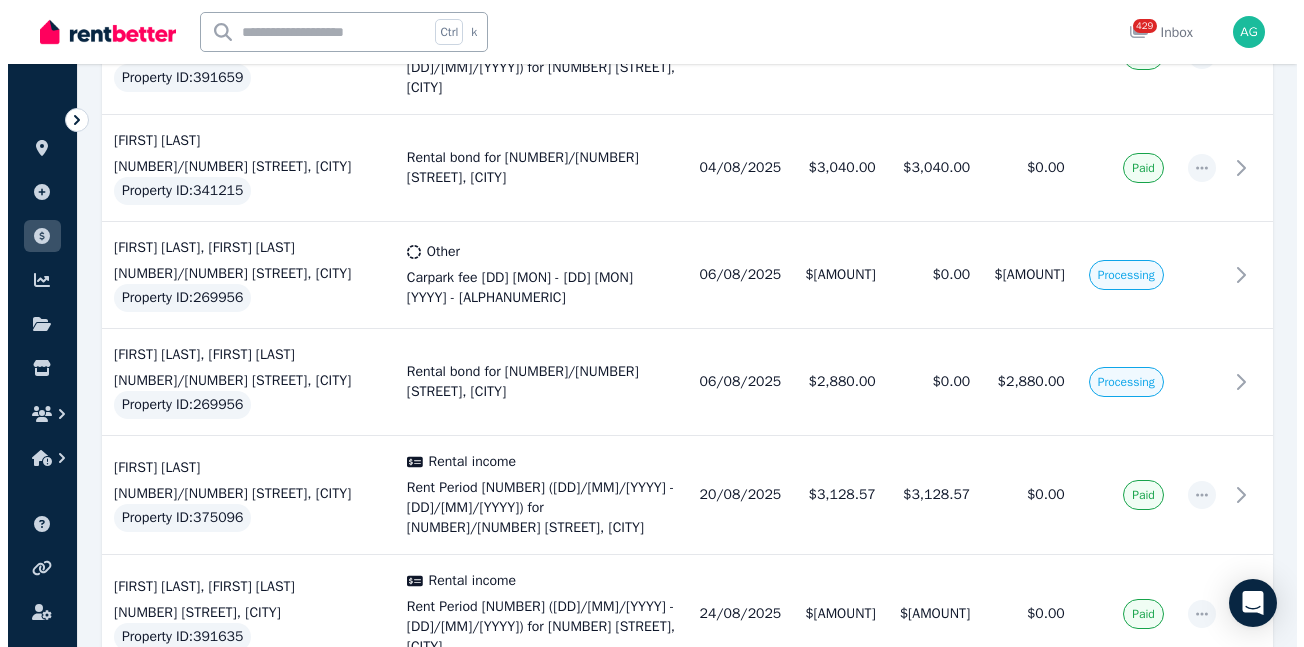 scroll, scrollTop: 591, scrollLeft: 0, axis: vertical 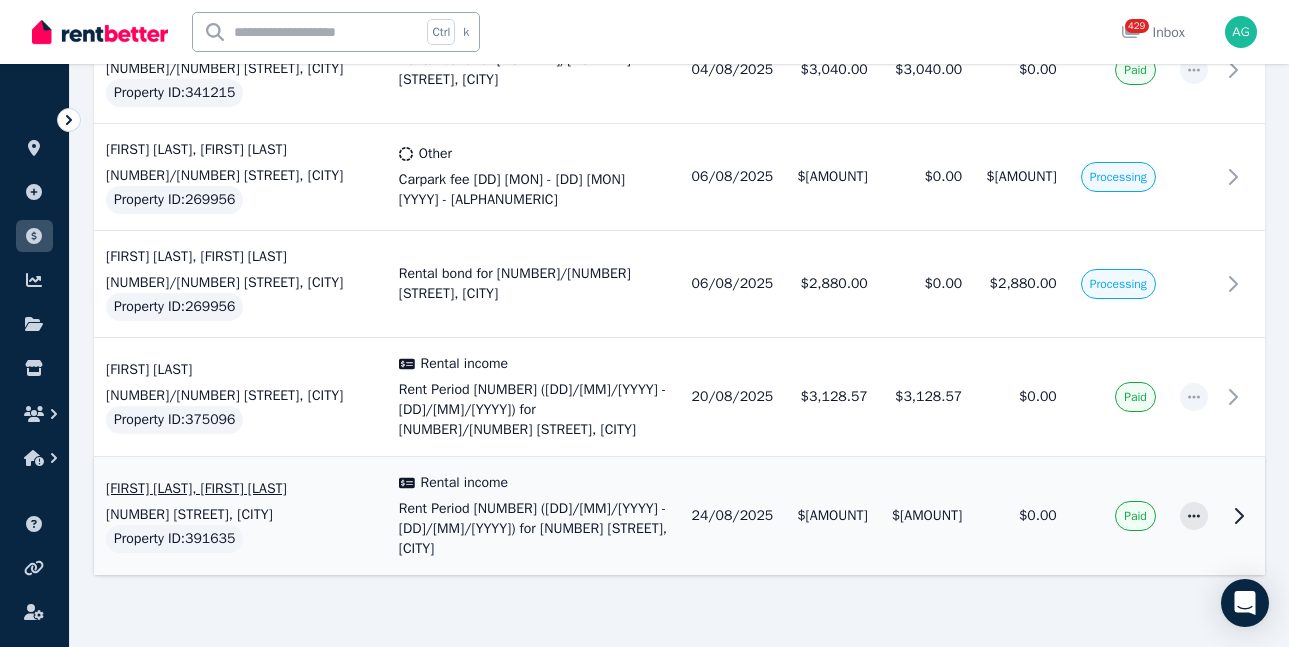 click on "[FIRST] [LAST], [FIRST] [LAST]" at bounding box center [240, 489] 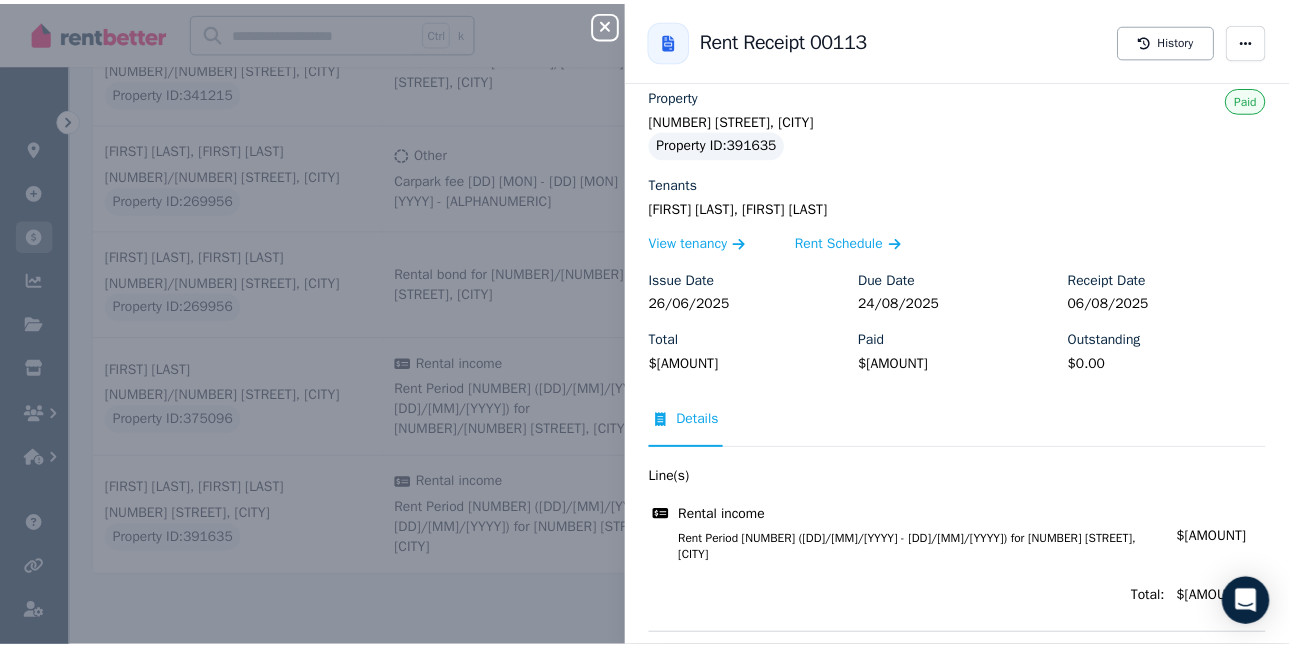 scroll, scrollTop: 0, scrollLeft: 0, axis: both 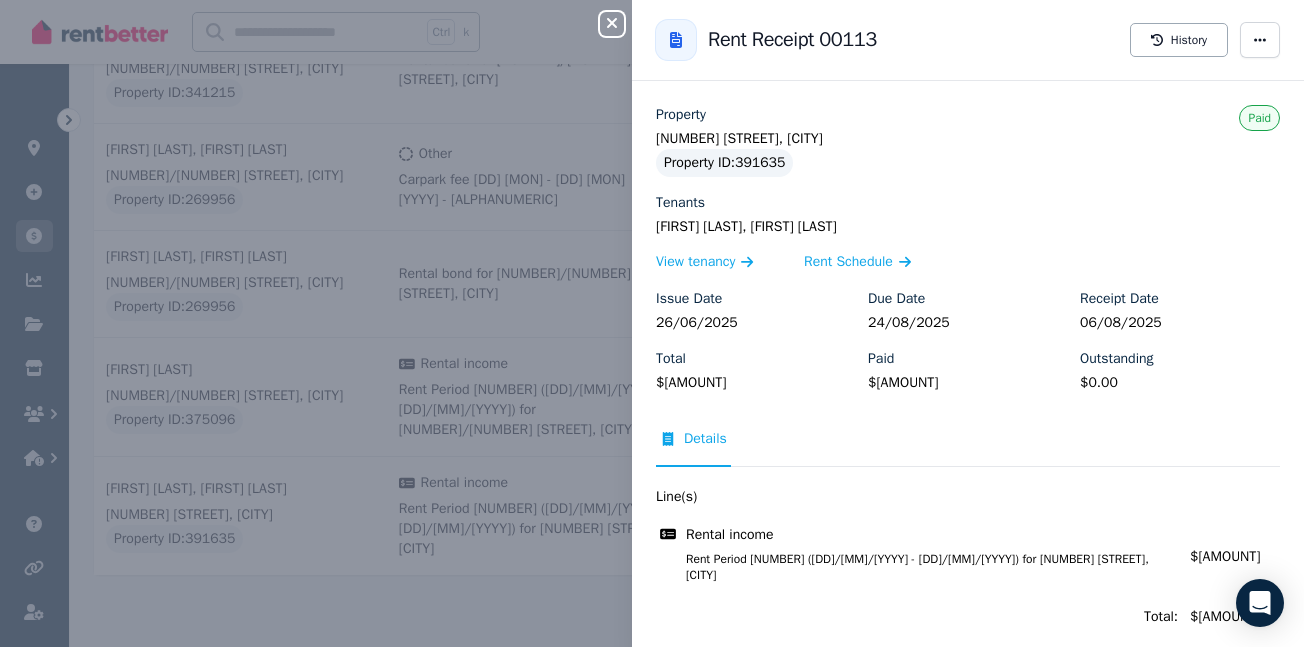 click on "Close panel Back to  Rent Receipt [NUMBER] History Property [NUMBER] [STREET], [CITY] Property ID :  [UUID] Tenants [FIRST] [LAST], [FIRST] [LAST] View tenancy Rent Schedule Issue Date [DD]/[MM]/[YYYY] Due Date [DD]/[MM]/[YYYY] Receipt Date [DD]/[MM]/[YYYY] Total $[AMOUNT] Paid $[AMOUNT] Outstanding $[AMOUNT] Paid Details Line(s) Rental income Rent Period [NUMBER] ([DD]/[MM]/[YYYY] - [DD]/[MM]/[YYYY]) for [NUMBER] [STREET], [CITY] Amount:  $[AMOUNT] Total: $[AMOUNT] View receipt Download" at bounding box center (652, 323) 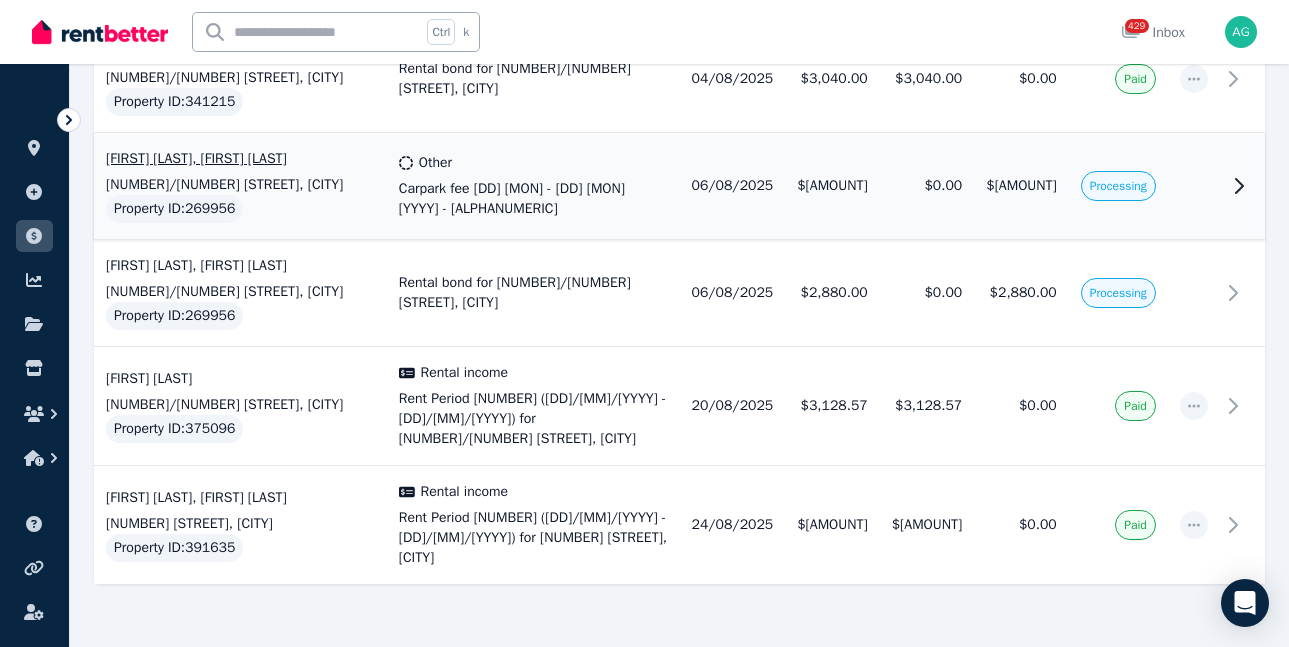 scroll, scrollTop: 591, scrollLeft: 0, axis: vertical 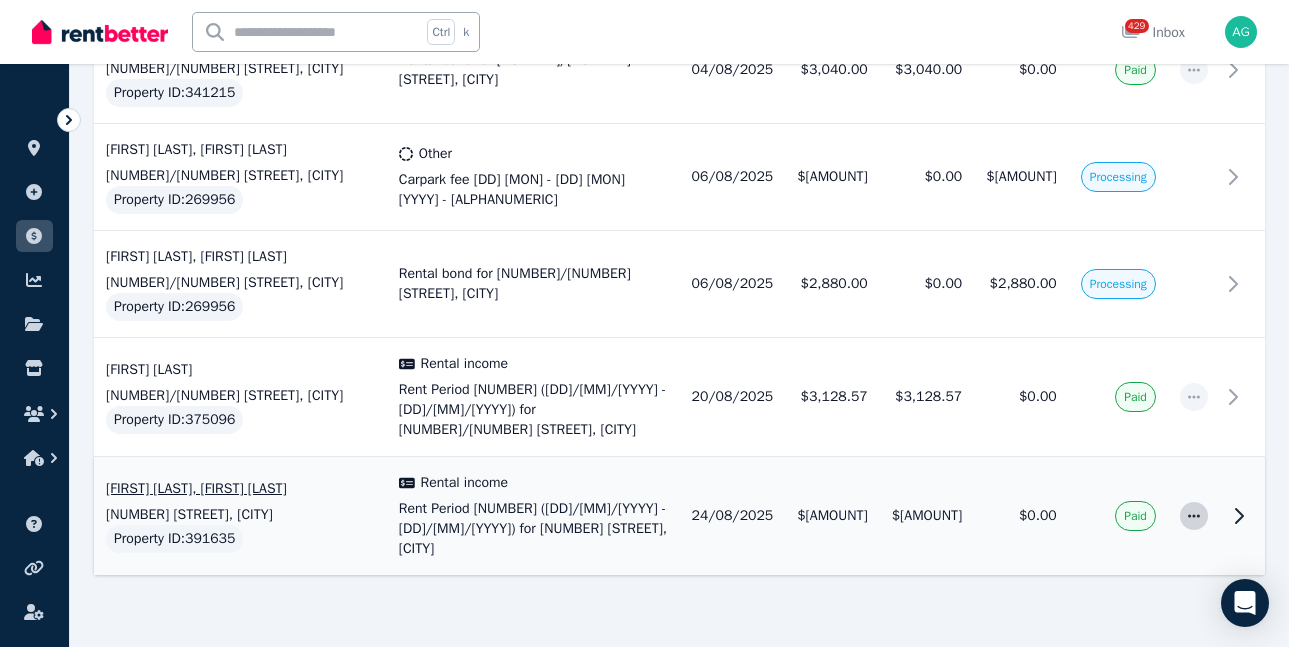 click 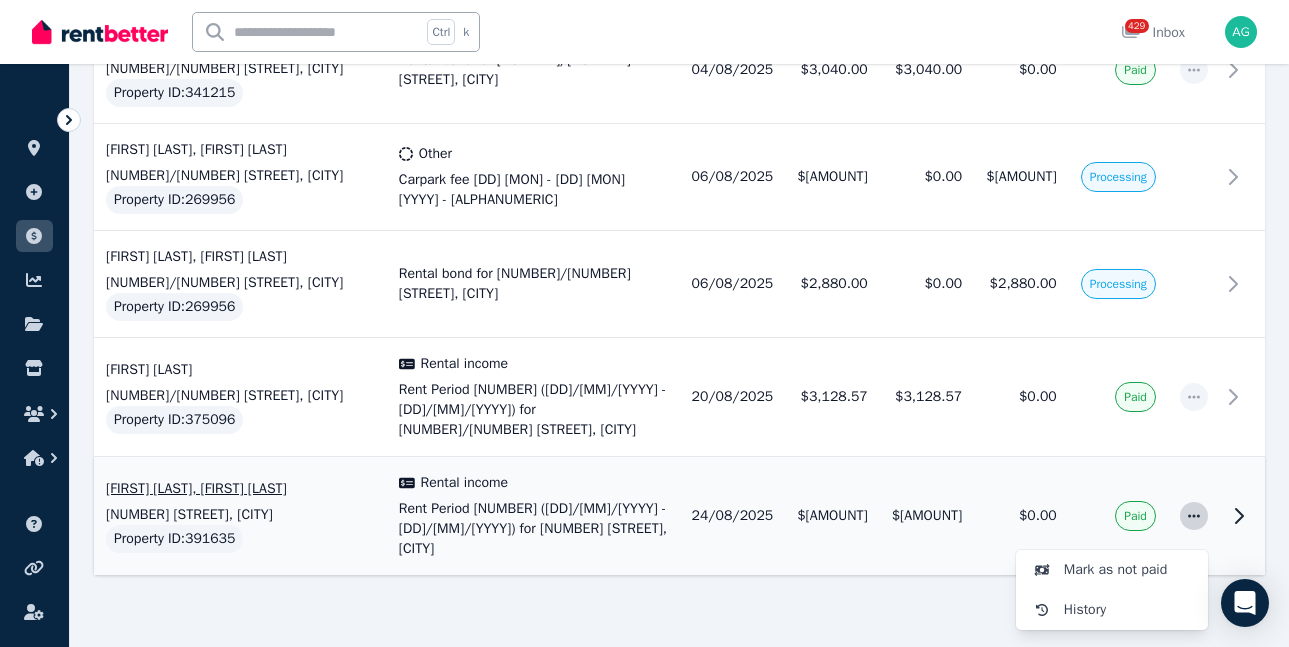 click 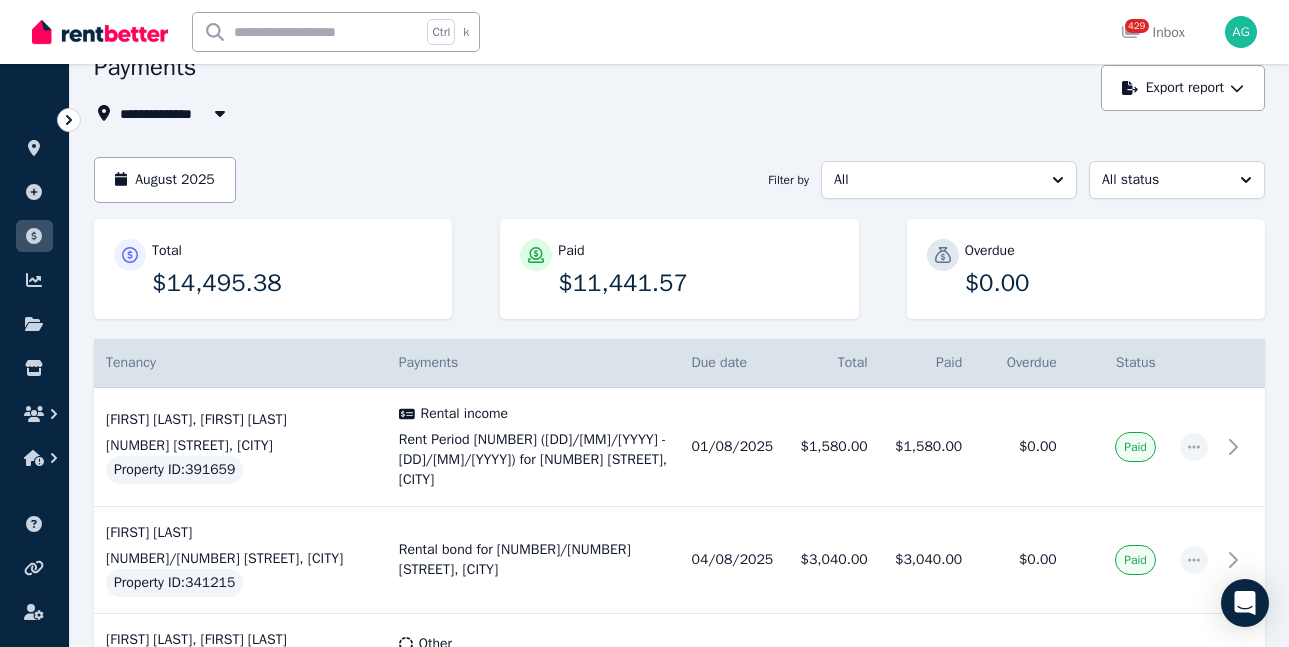 scroll, scrollTop: 0, scrollLeft: 0, axis: both 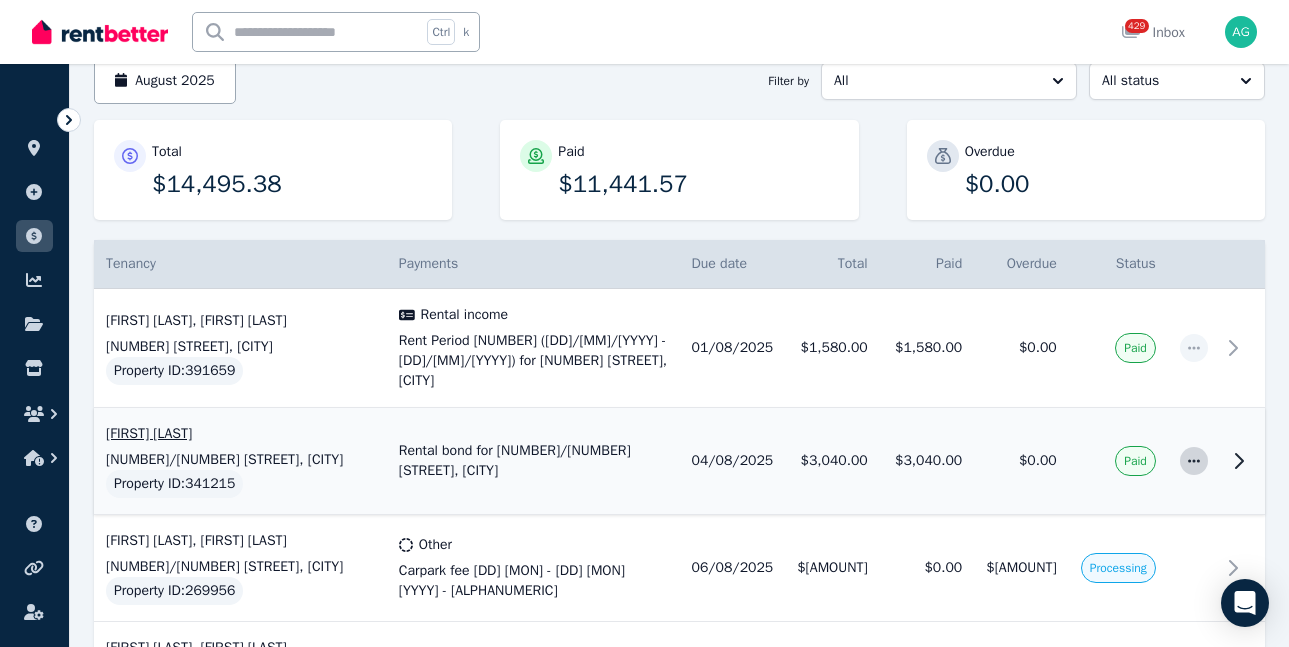 click 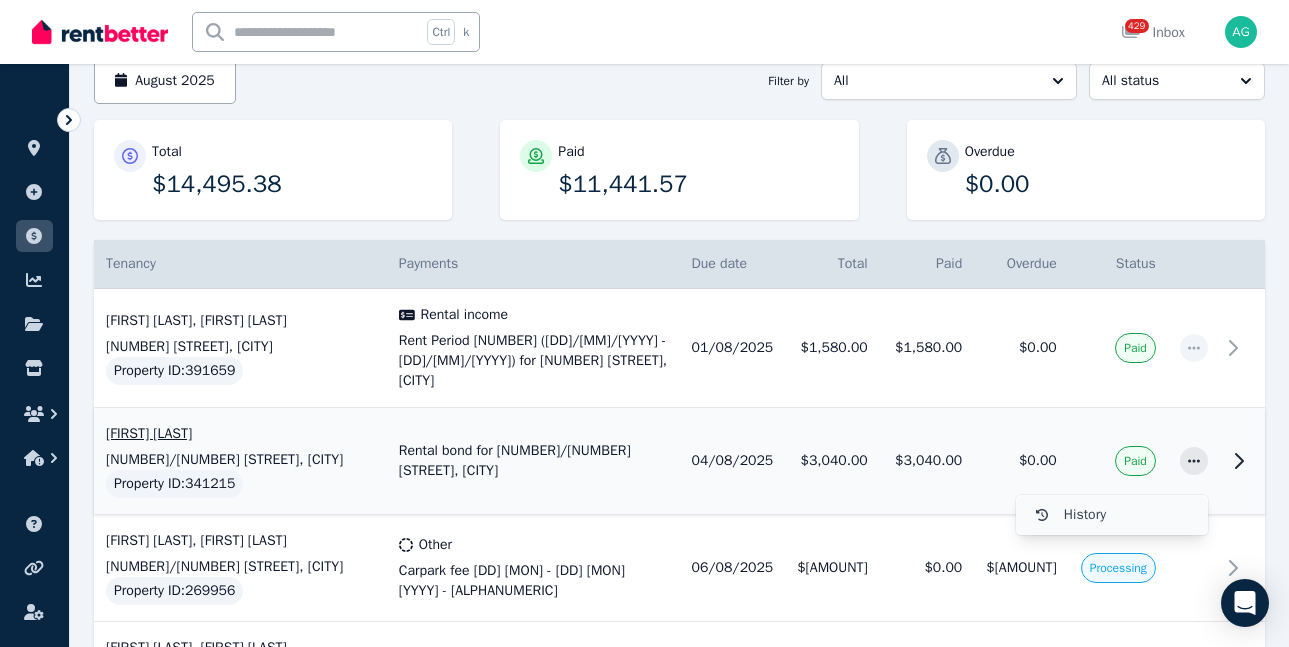 click on "History" at bounding box center [1128, 515] 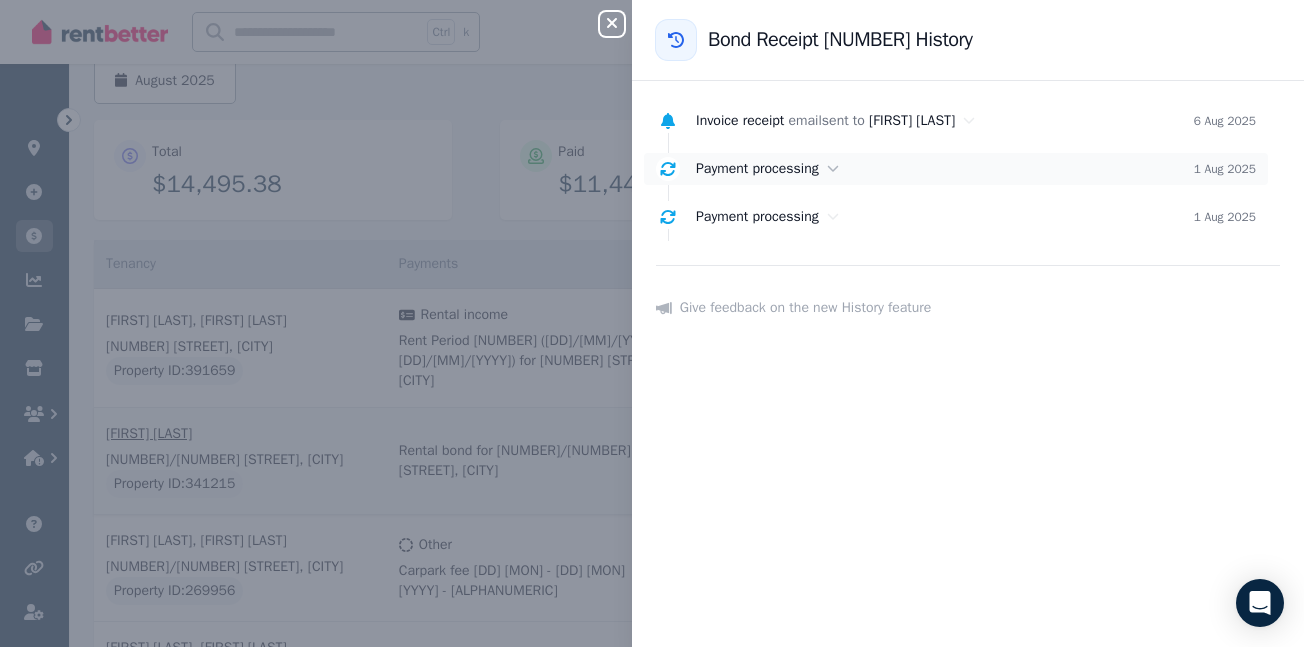 click 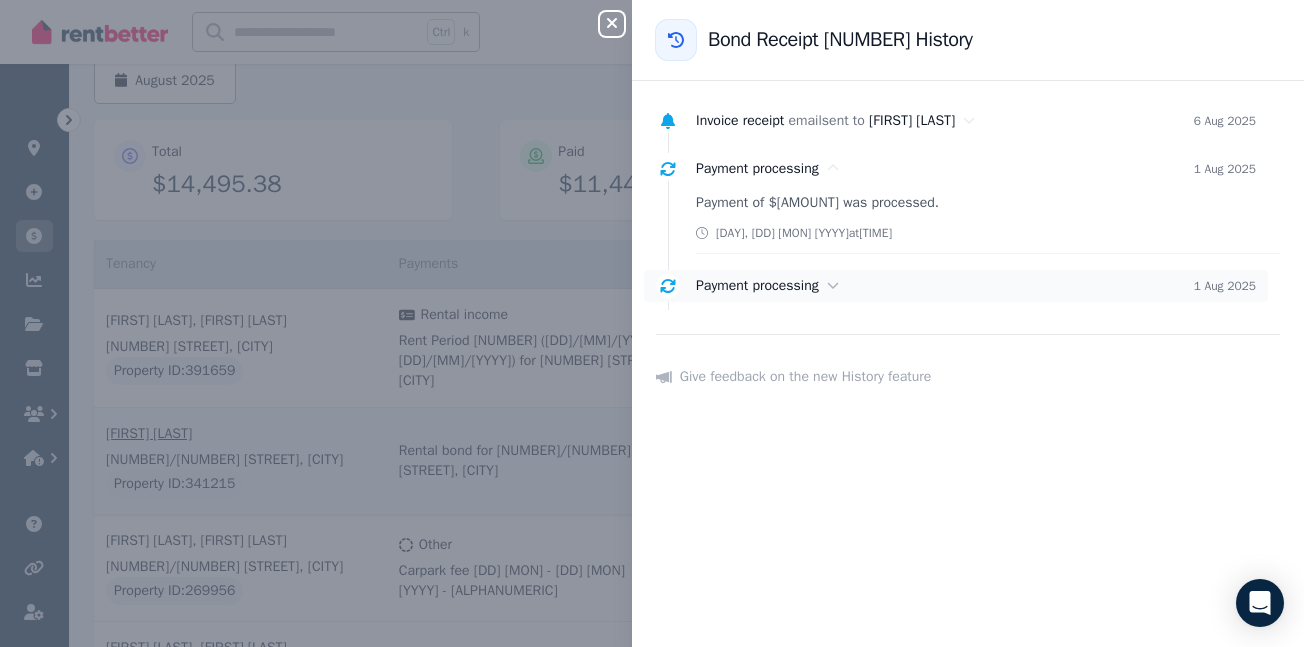 click on "Payment processing" at bounding box center (757, 285) 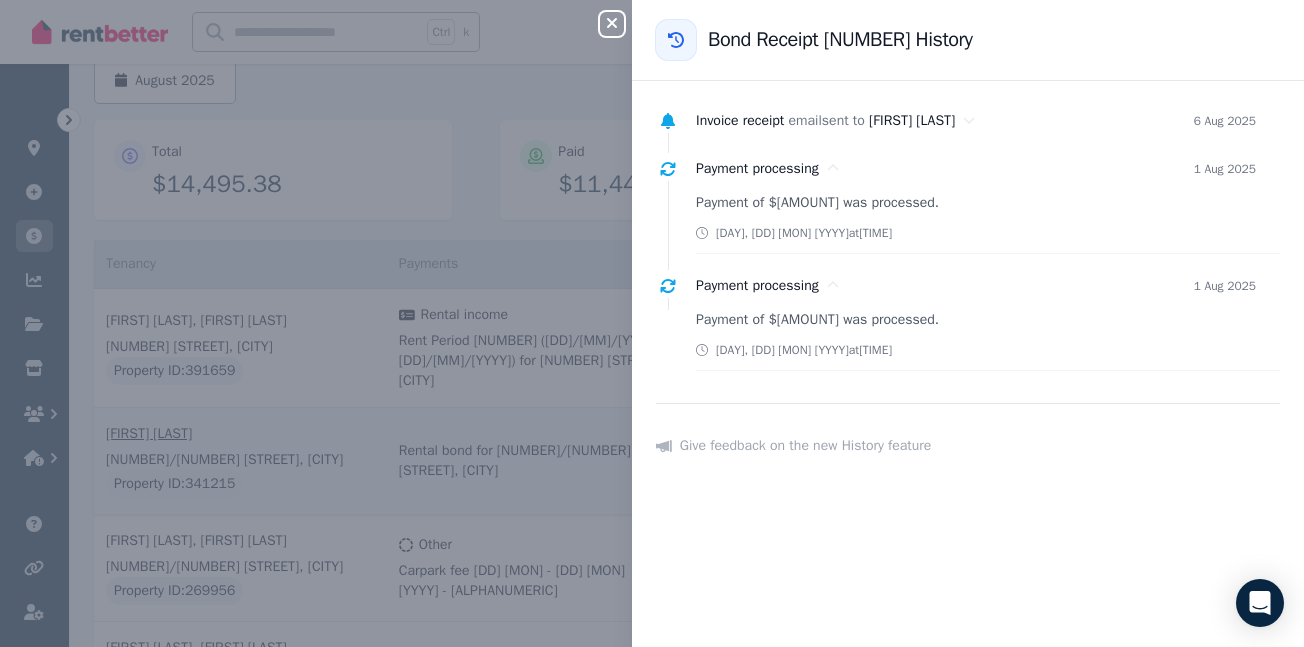 click 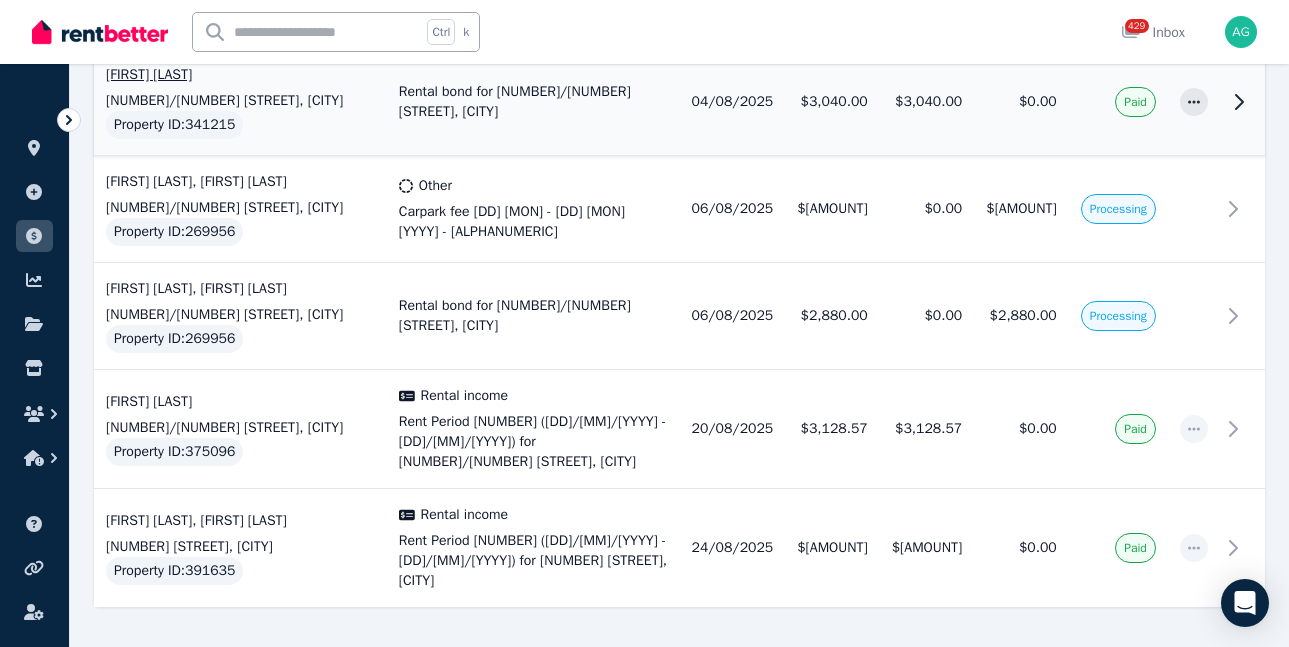 scroll, scrollTop: 591, scrollLeft: 0, axis: vertical 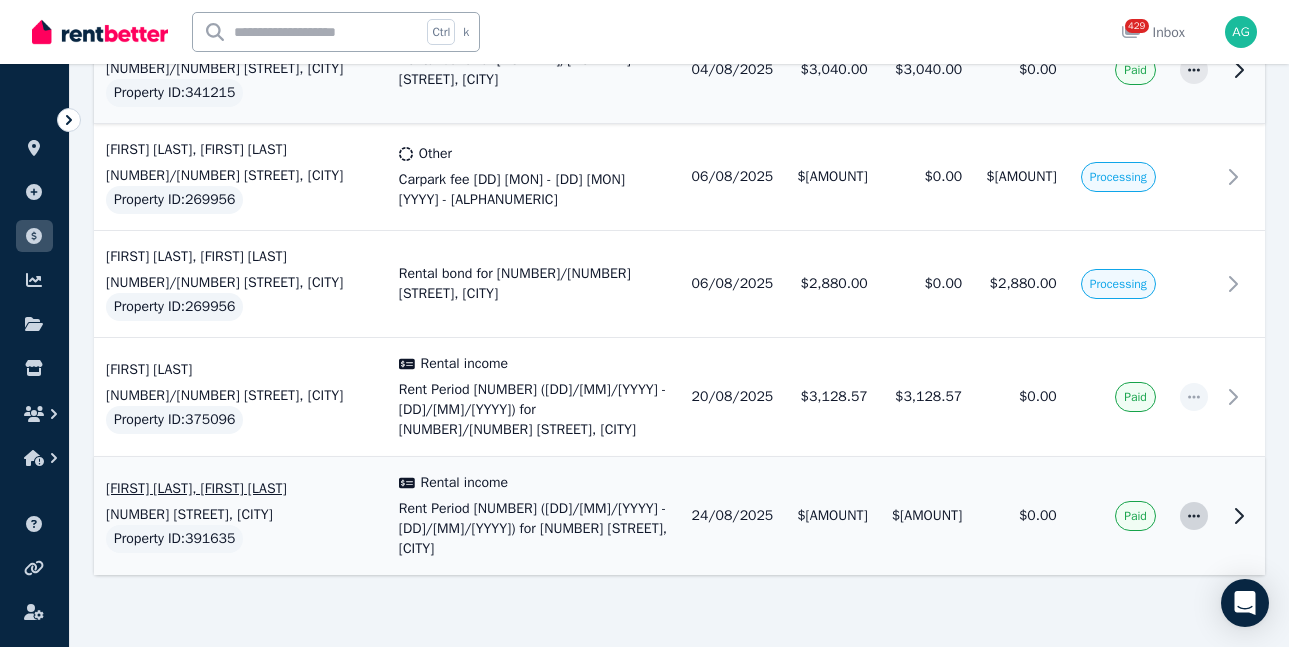 click 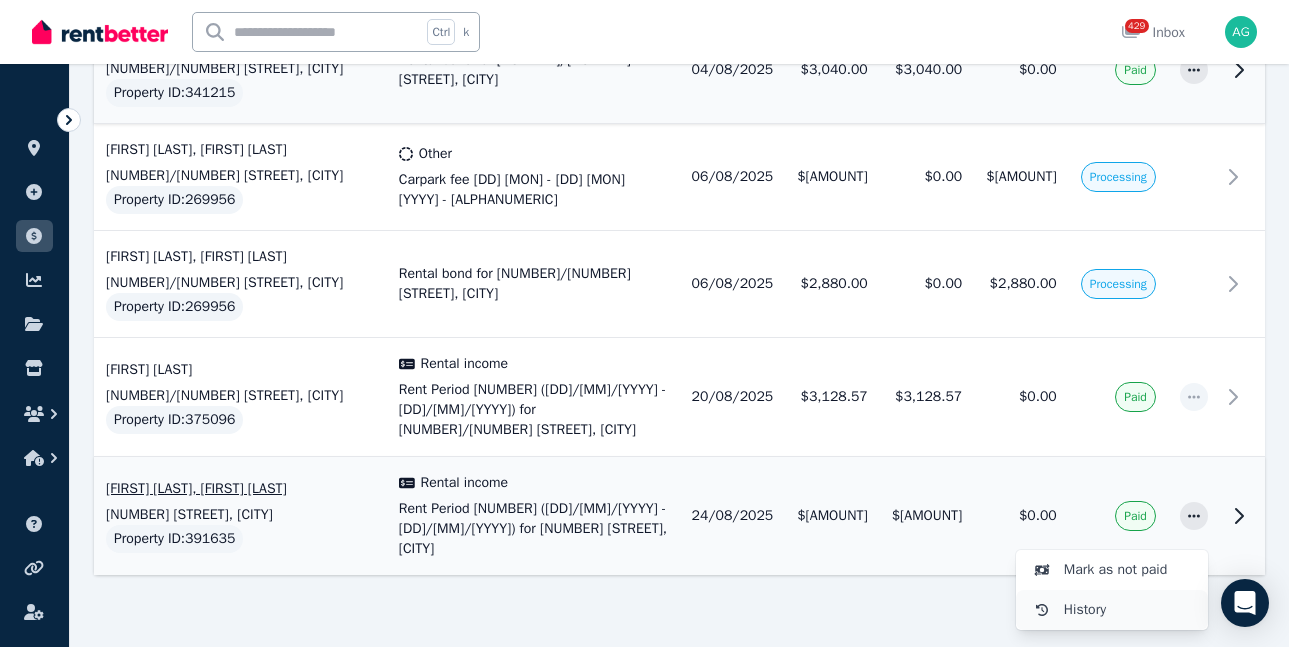 click on "History" at bounding box center (1128, 610) 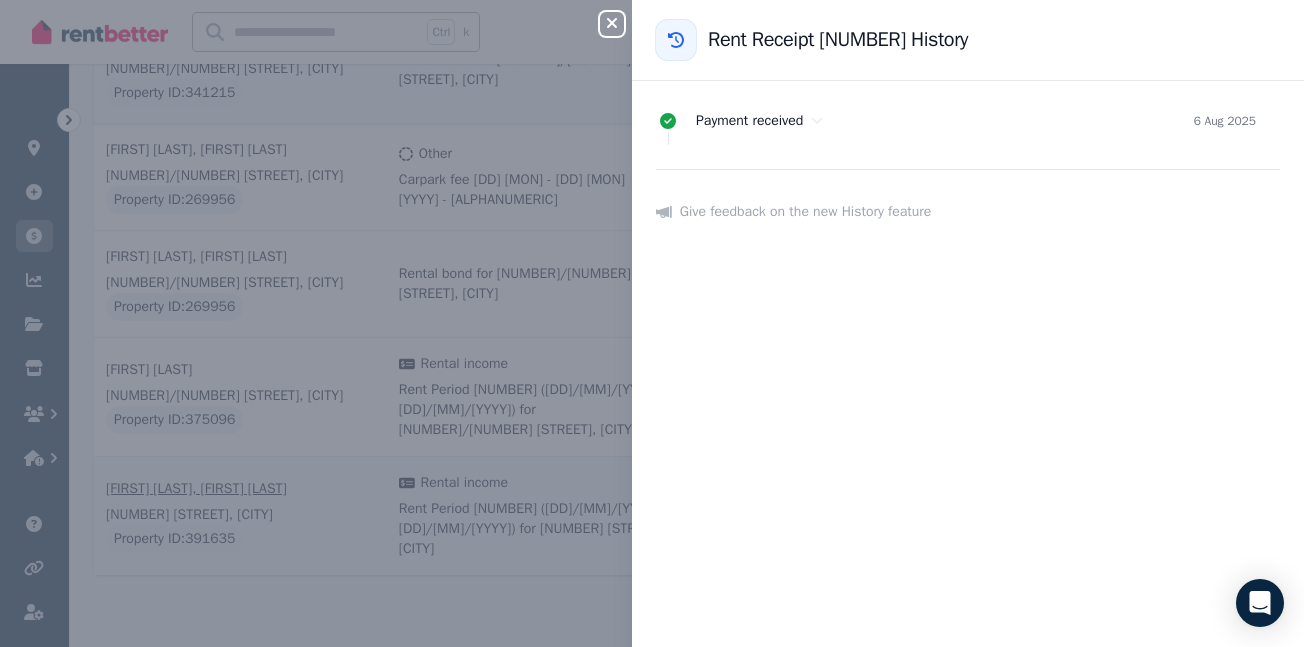 click 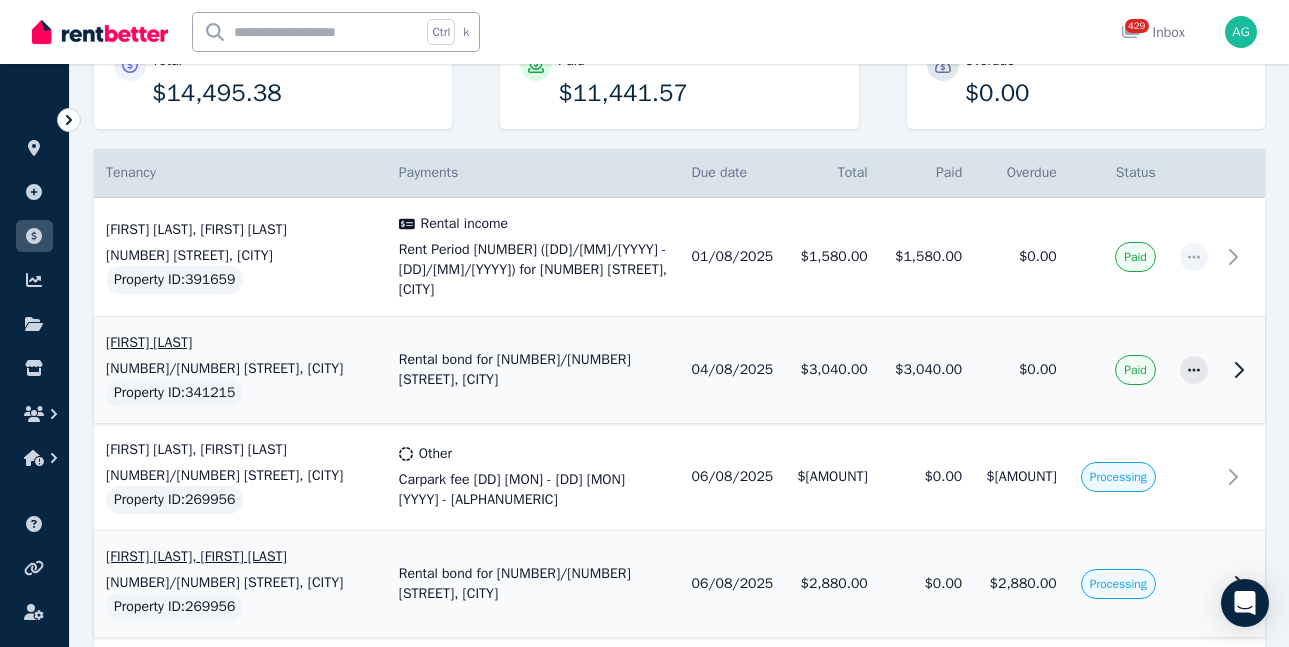 scroll, scrollTop: 91, scrollLeft: 0, axis: vertical 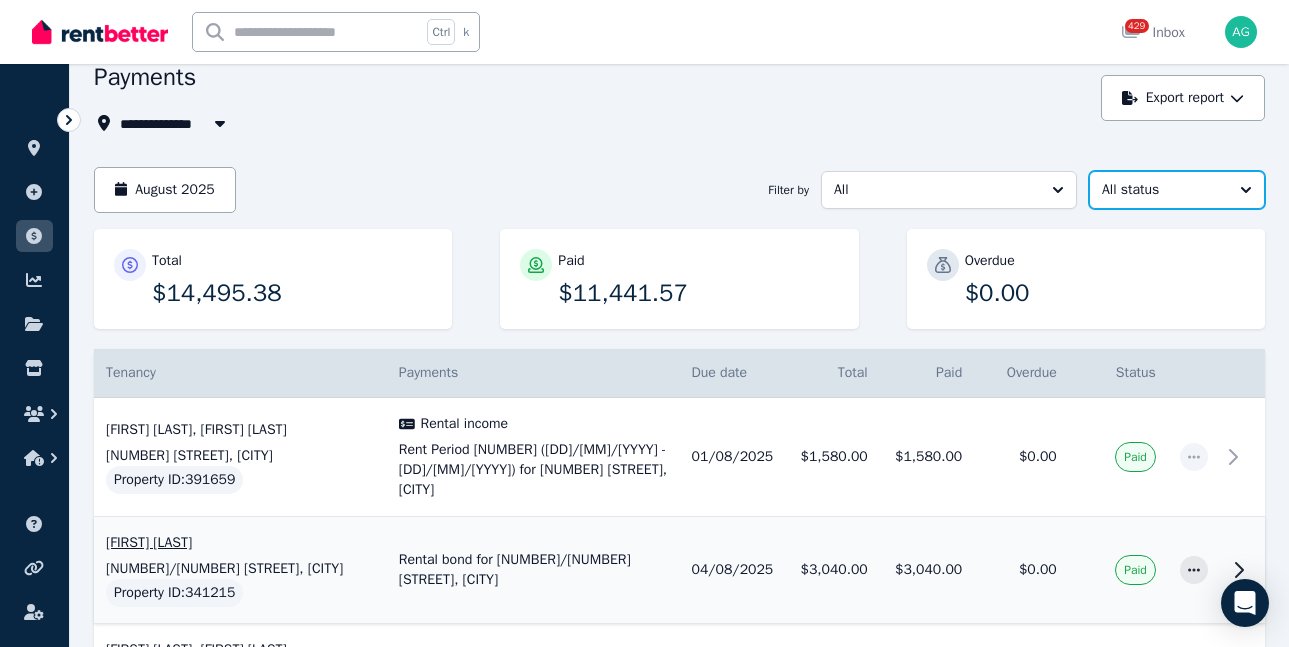click on "All status" at bounding box center [1163, 190] 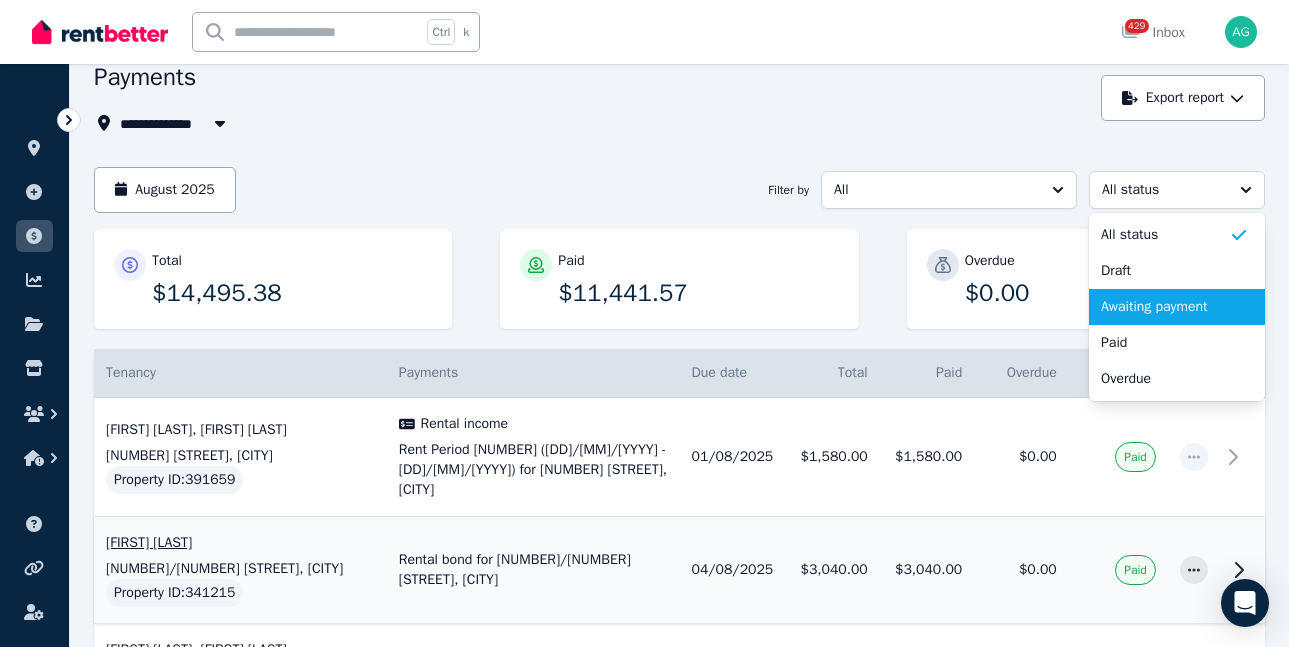 click on "Awaiting payment" at bounding box center [1165, 307] 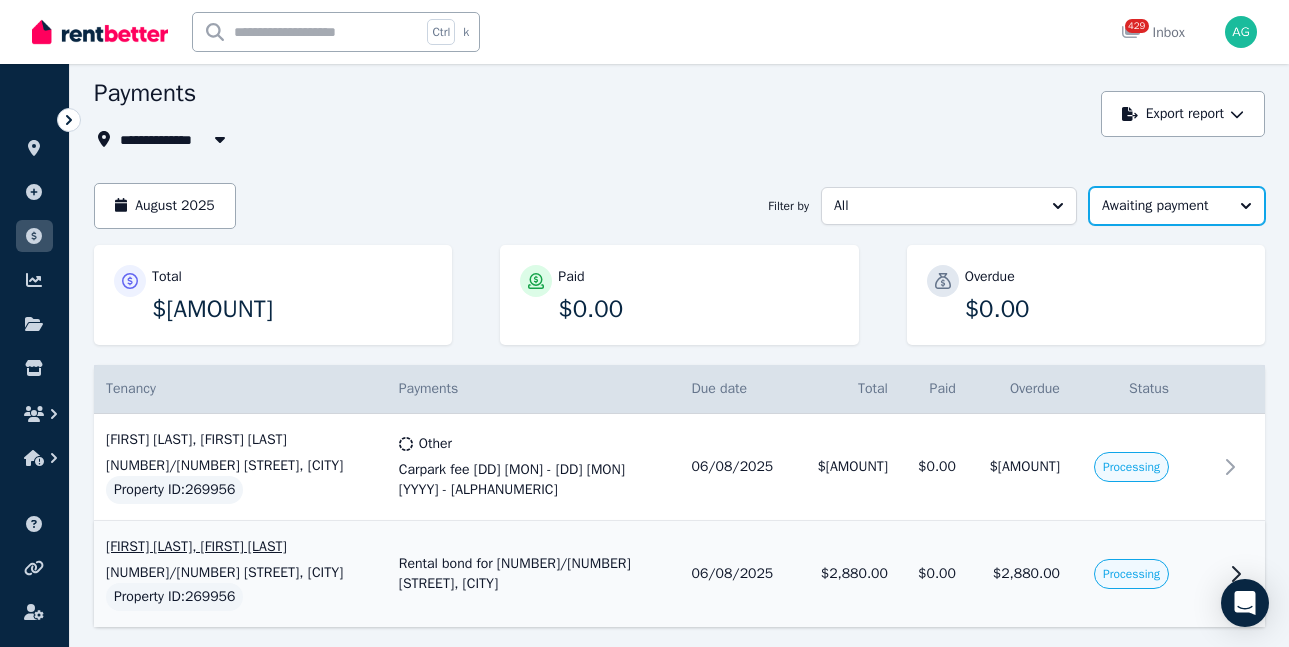 scroll, scrollTop: 0, scrollLeft: 0, axis: both 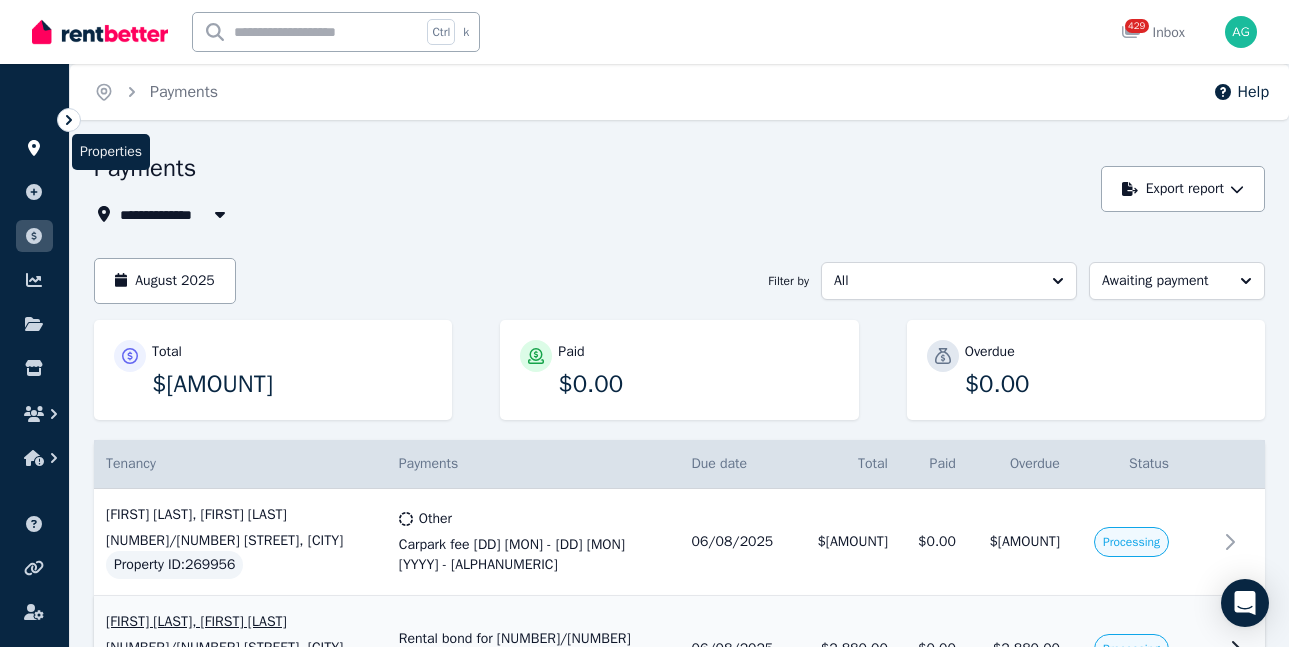 click at bounding box center [34, 148] 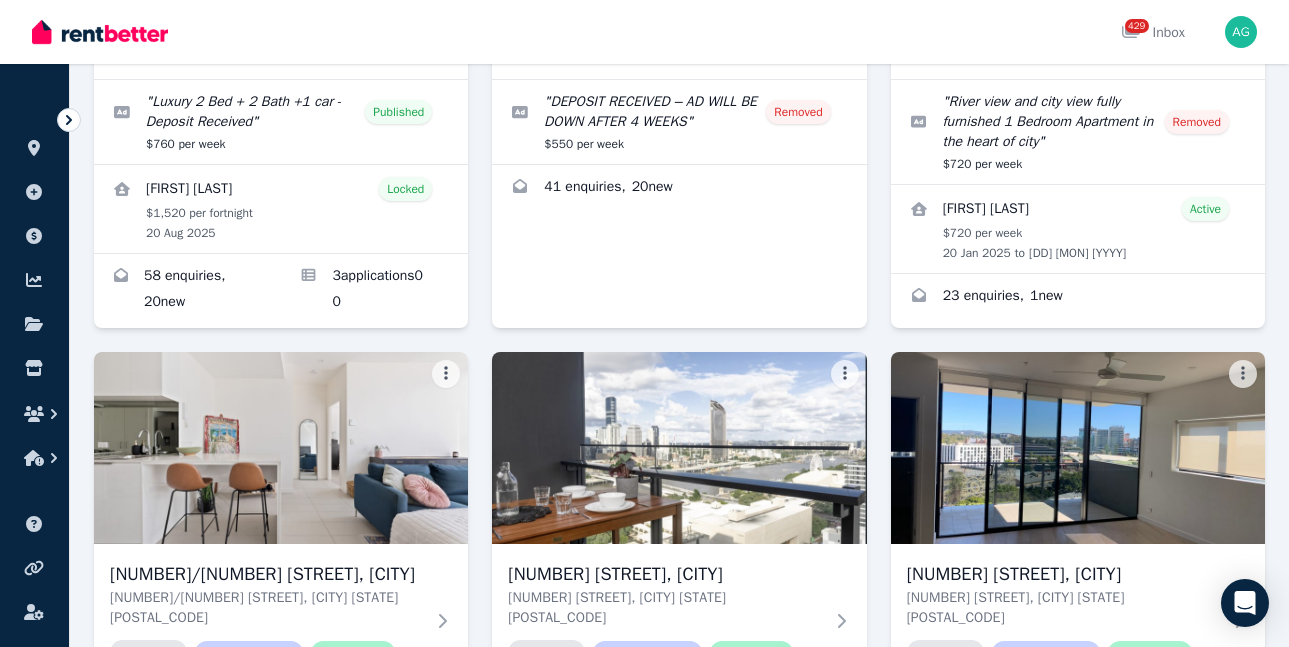 scroll, scrollTop: 3639, scrollLeft: 0, axis: vertical 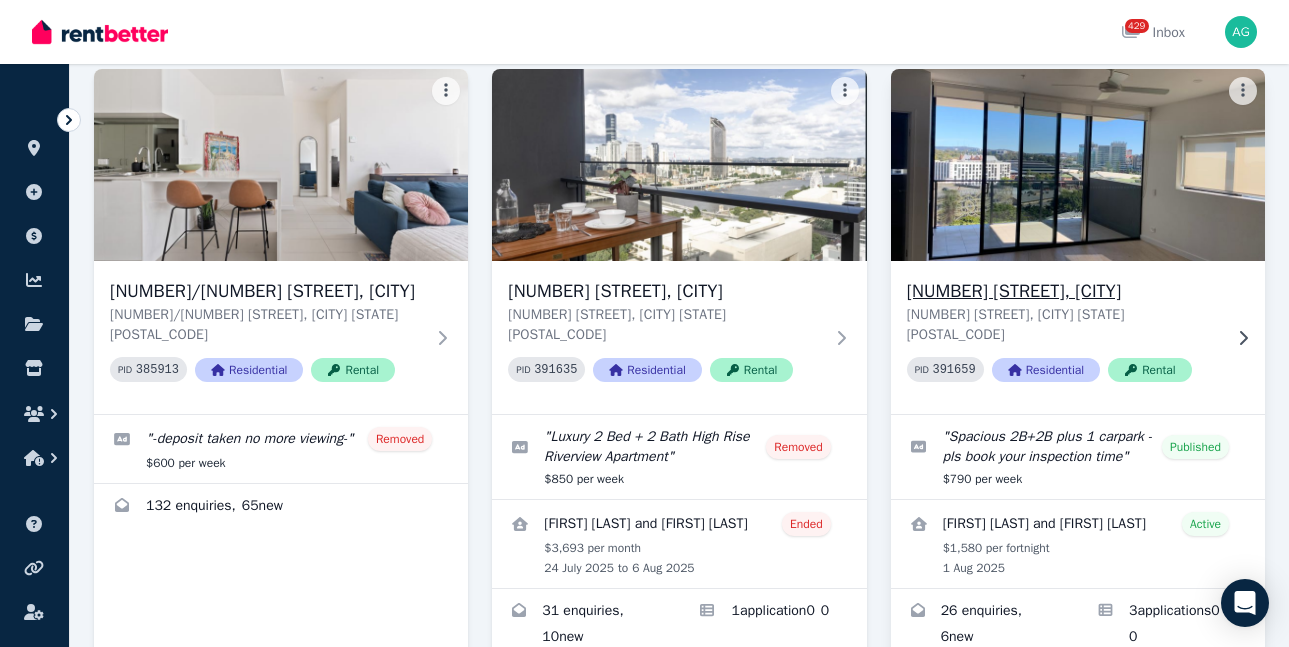 click on "[NUMBER] [STREET], [CITY] [STATE] [POSTAL_CODE]" at bounding box center [1064, 325] 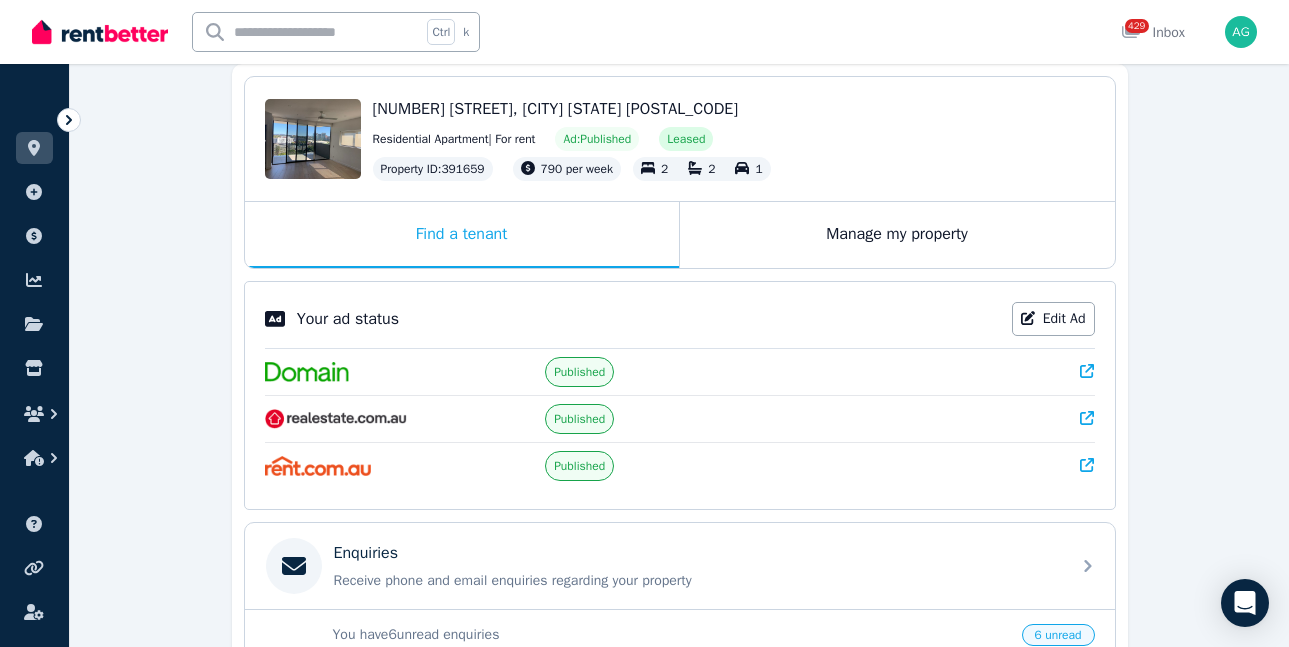 scroll, scrollTop: 0, scrollLeft: 0, axis: both 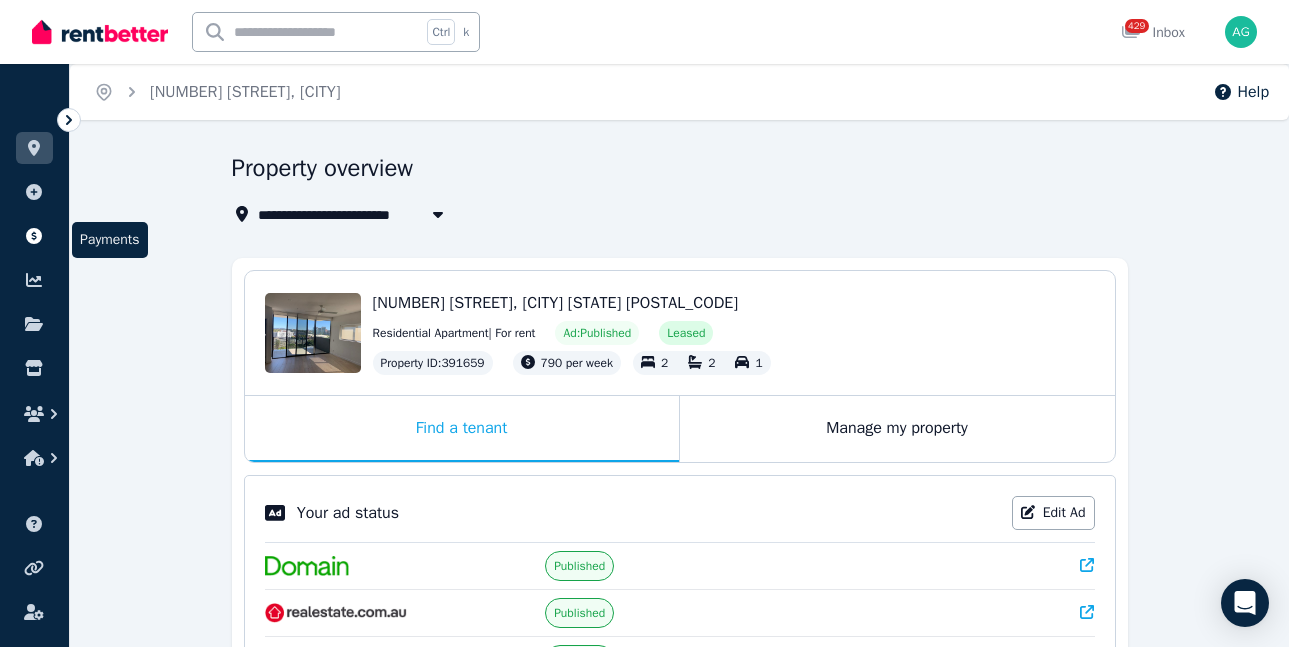 click 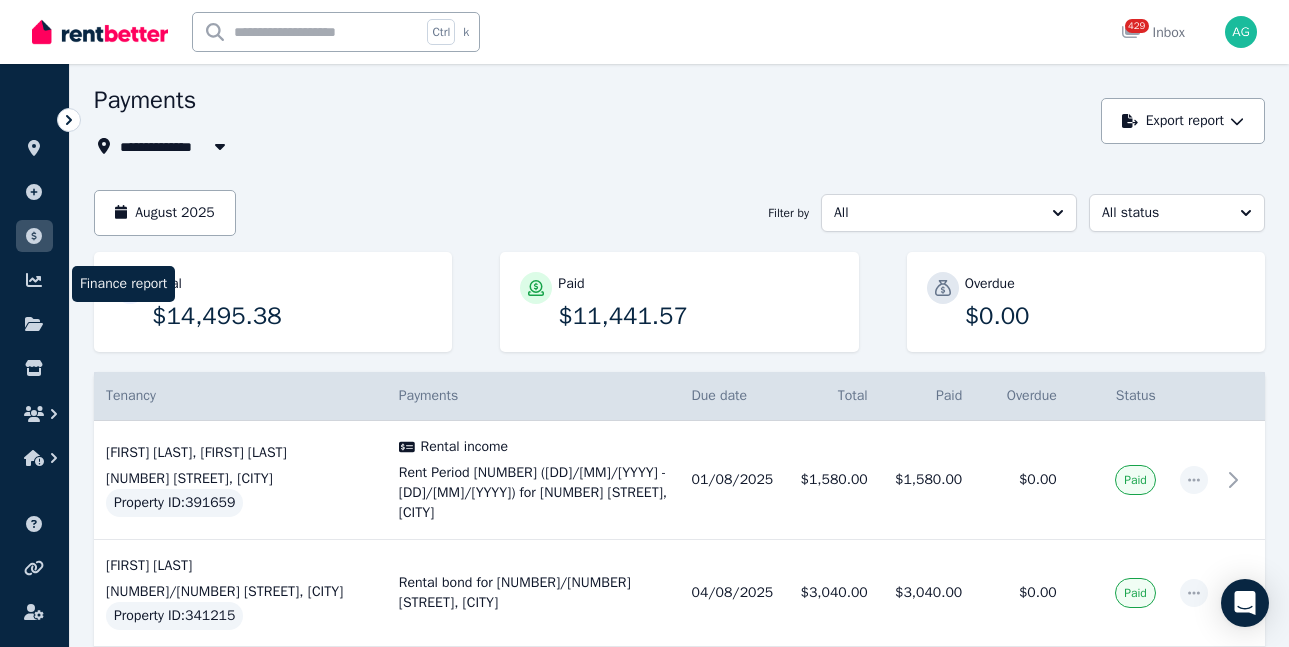 scroll, scrollTop: 400, scrollLeft: 0, axis: vertical 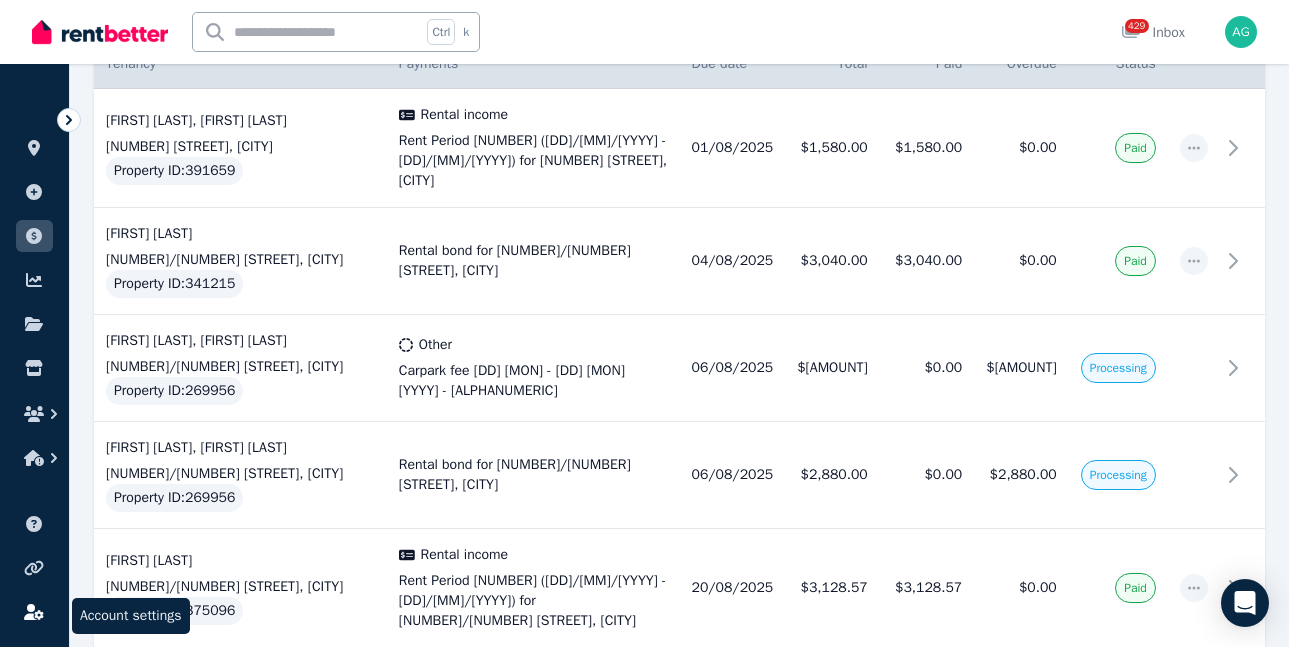 click 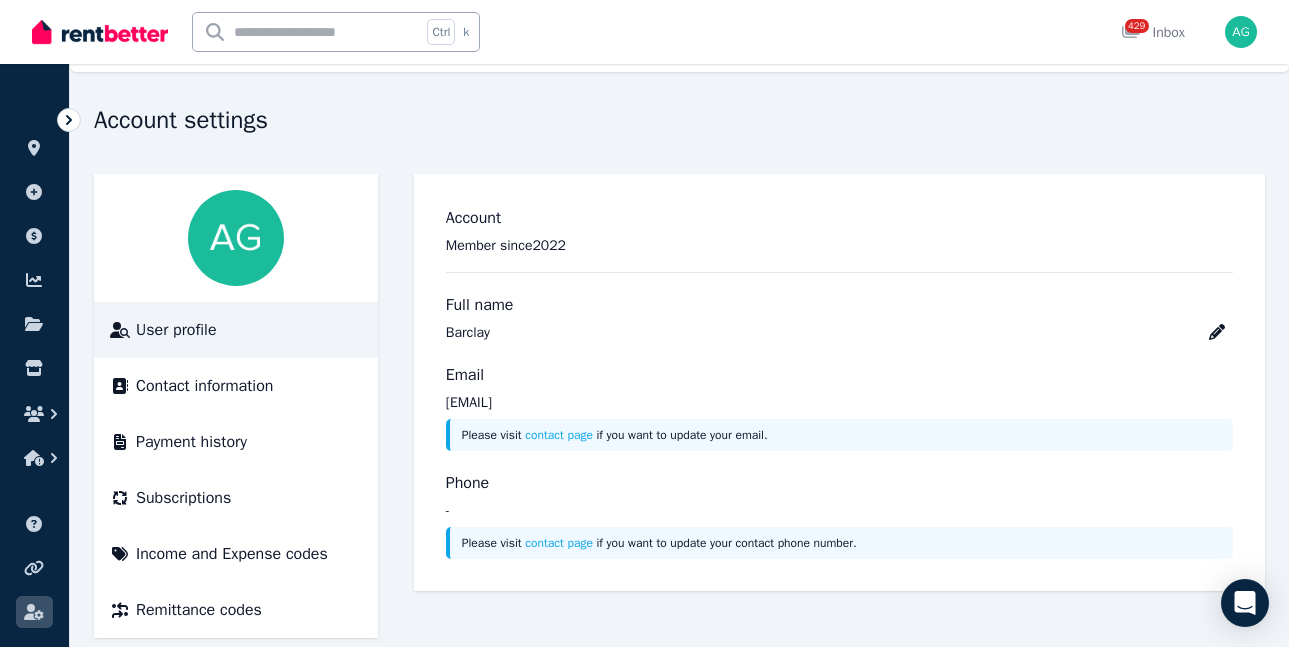 scroll, scrollTop: 75, scrollLeft: 0, axis: vertical 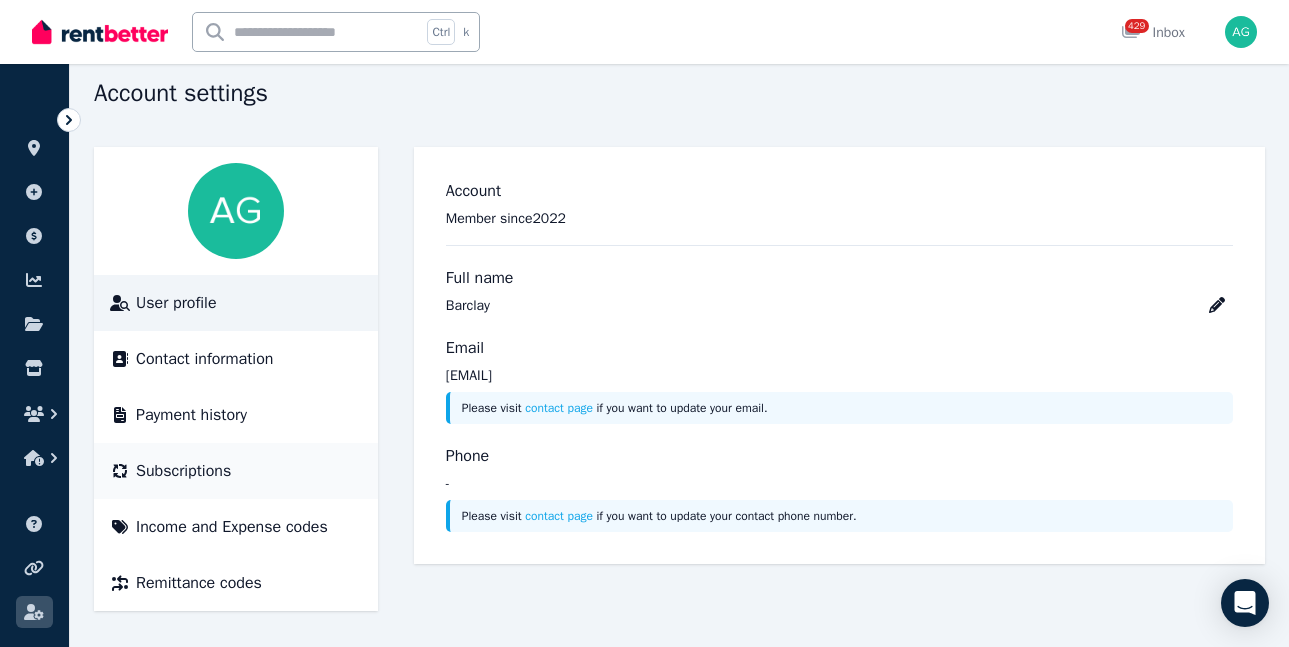 click on "Subscriptions" at bounding box center (183, 471) 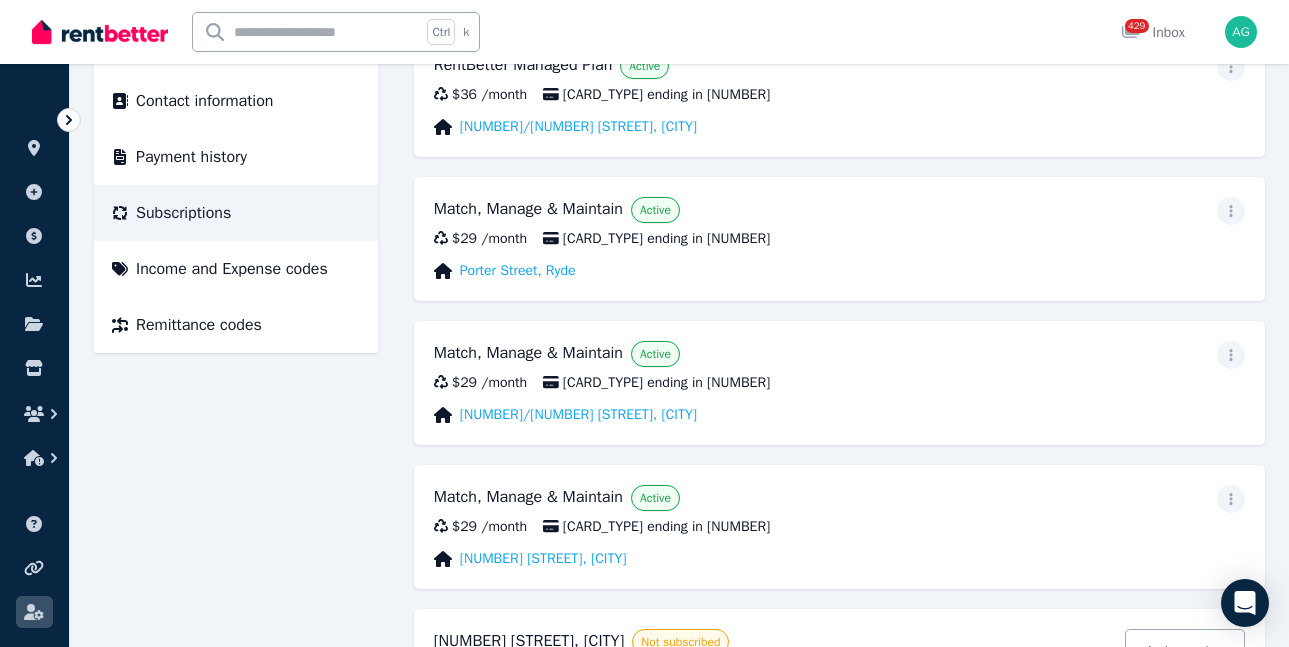 scroll, scrollTop: 300, scrollLeft: 0, axis: vertical 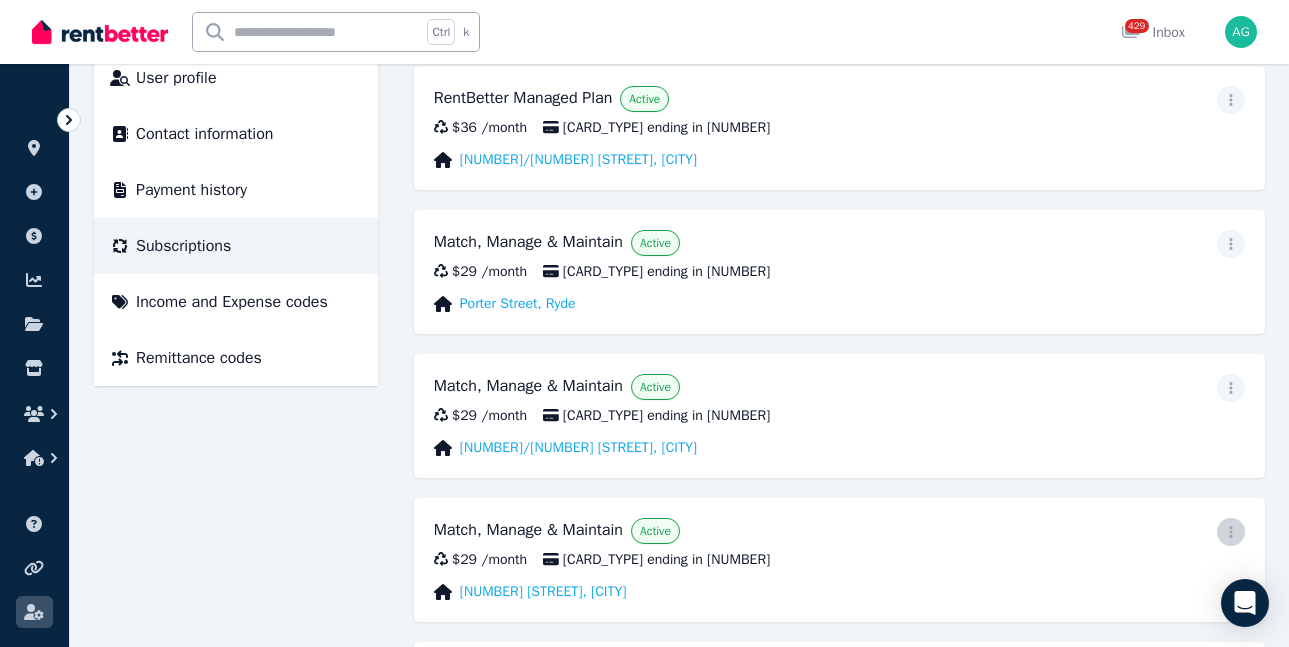 click 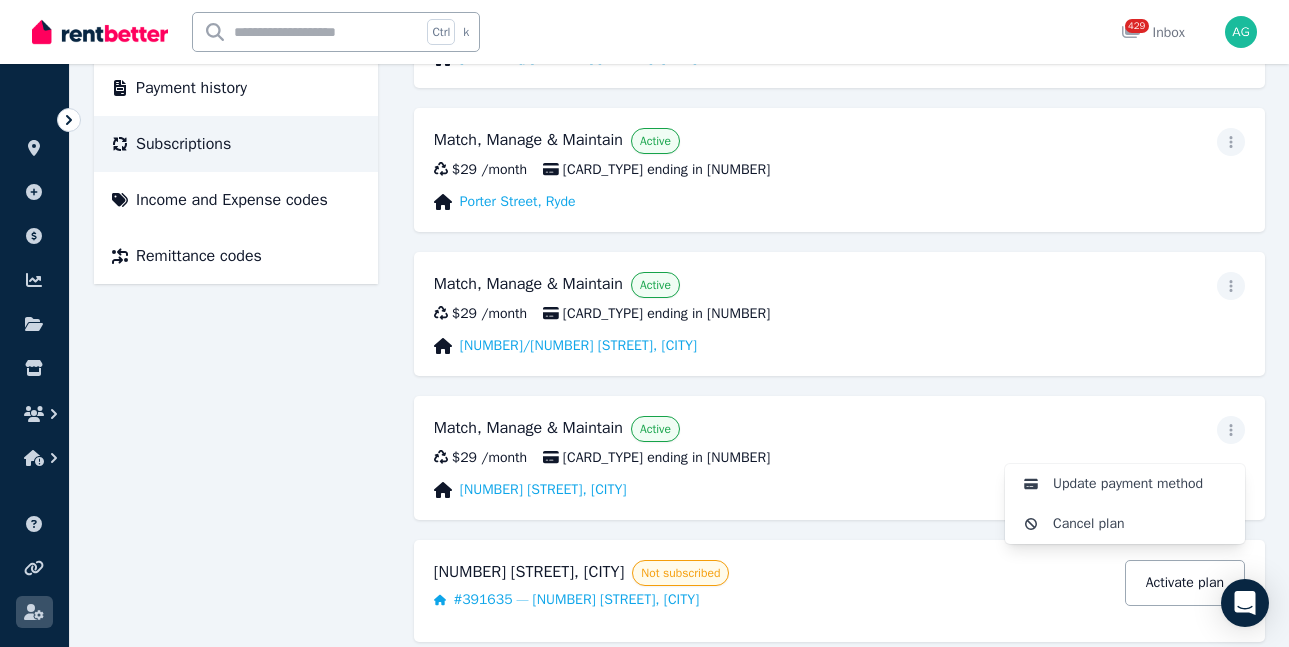 scroll, scrollTop: 500, scrollLeft: 0, axis: vertical 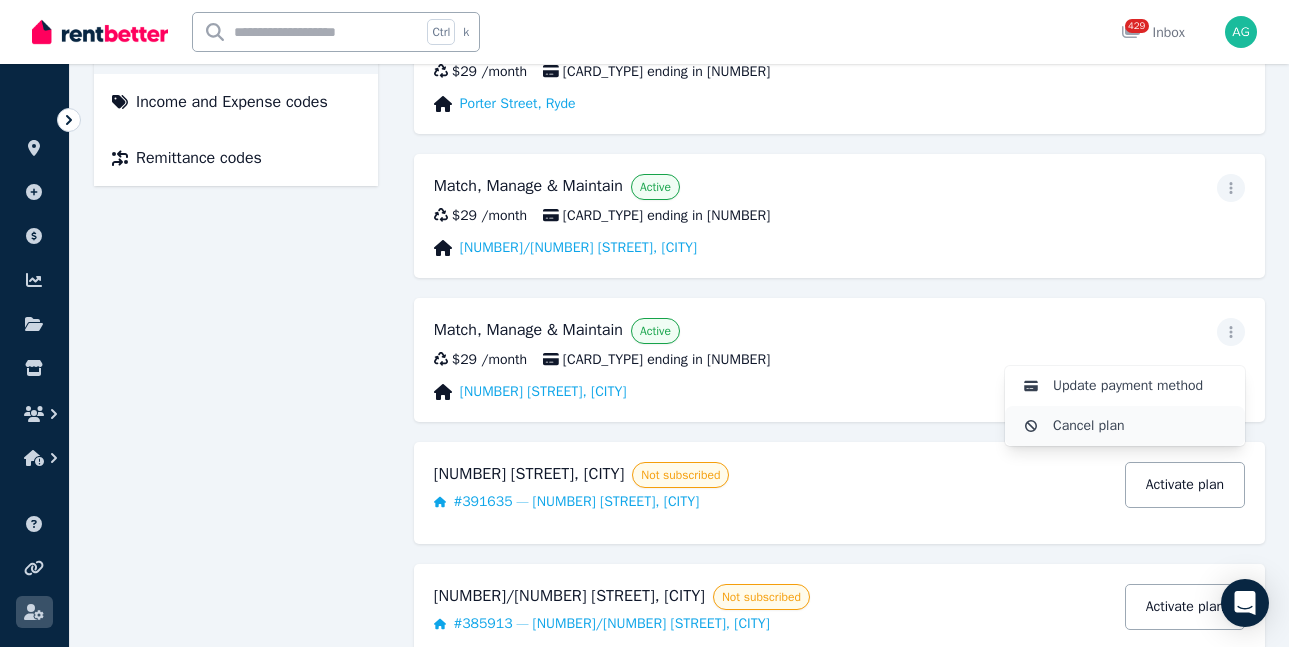 click on "Cancel plan" at bounding box center (1141, 426) 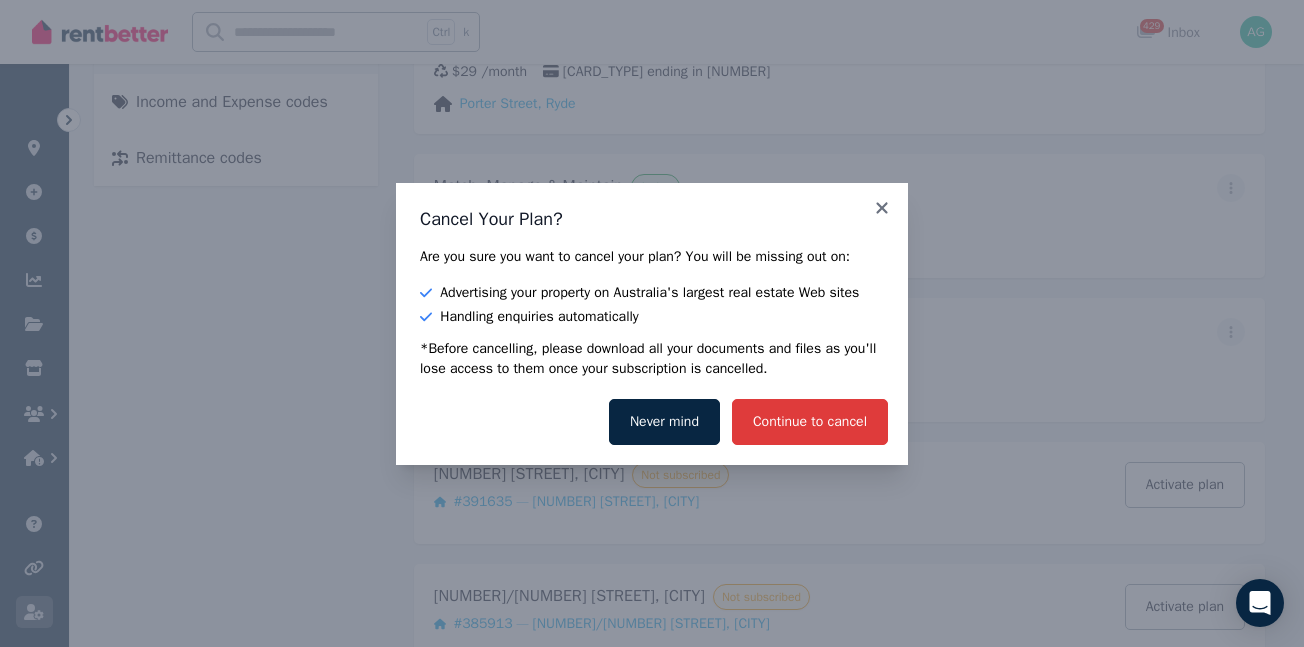 click on "Continue to cancel" at bounding box center [810, 422] 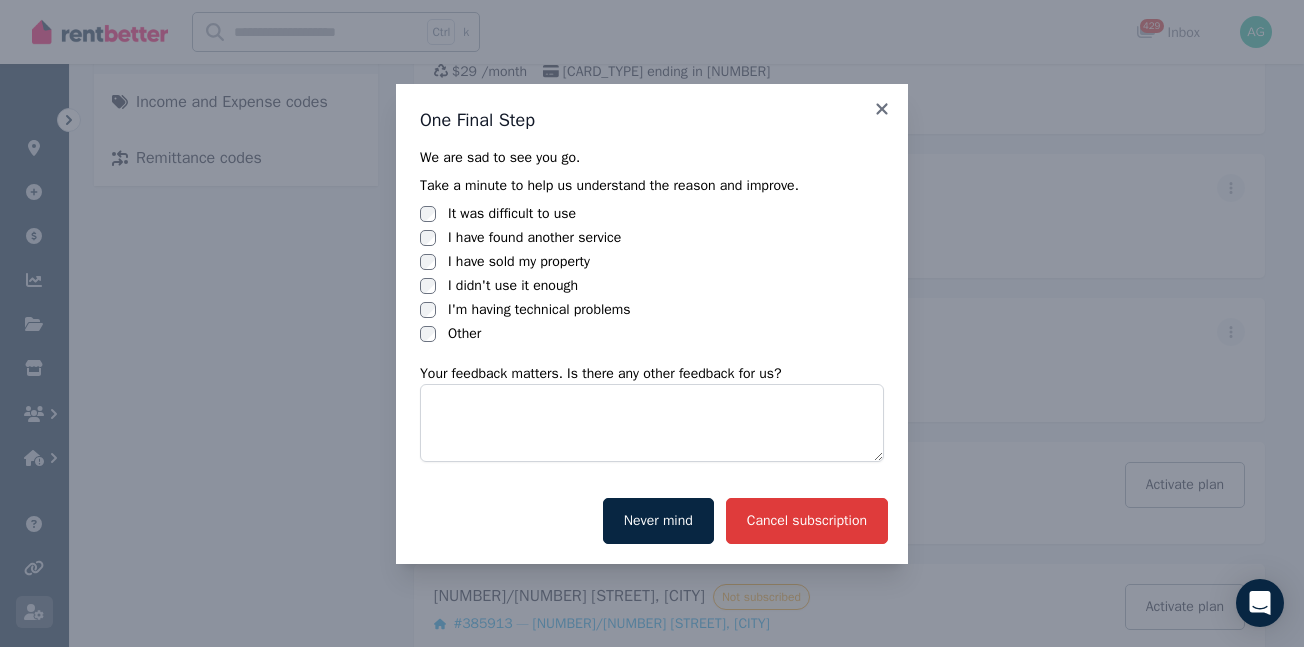 click on "Cancel subscription" at bounding box center [807, 521] 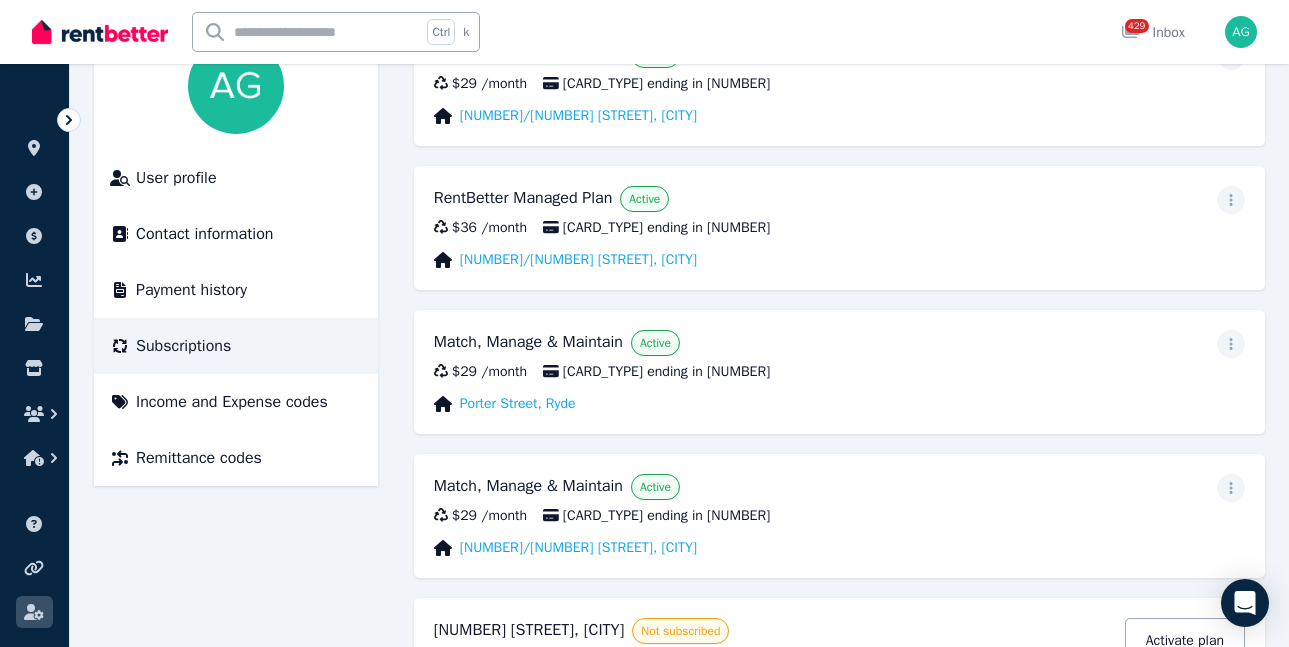 scroll, scrollTop: 400, scrollLeft: 0, axis: vertical 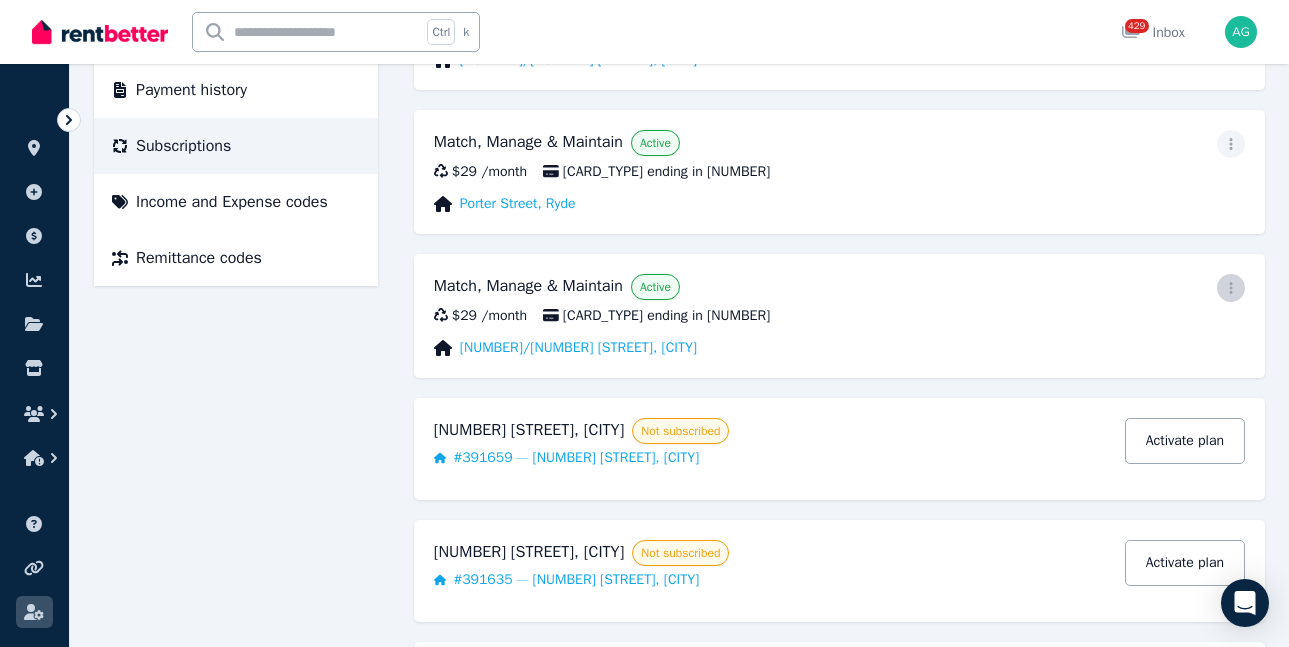 click 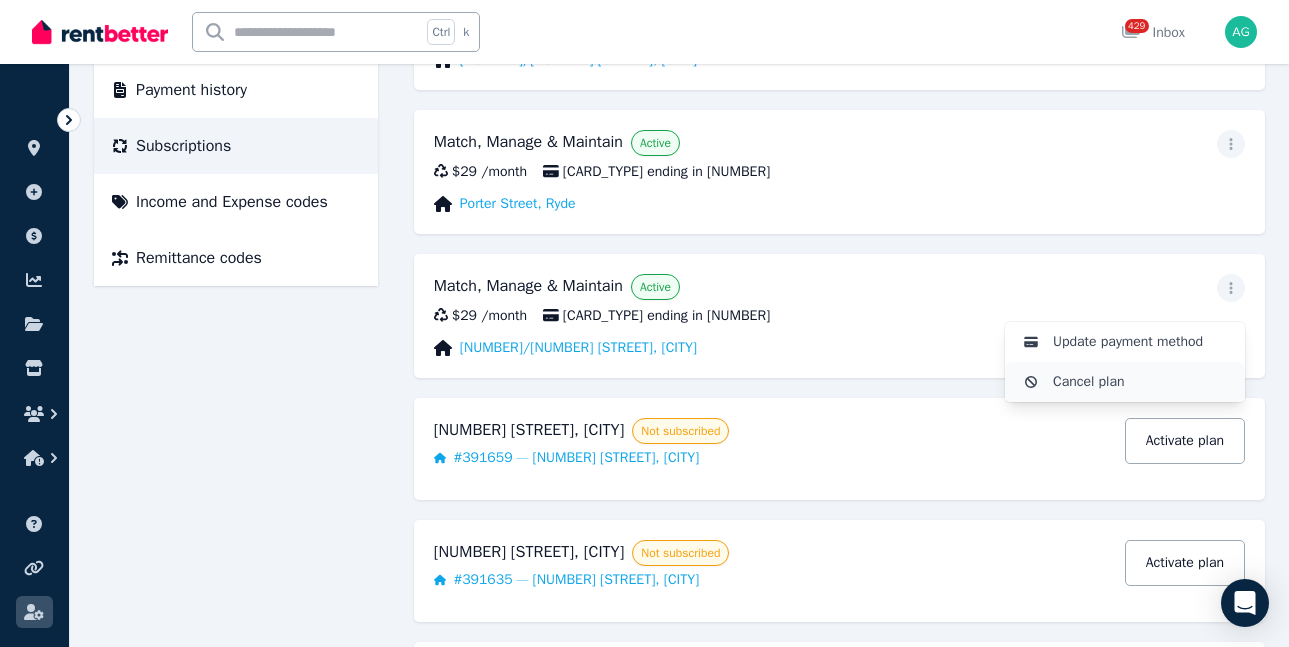 click on "Cancel plan" at bounding box center [1141, 382] 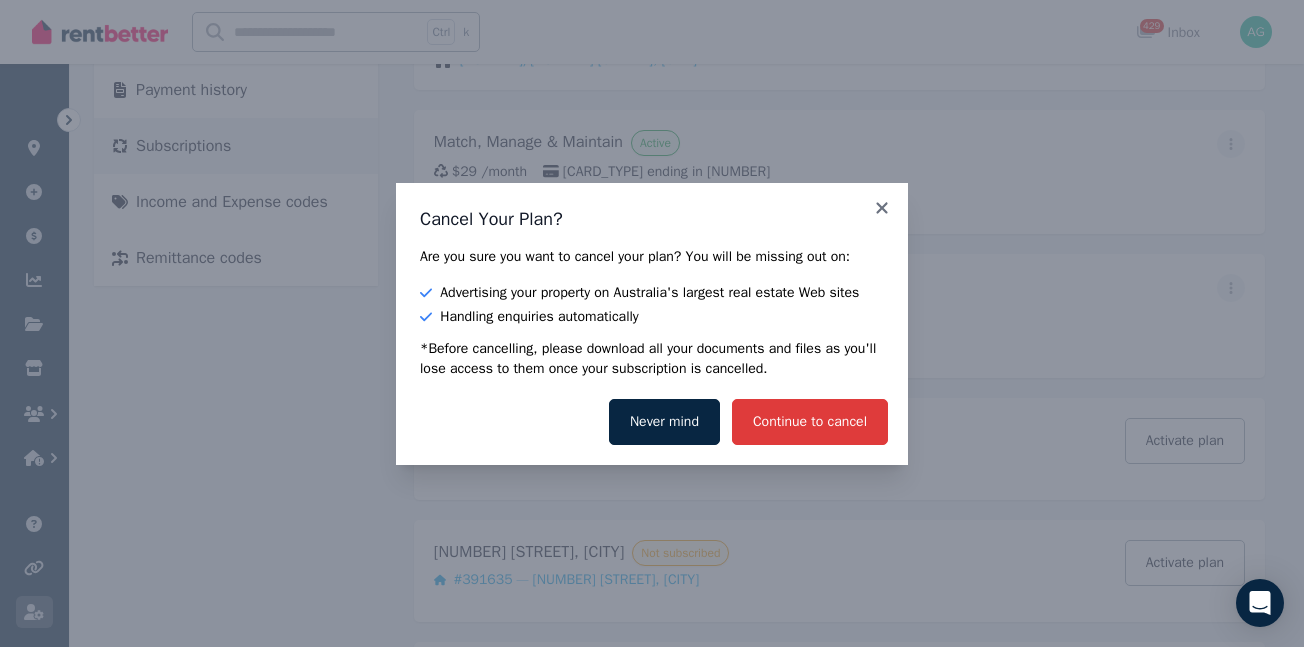 click on "Continue to cancel" at bounding box center [810, 422] 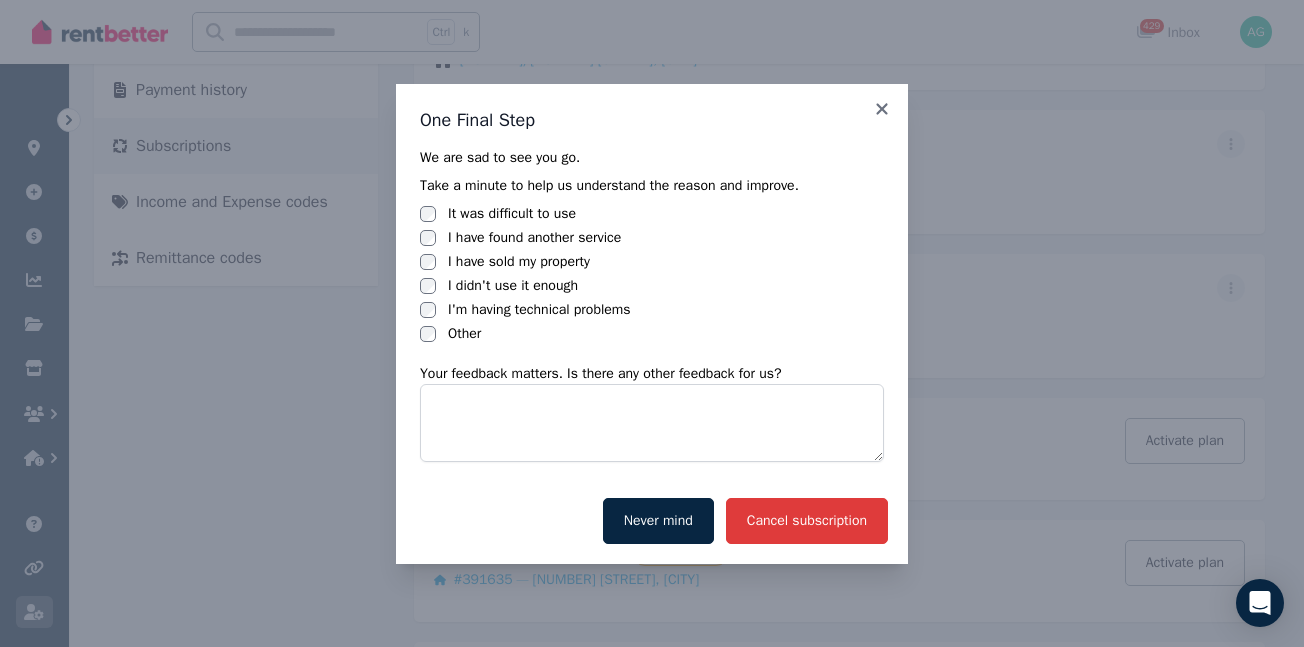 click on "Cancel subscription" at bounding box center (807, 521) 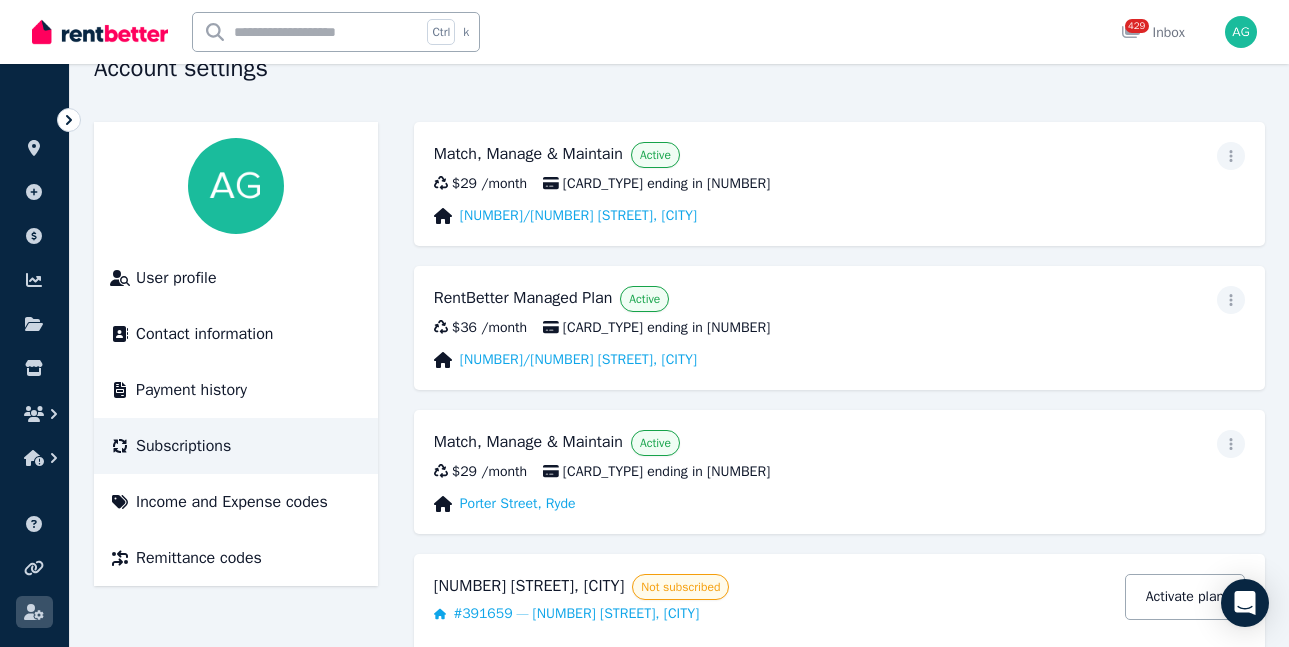 scroll, scrollTop: 0, scrollLeft: 0, axis: both 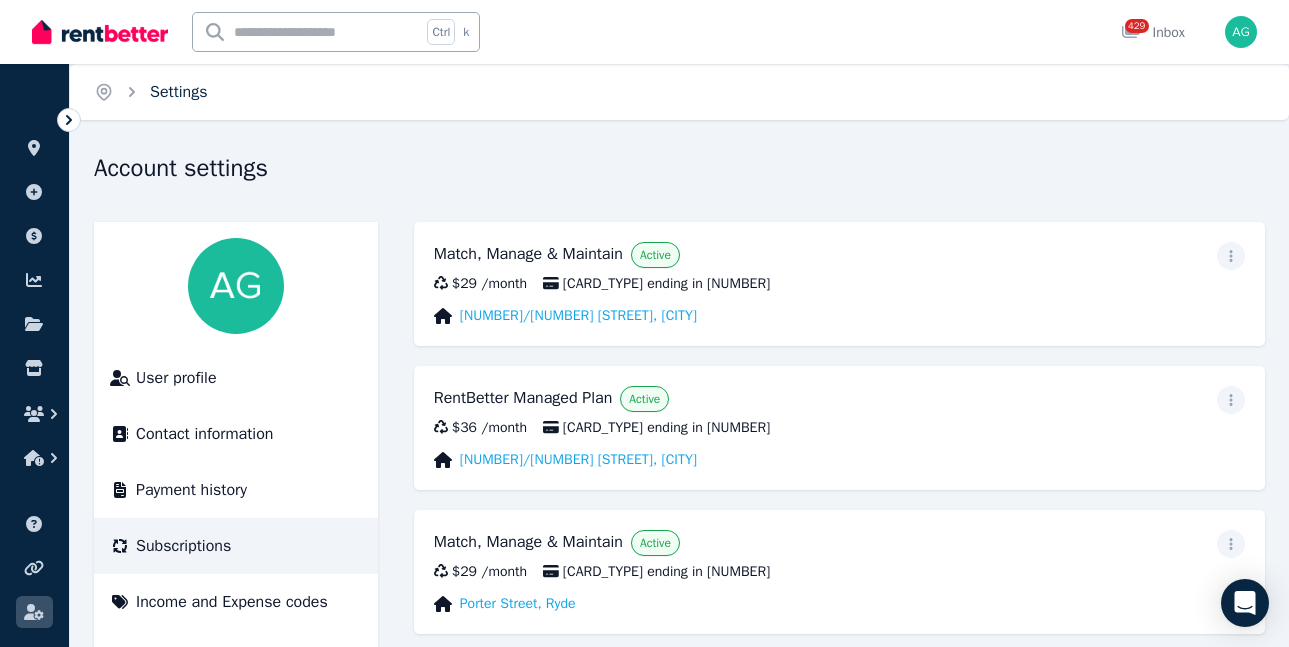 click on "Settings" at bounding box center [179, 92] 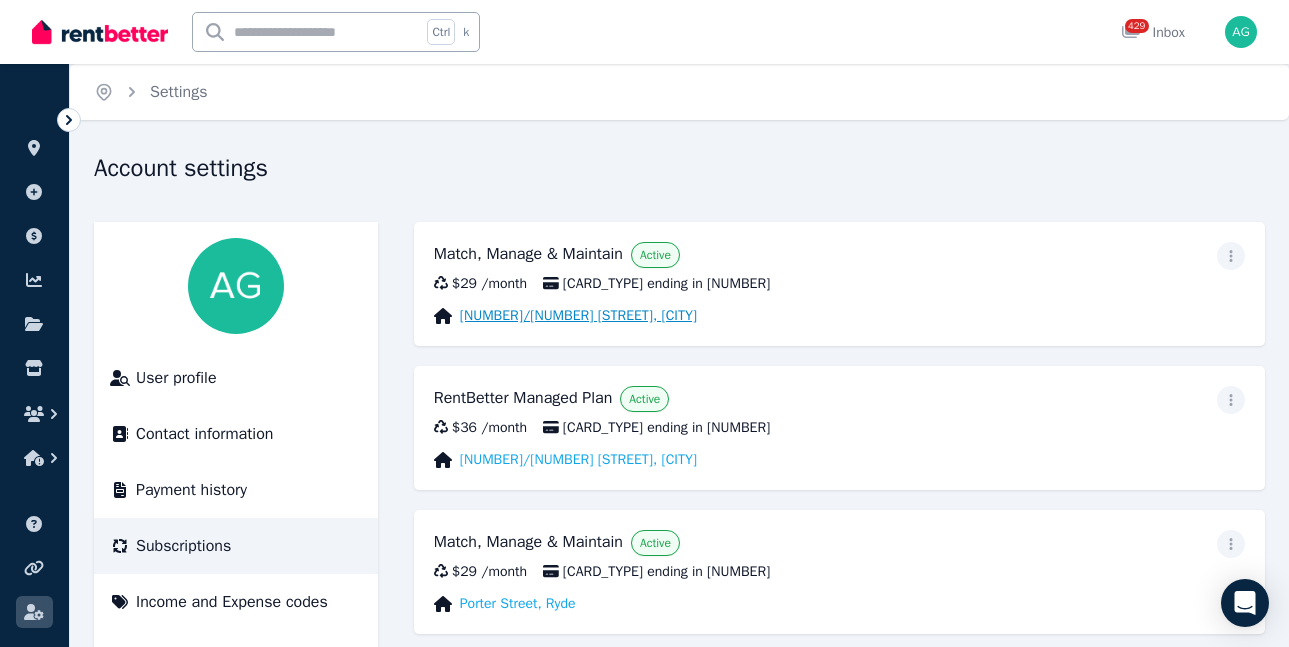 click on "[NUMBER]/[NUMBER] [STREET], [CITY]" at bounding box center (578, 316) 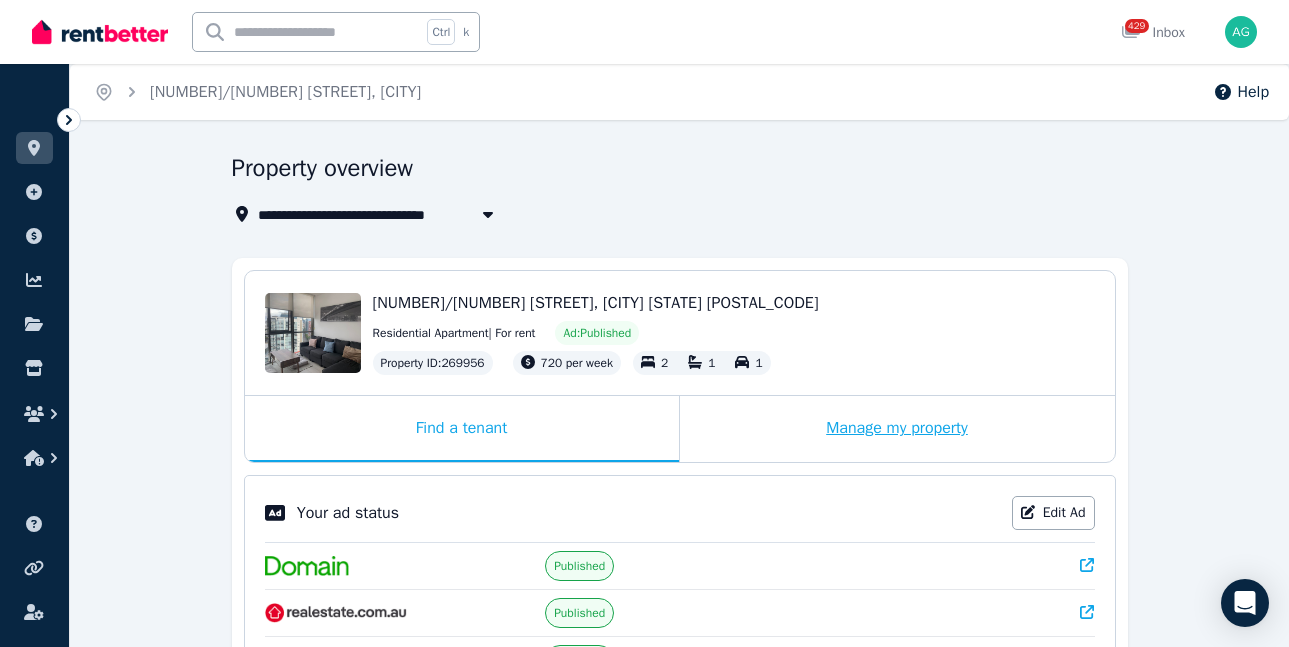 click on "Manage my property" at bounding box center (897, 429) 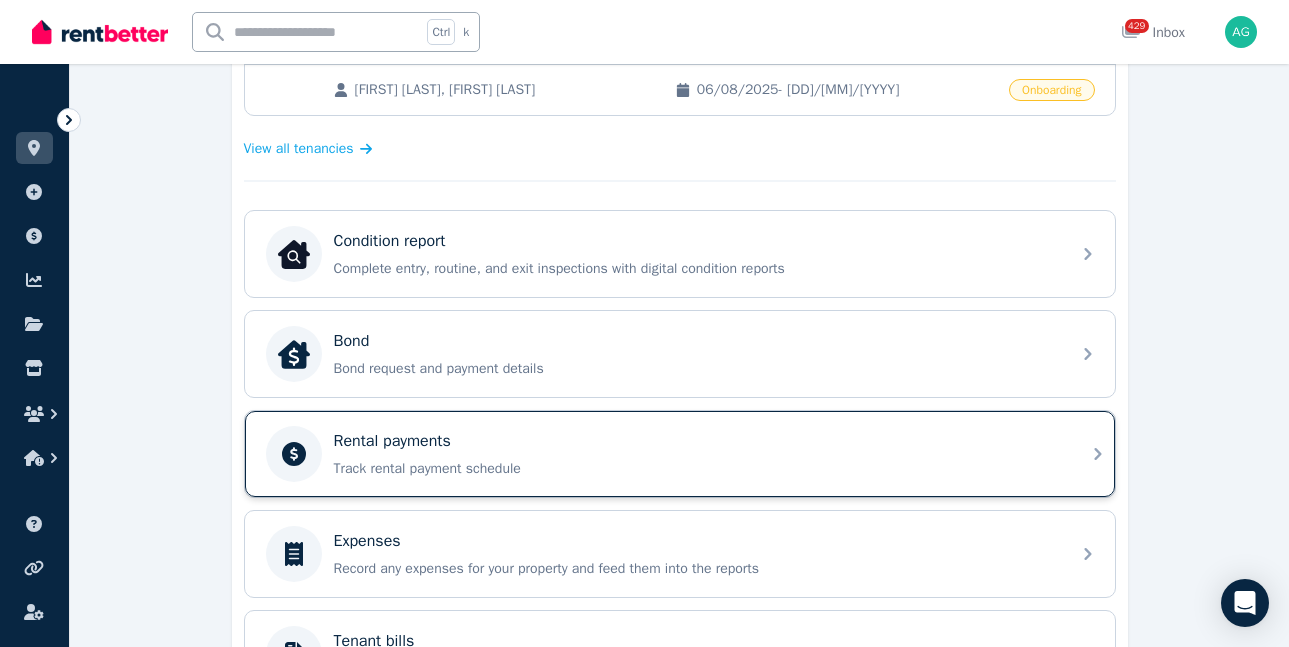 scroll, scrollTop: 700, scrollLeft: 0, axis: vertical 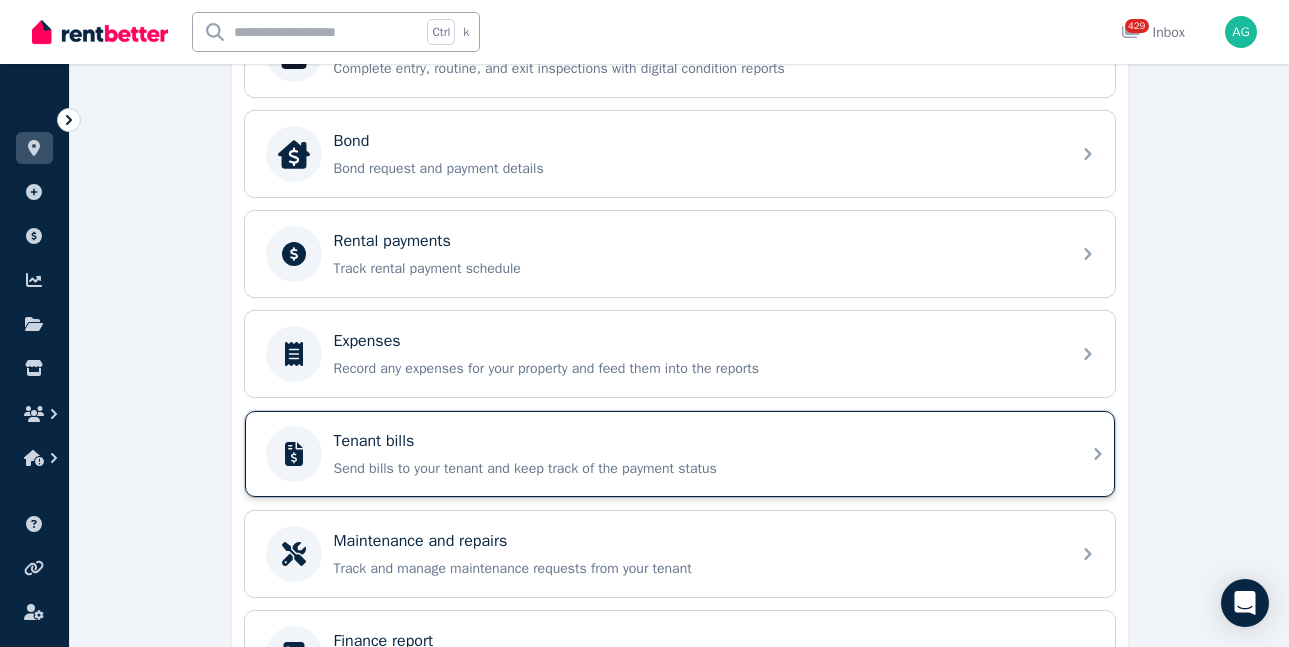 click on "Send bills to your tenant and keep track of the payment status" at bounding box center (696, 469) 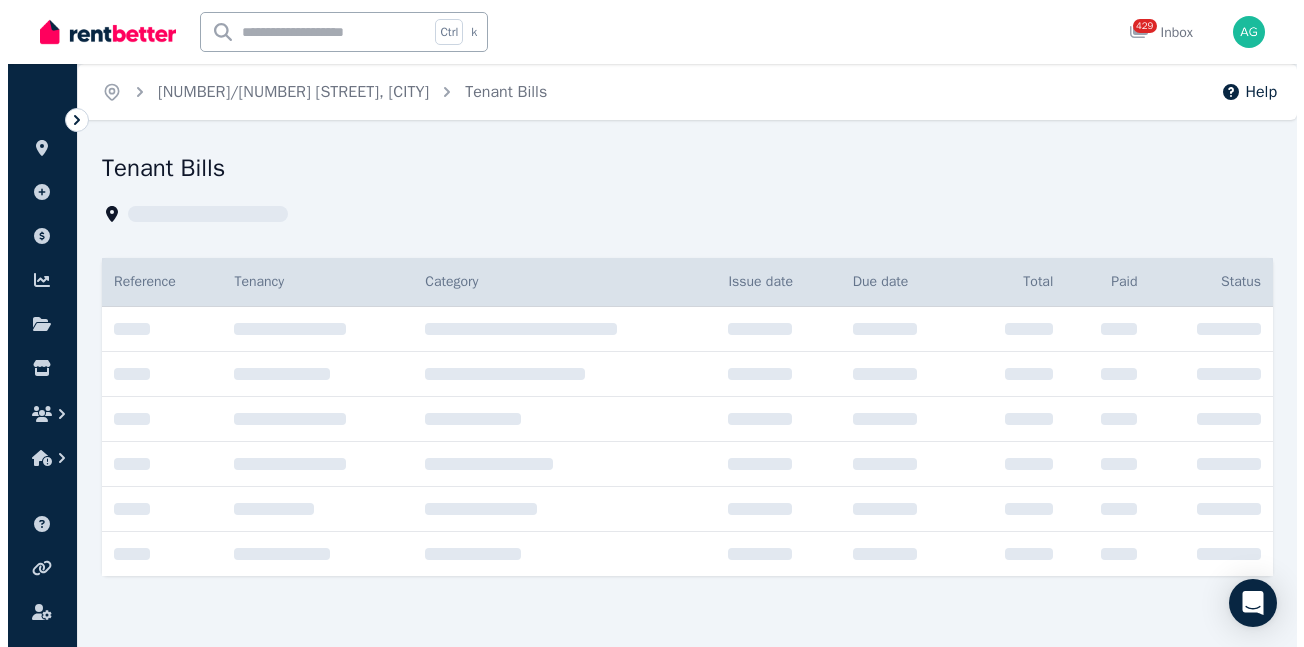 scroll, scrollTop: 0, scrollLeft: 0, axis: both 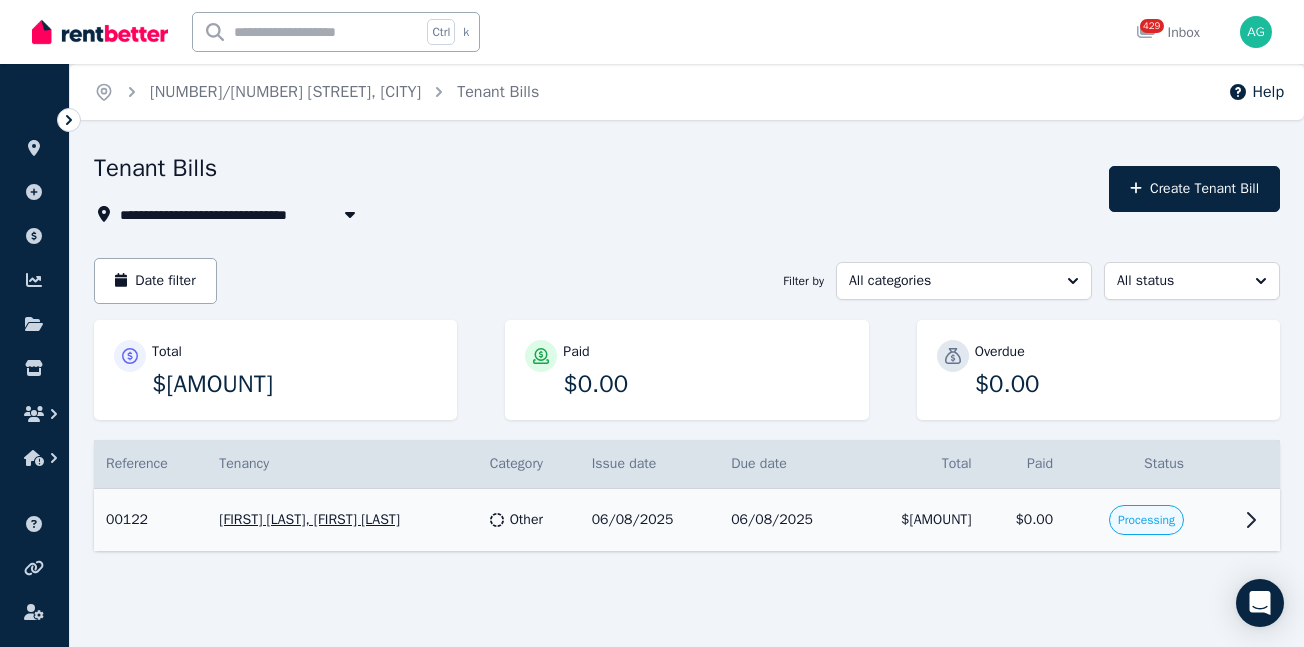 click 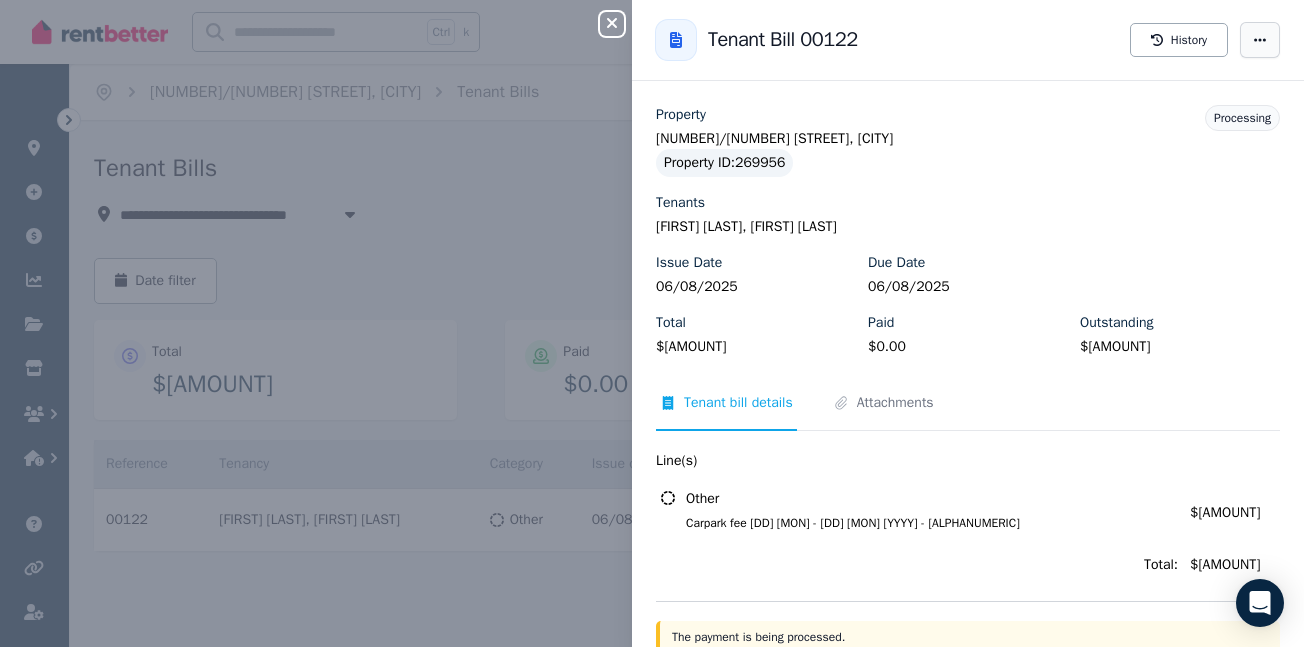 click at bounding box center (1260, 40) 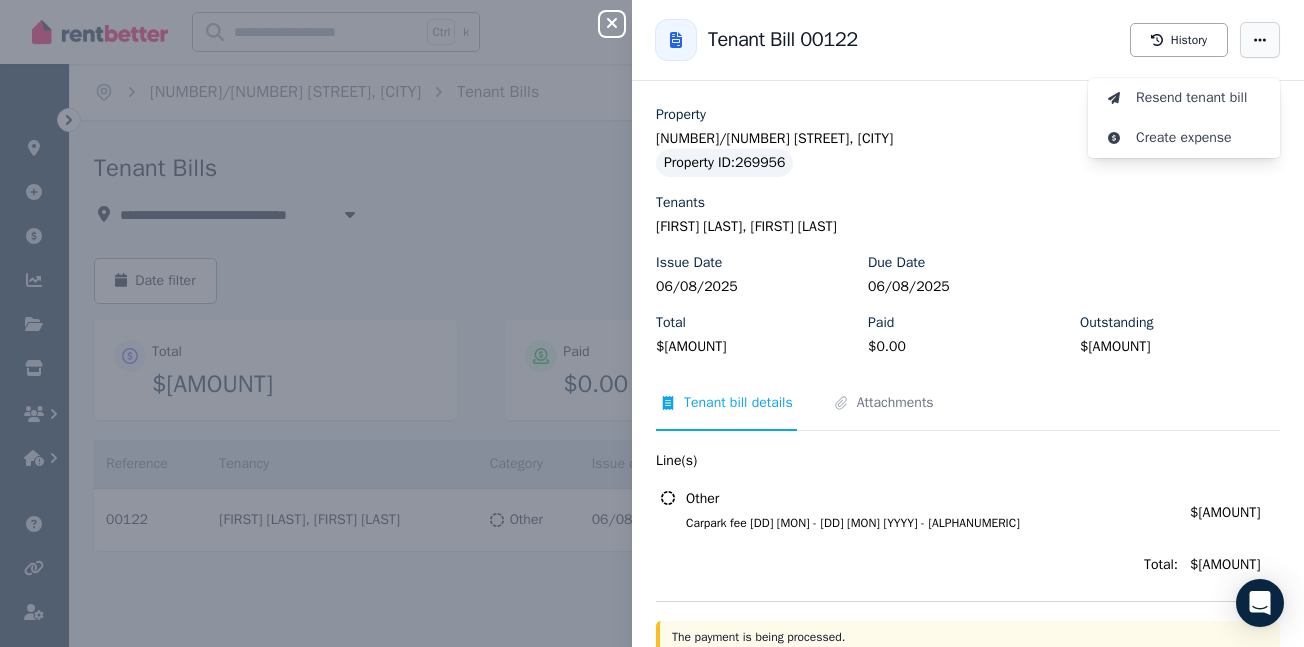 click at bounding box center [1260, 40] 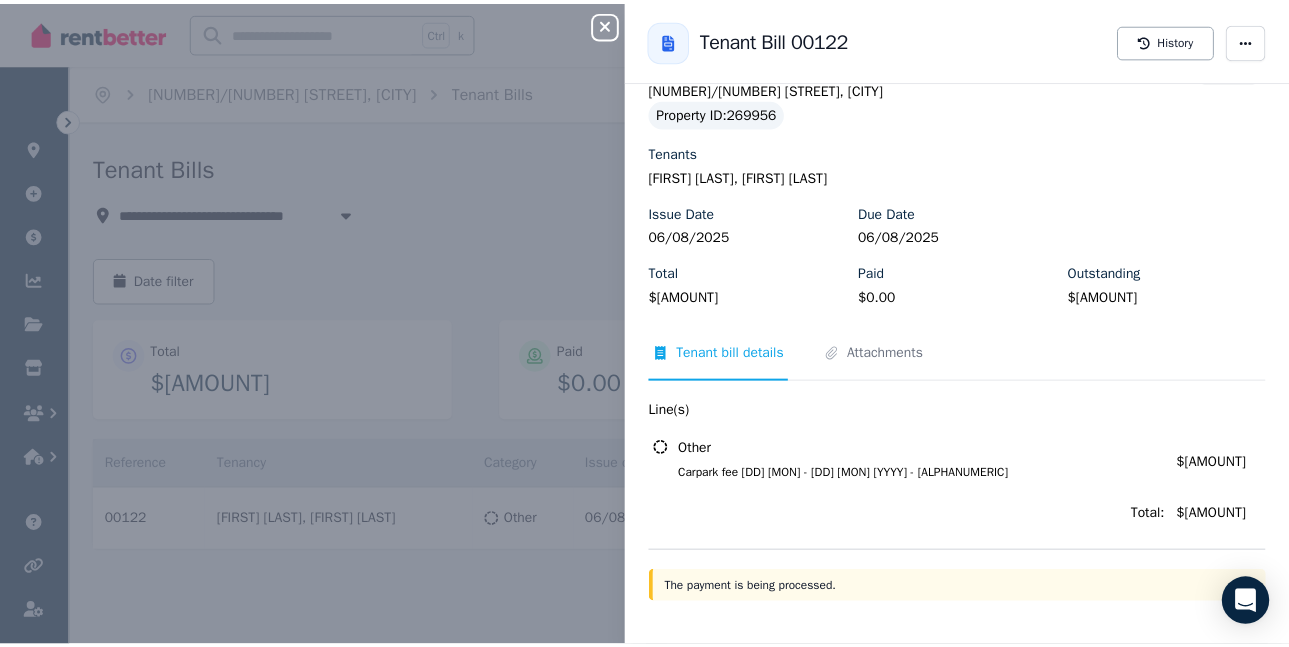 scroll, scrollTop: 0, scrollLeft: 0, axis: both 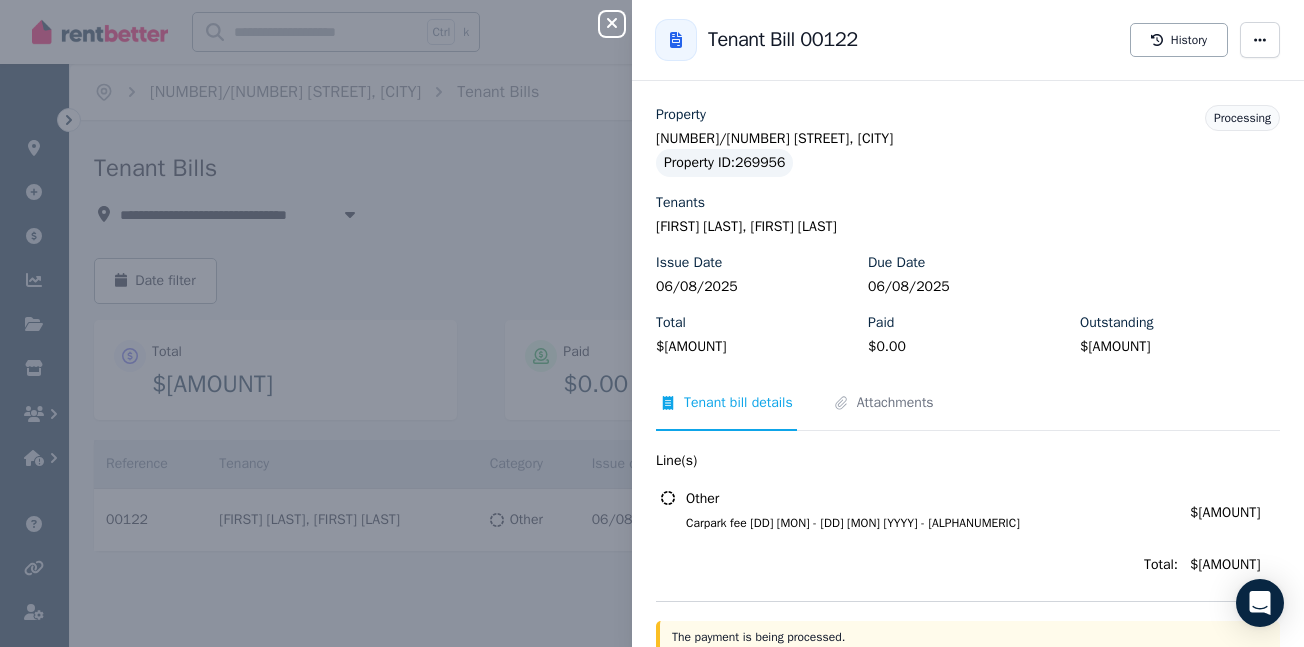 click 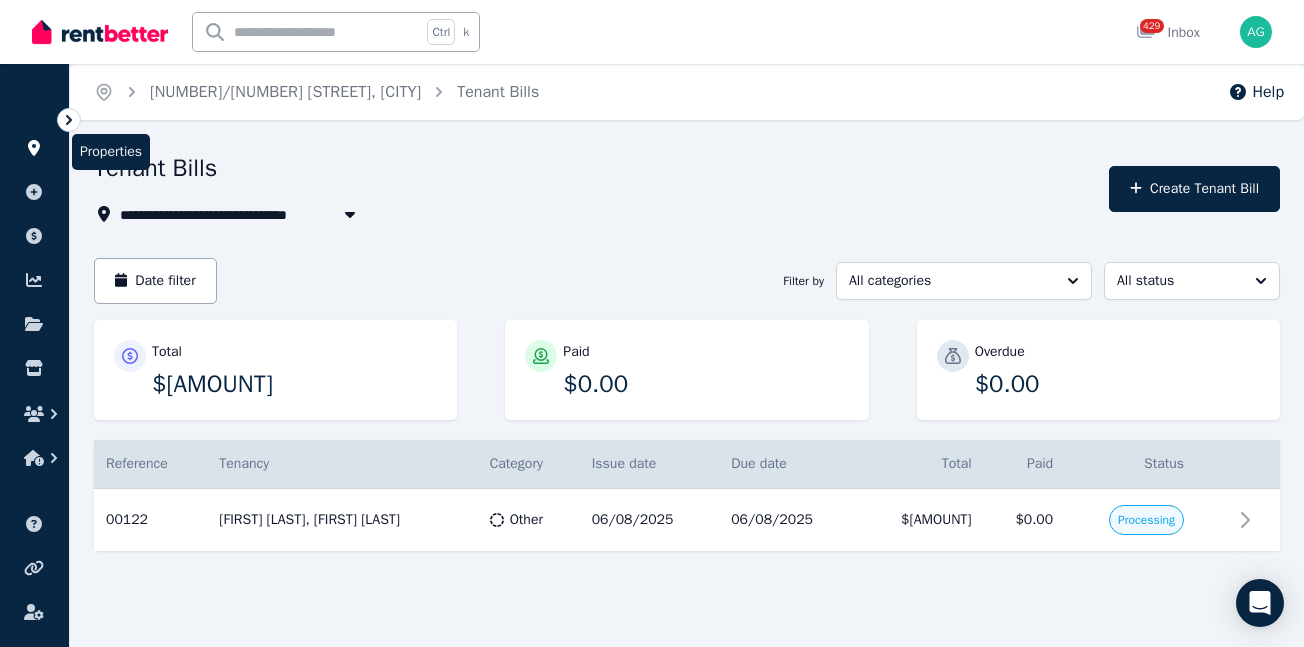 click 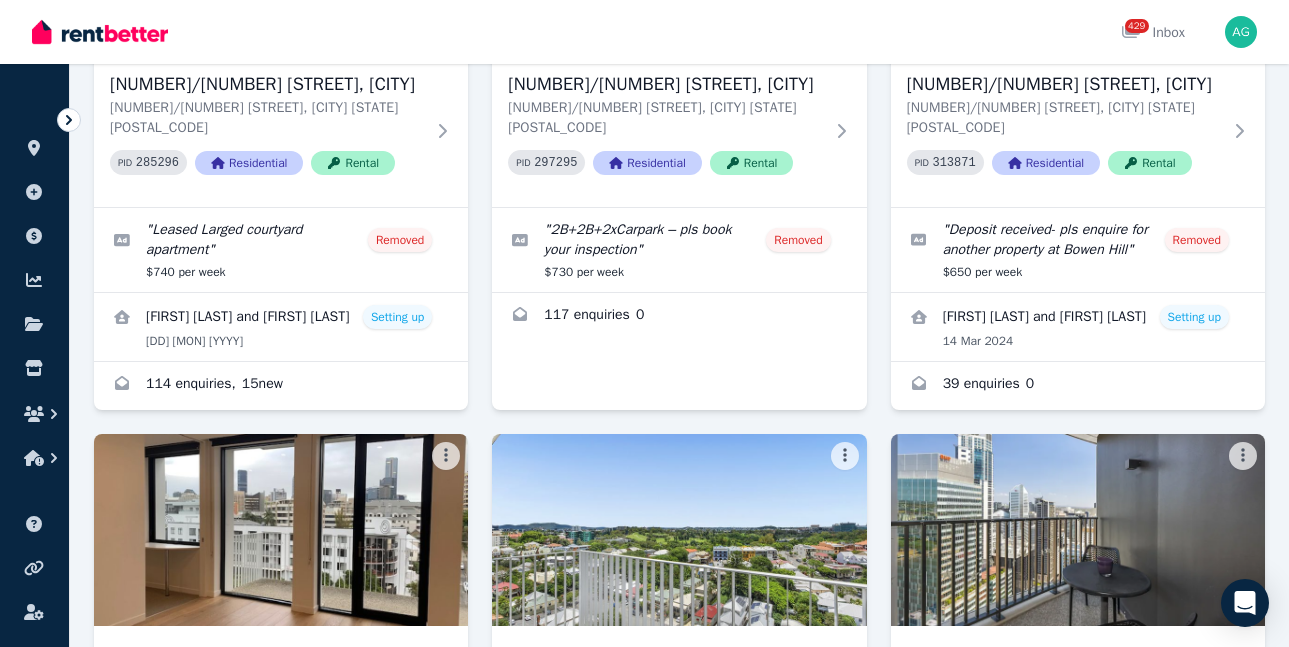 scroll, scrollTop: 3000, scrollLeft: 0, axis: vertical 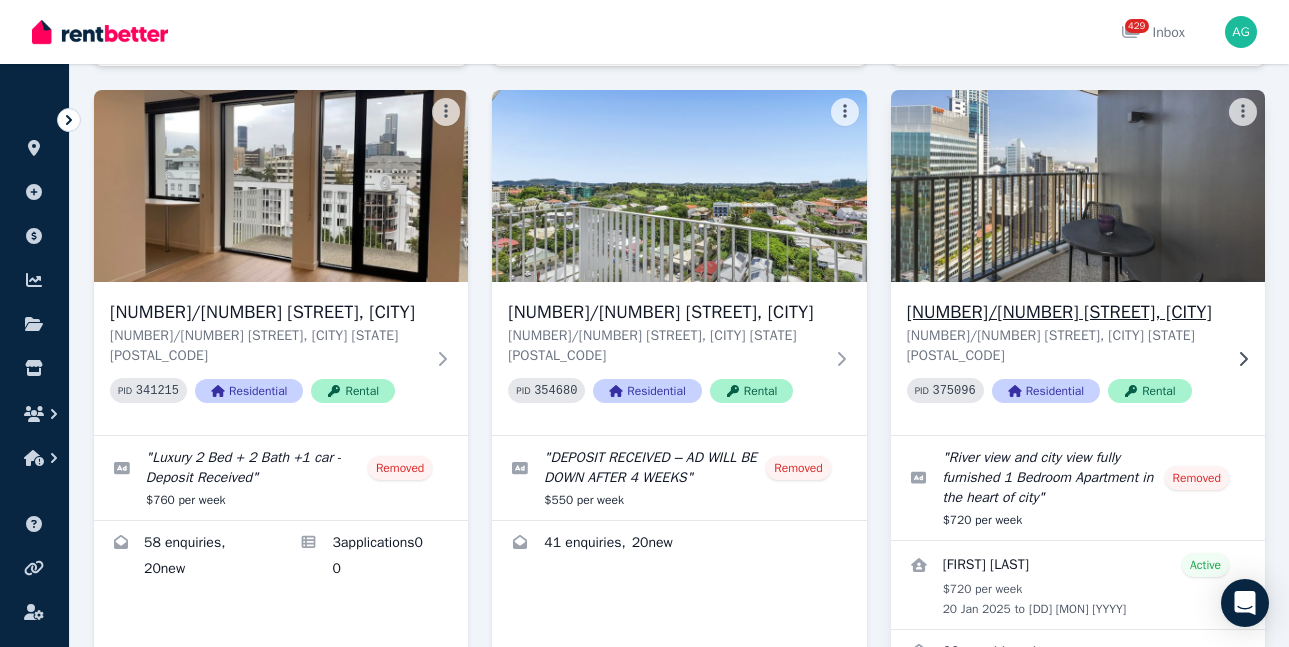 click on "[NUMBER]/[NUMBER] [STREET], [CITY]" at bounding box center (1064, 312) 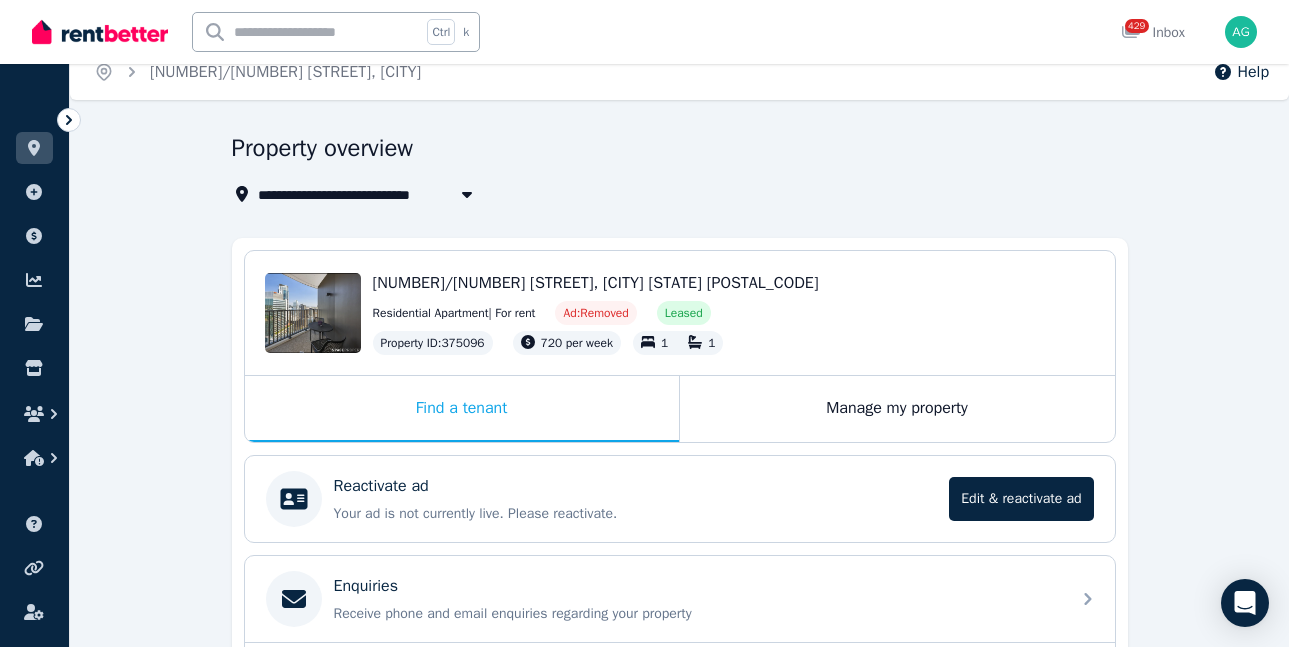 scroll, scrollTop: 0, scrollLeft: 0, axis: both 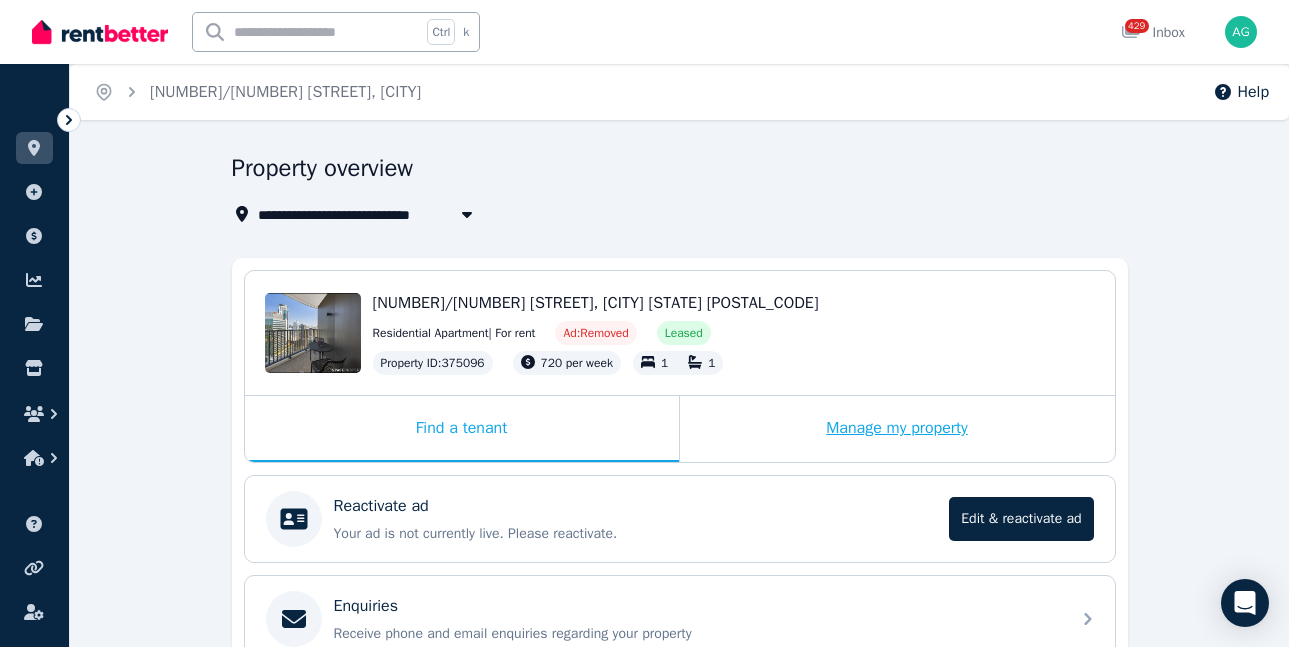 click on "Manage my property" at bounding box center (897, 429) 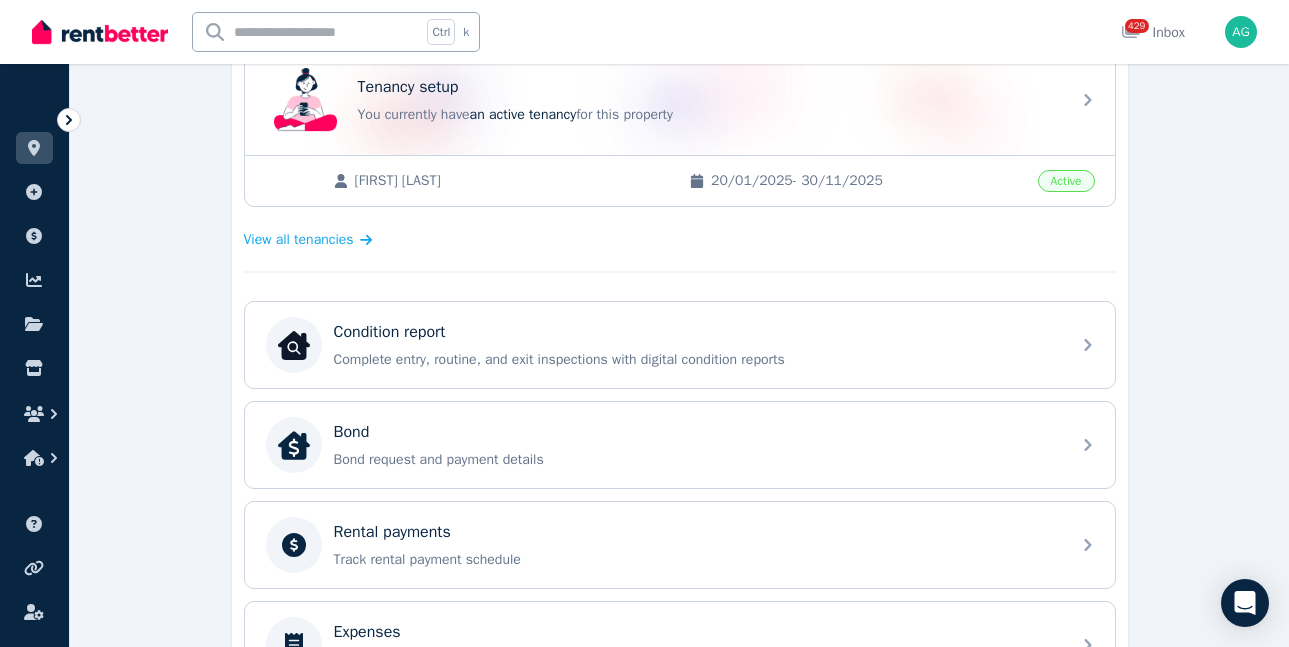 scroll, scrollTop: 800, scrollLeft: 0, axis: vertical 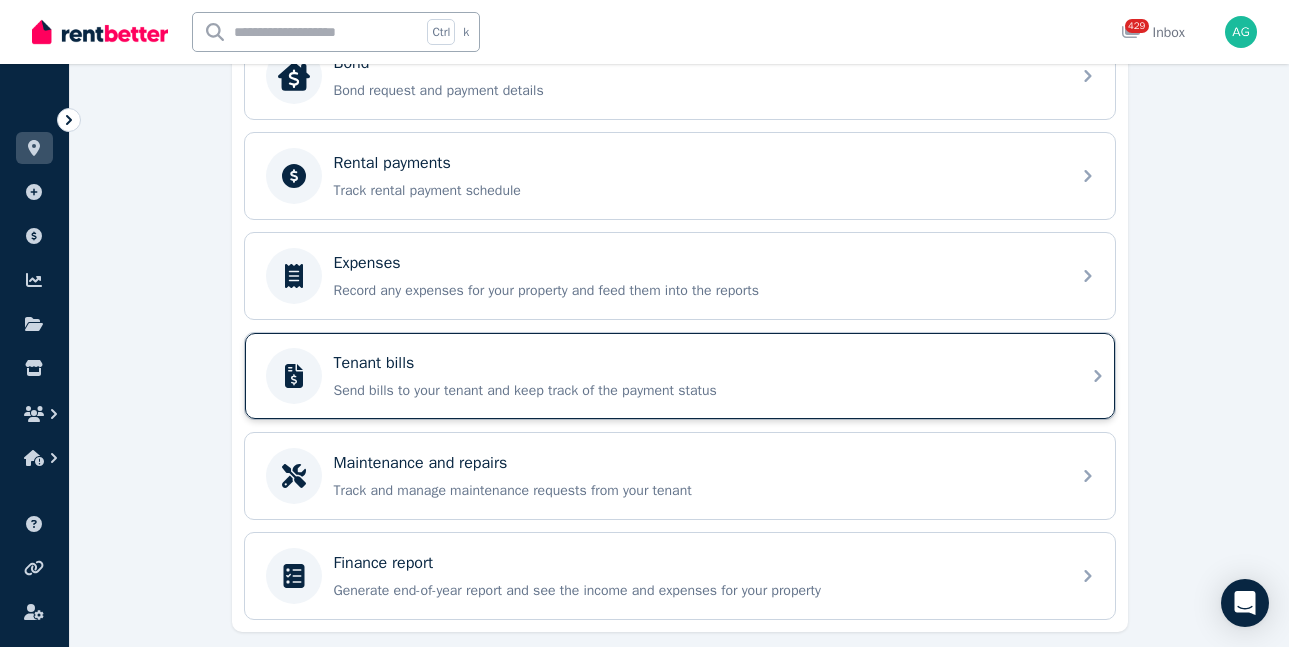 click on "Send bills to your tenant and keep track of the payment status" at bounding box center [696, 391] 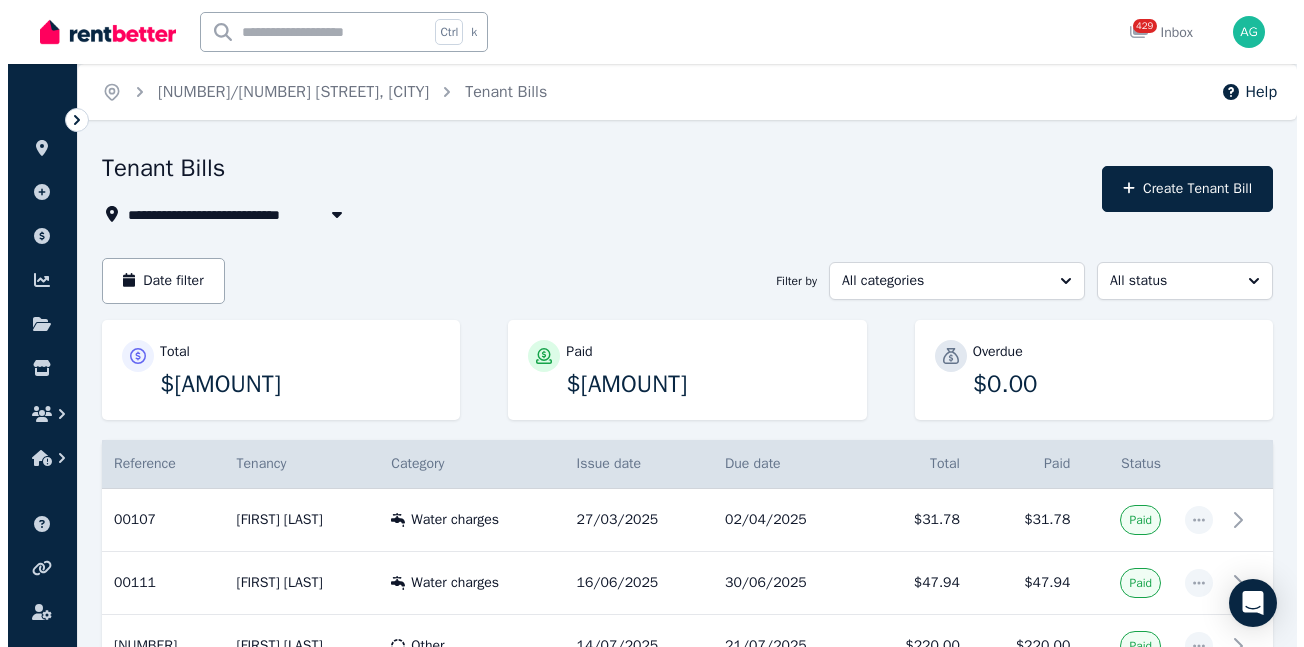 scroll, scrollTop: 138, scrollLeft: 0, axis: vertical 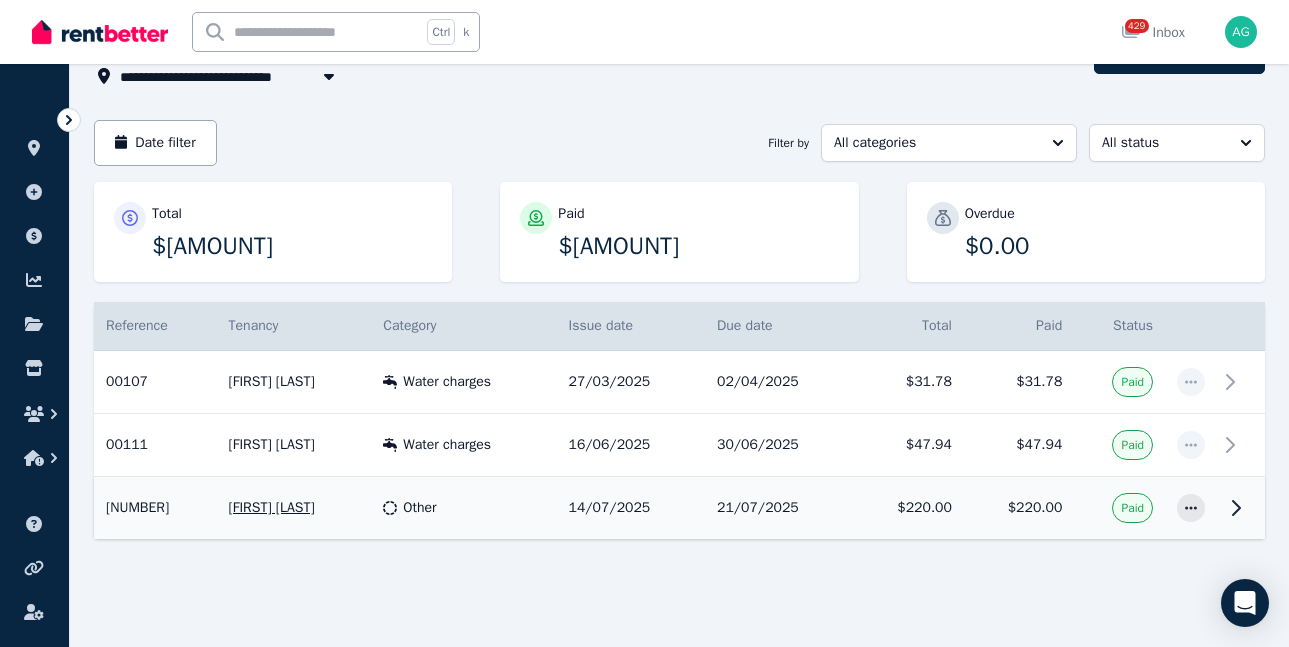 click 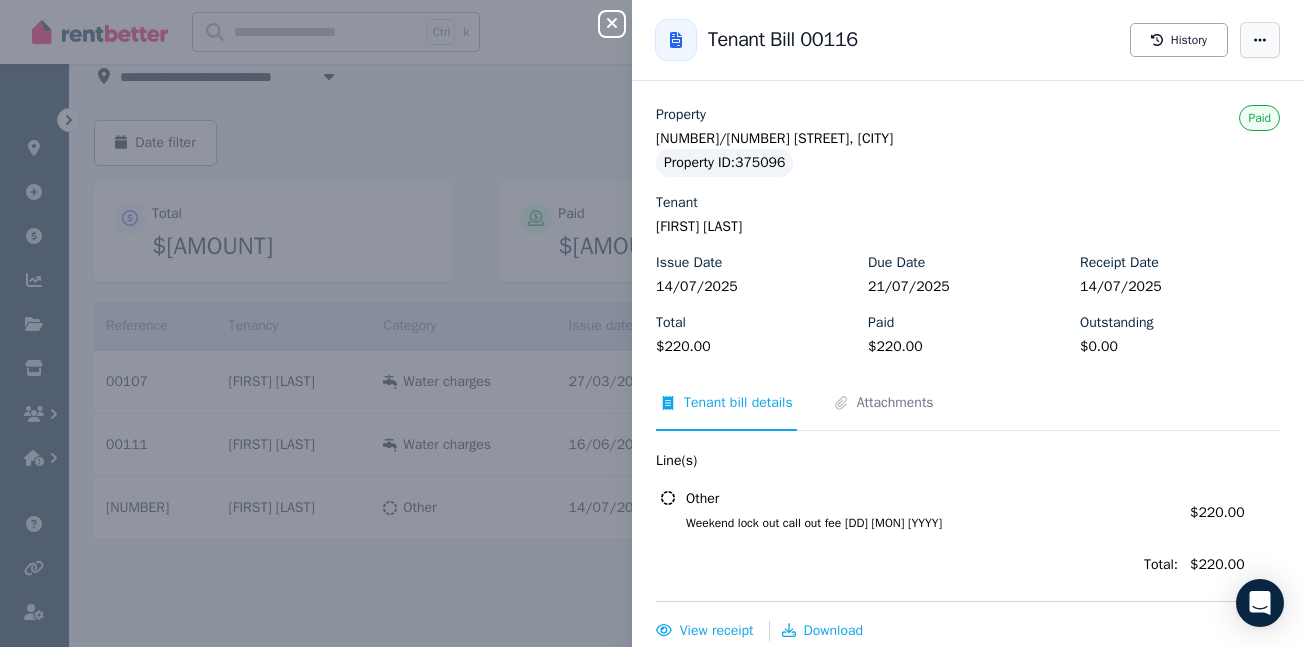 click 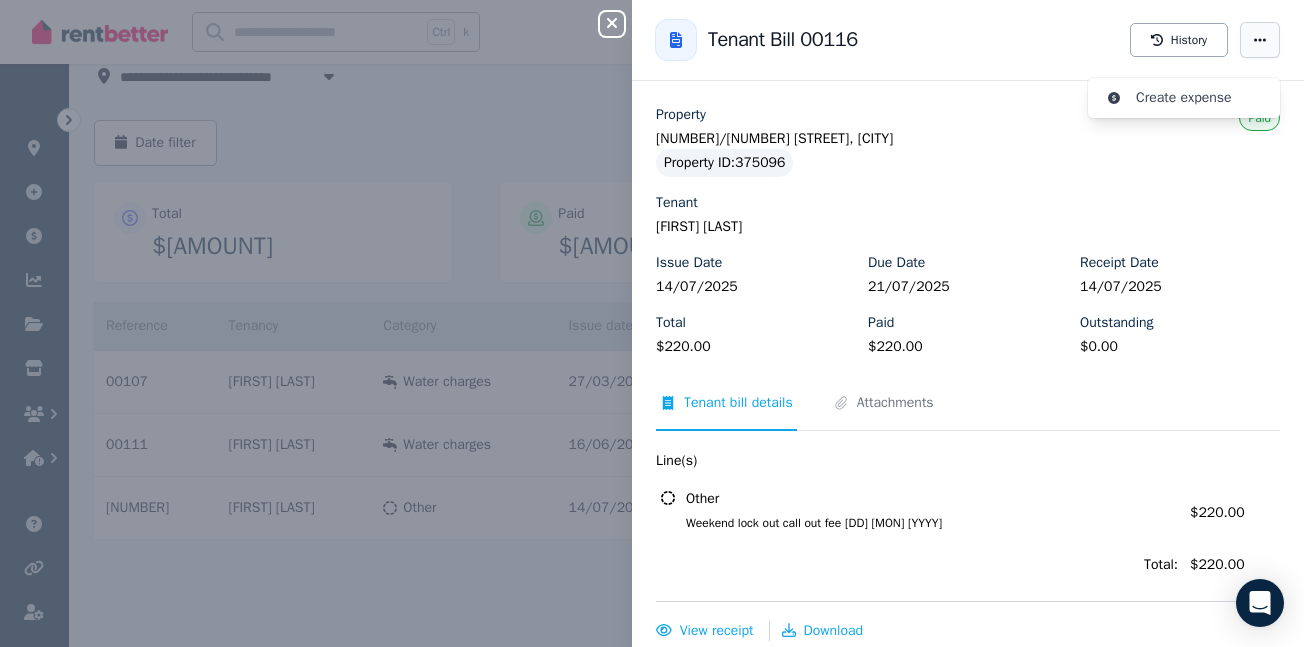 click 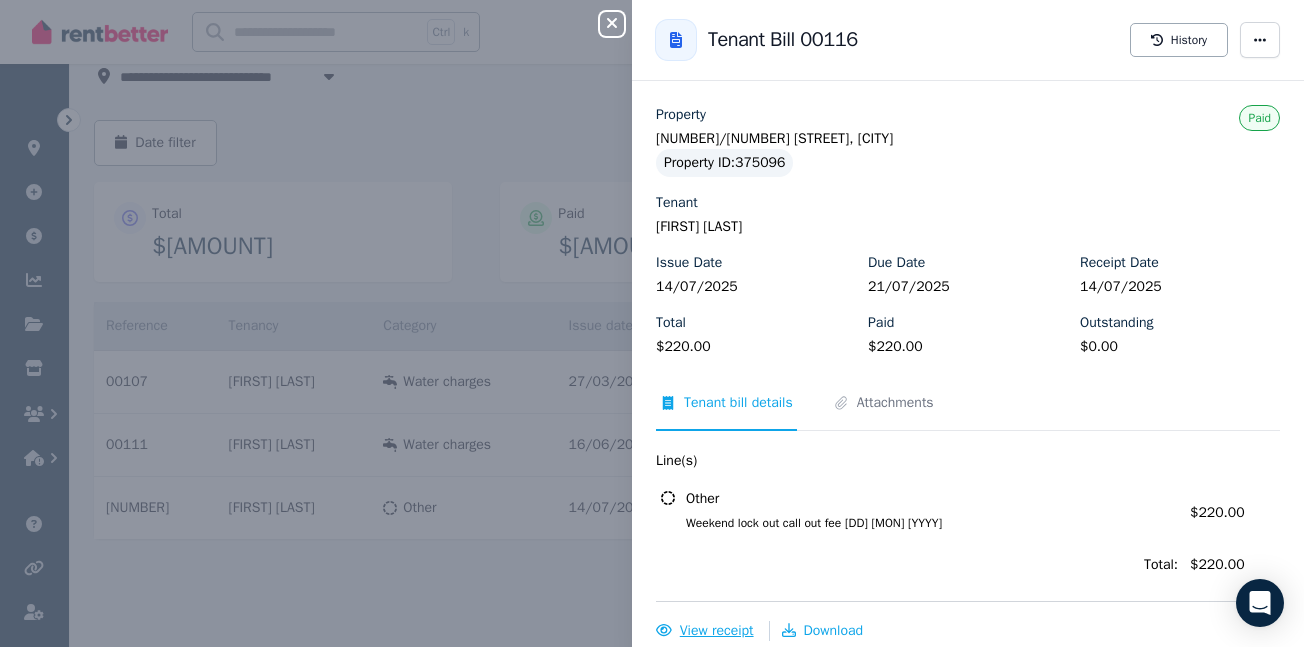 click on "View receipt" at bounding box center [717, 630] 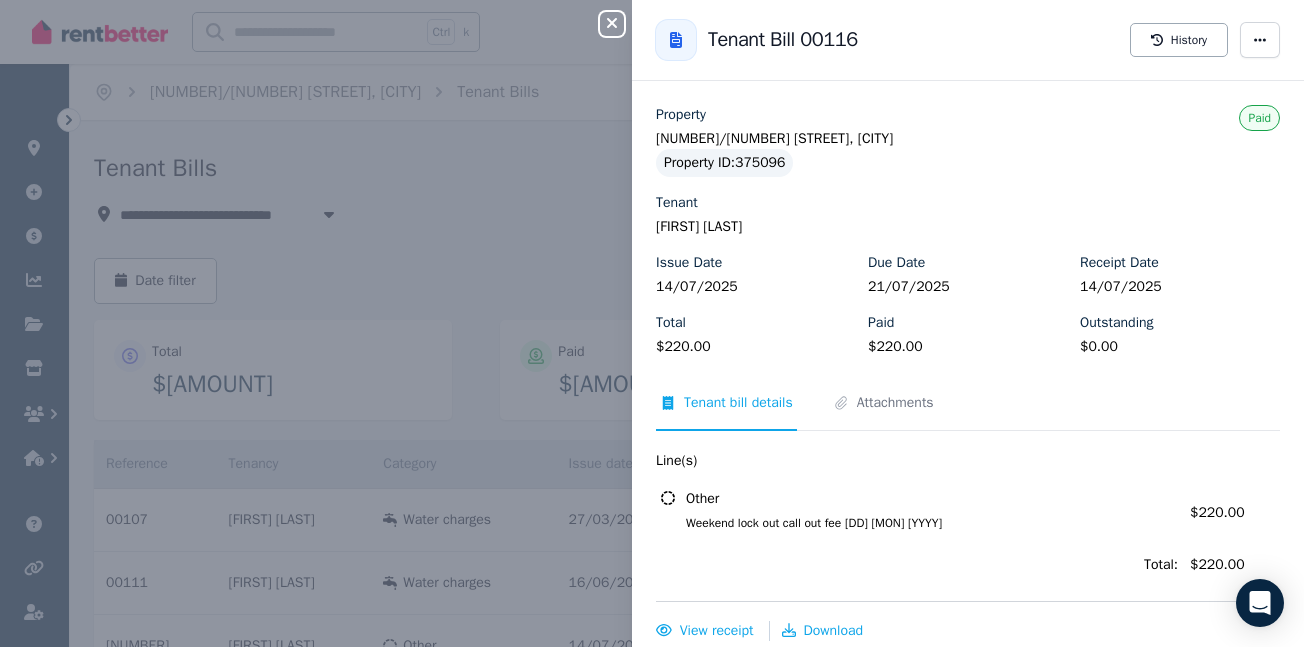 scroll, scrollTop: 0, scrollLeft: 0, axis: both 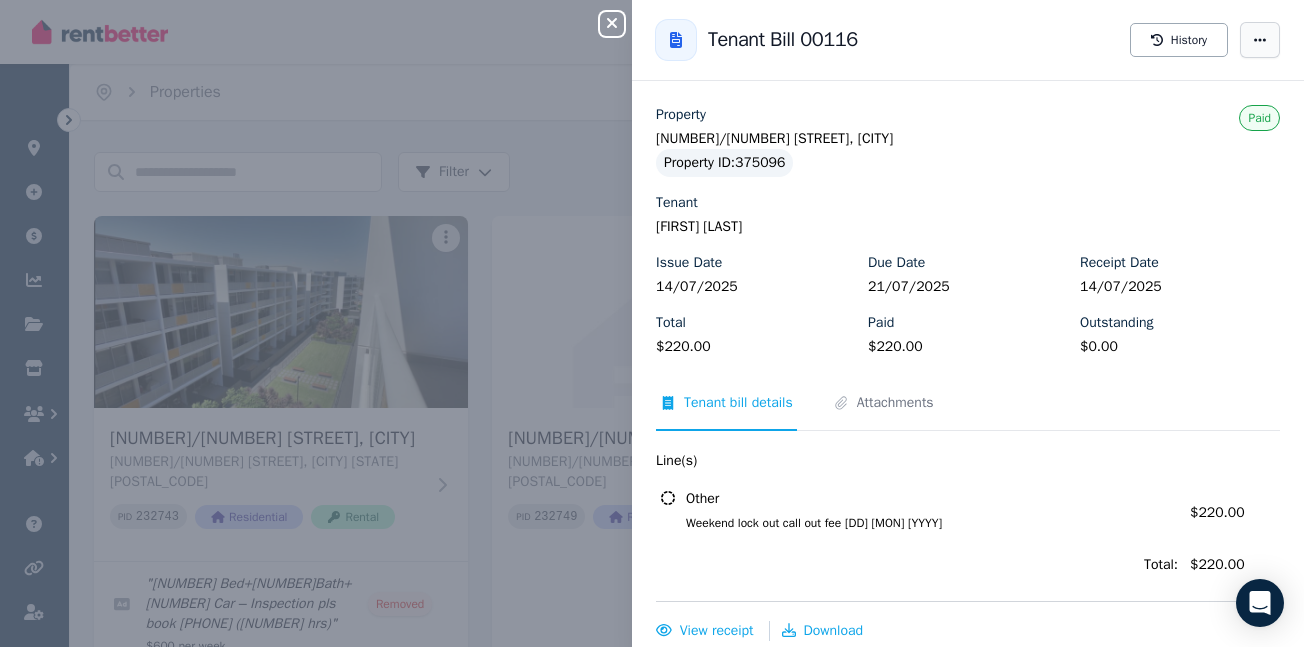 click at bounding box center (1260, 40) 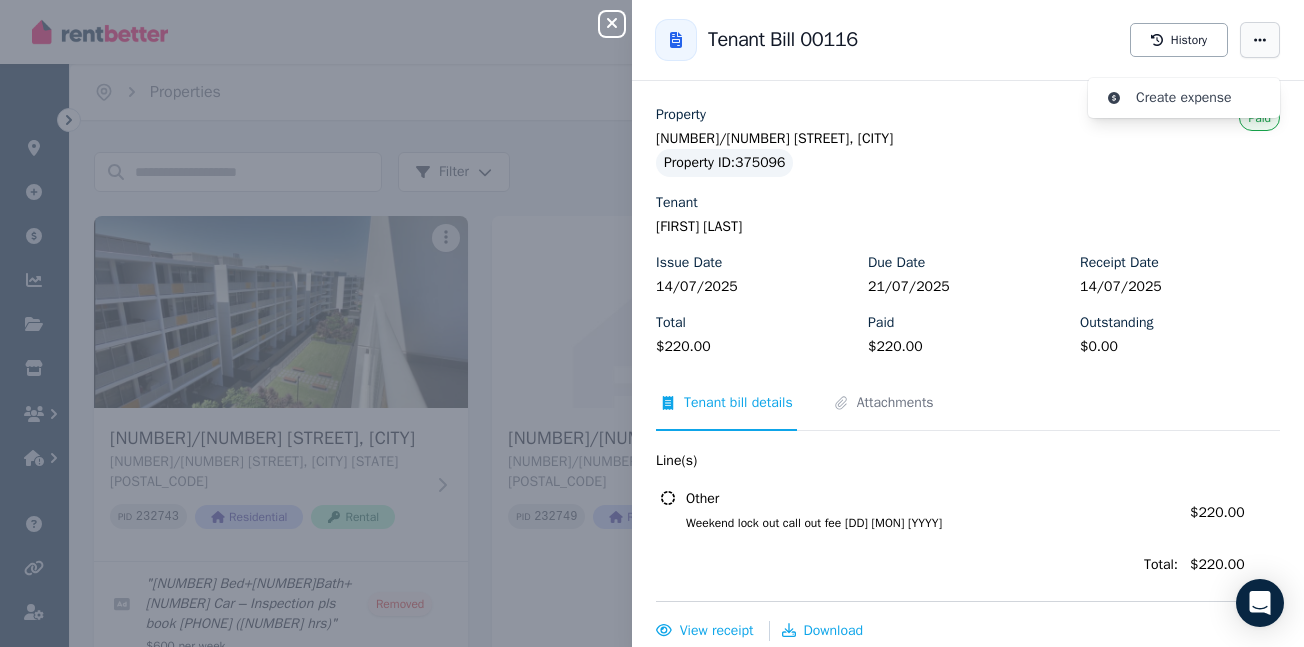 click at bounding box center [1260, 40] 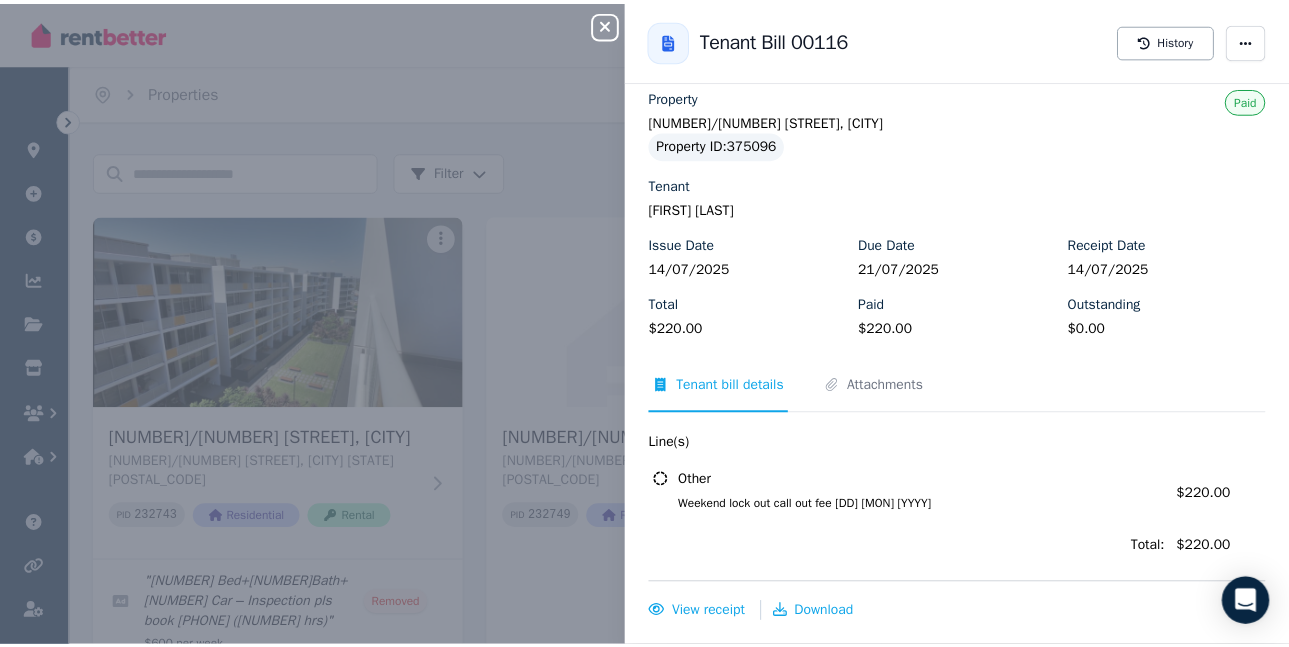 scroll, scrollTop: 0, scrollLeft: 0, axis: both 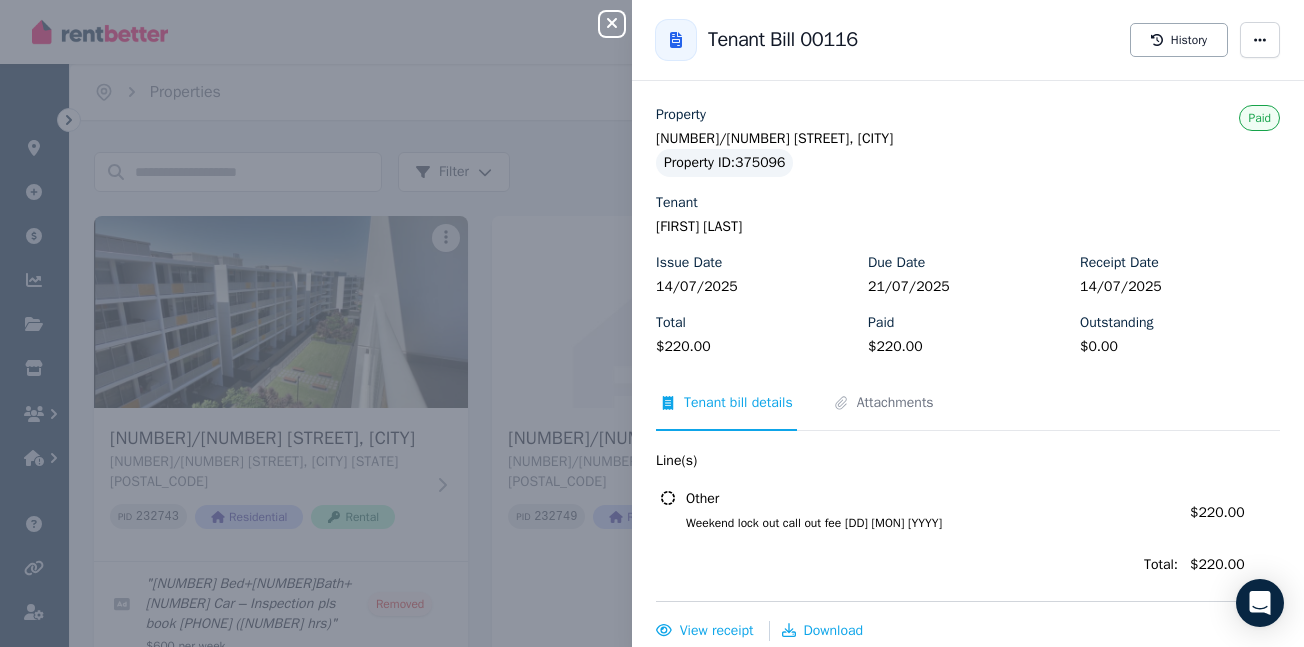 click 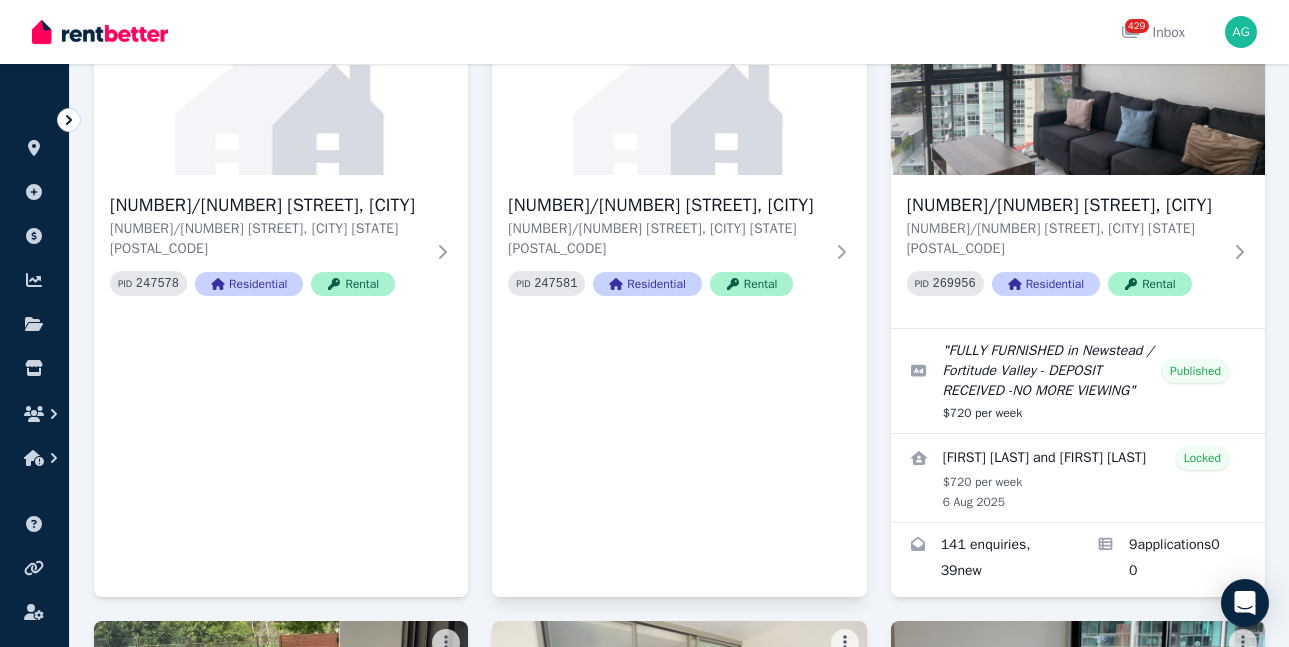 scroll, scrollTop: 1800, scrollLeft: 0, axis: vertical 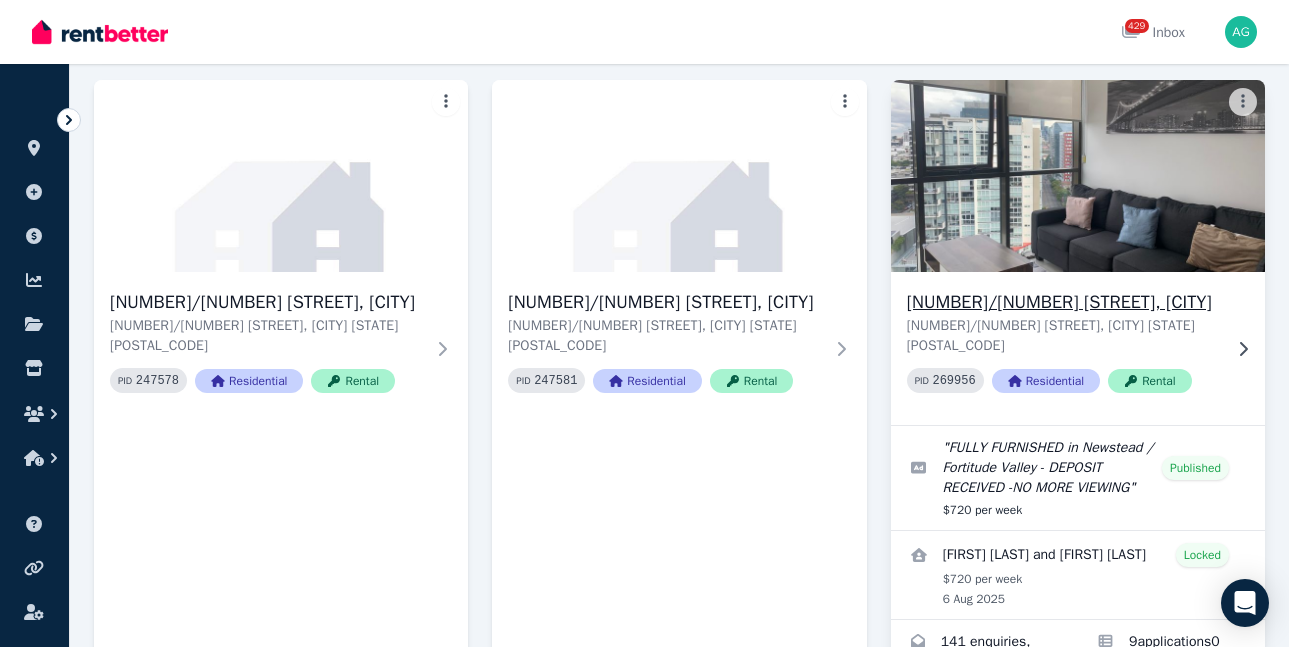click on "[NUMBER]/[NUMBER] [STREET], [CITY]" at bounding box center [1064, 302] 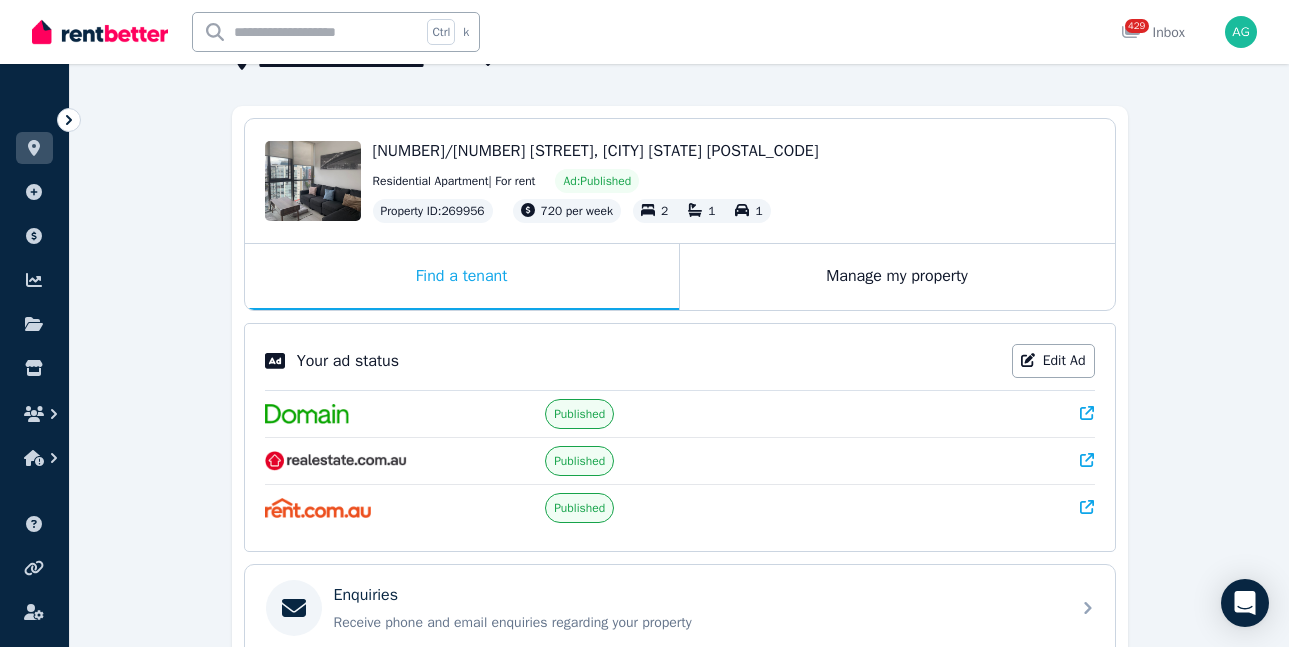 scroll, scrollTop: 47, scrollLeft: 0, axis: vertical 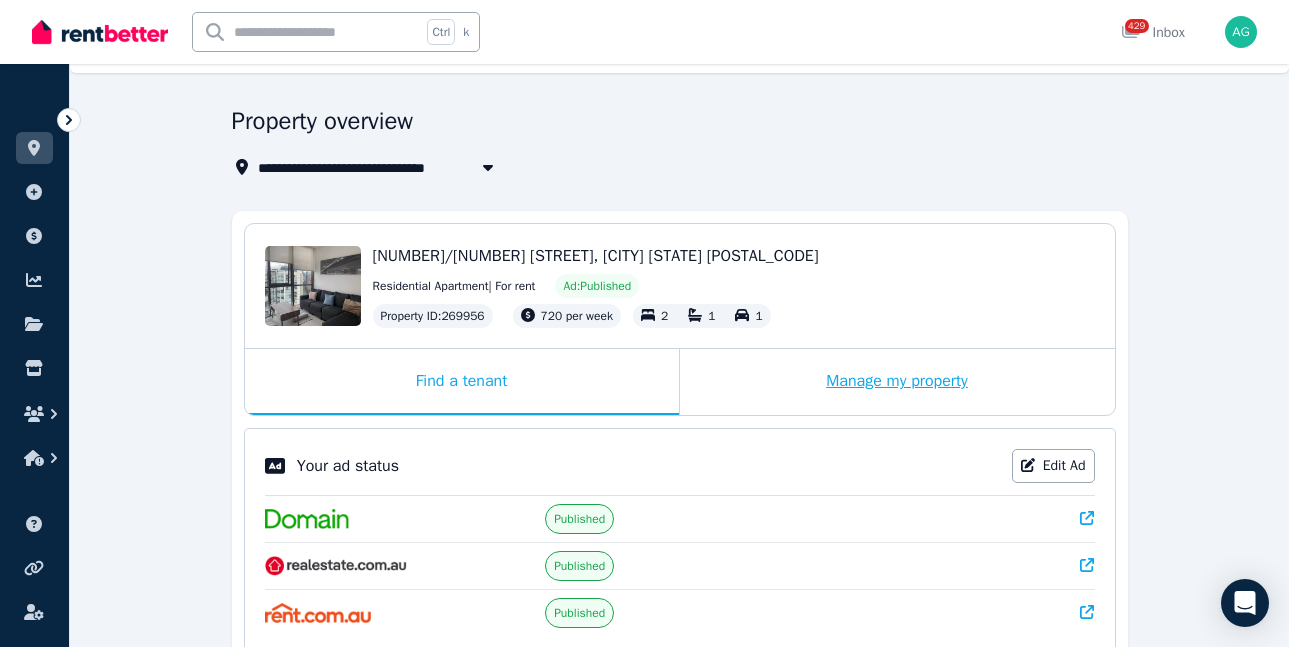 click on "Manage my property" at bounding box center [897, 382] 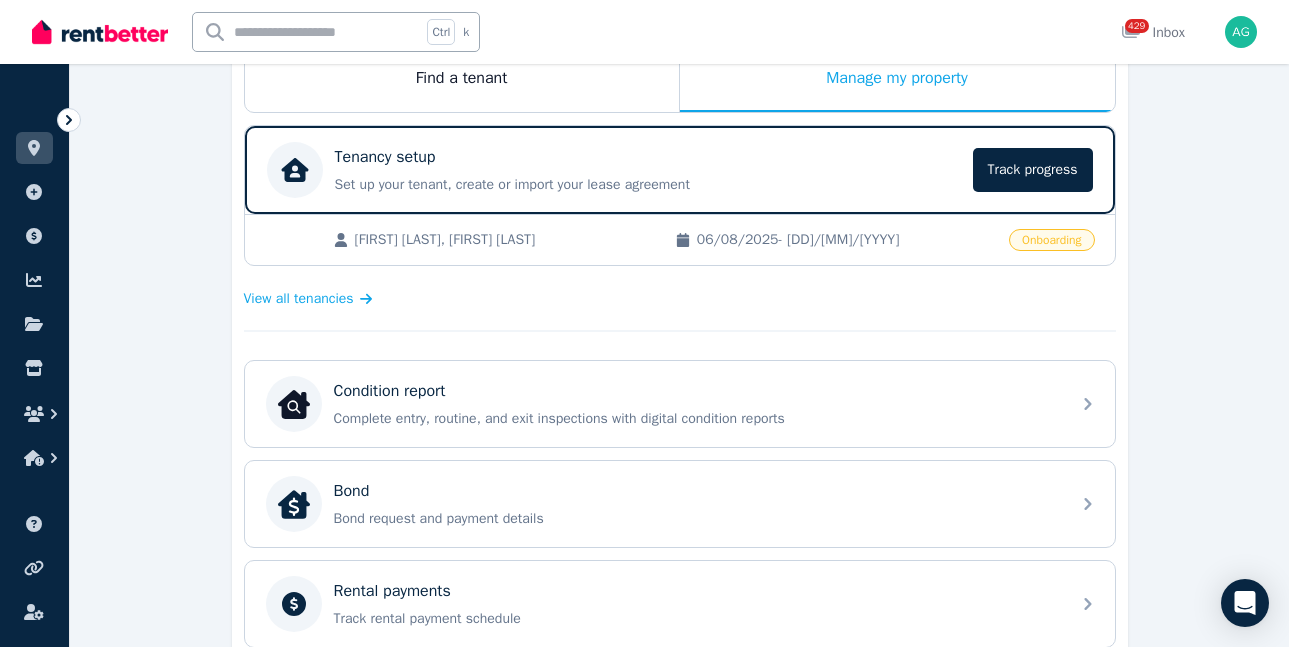 scroll, scrollTop: 447, scrollLeft: 0, axis: vertical 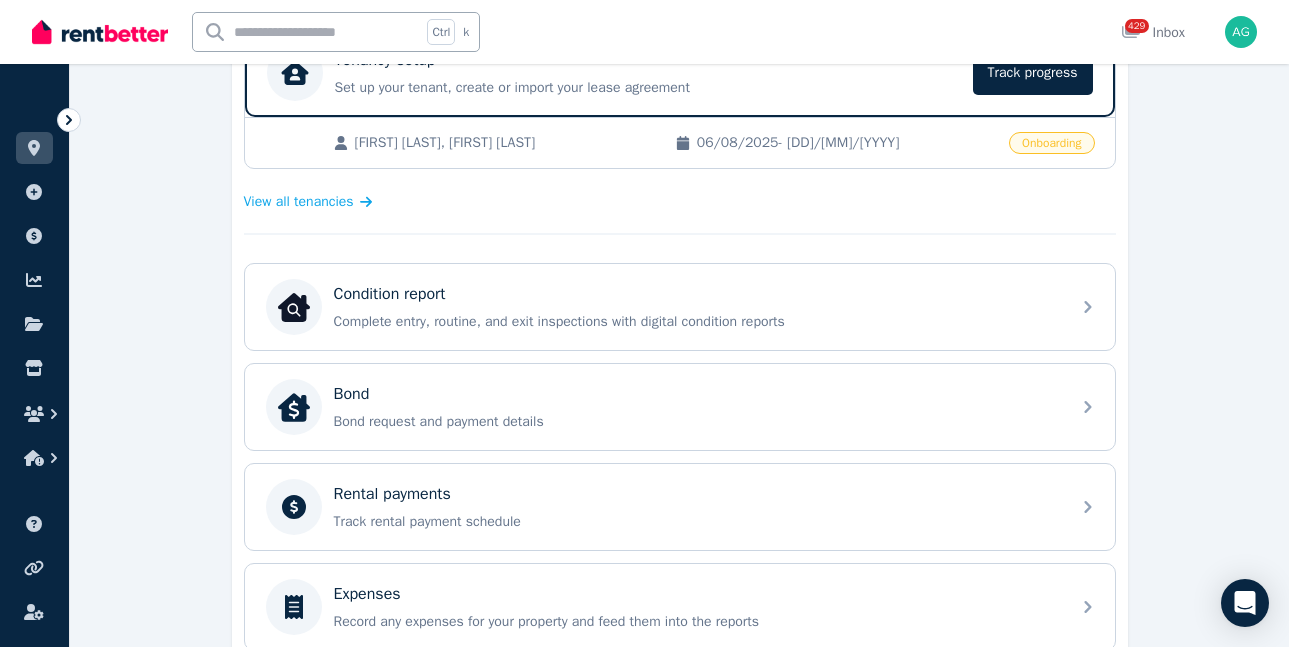 click on "Condition report" at bounding box center (696, 294) 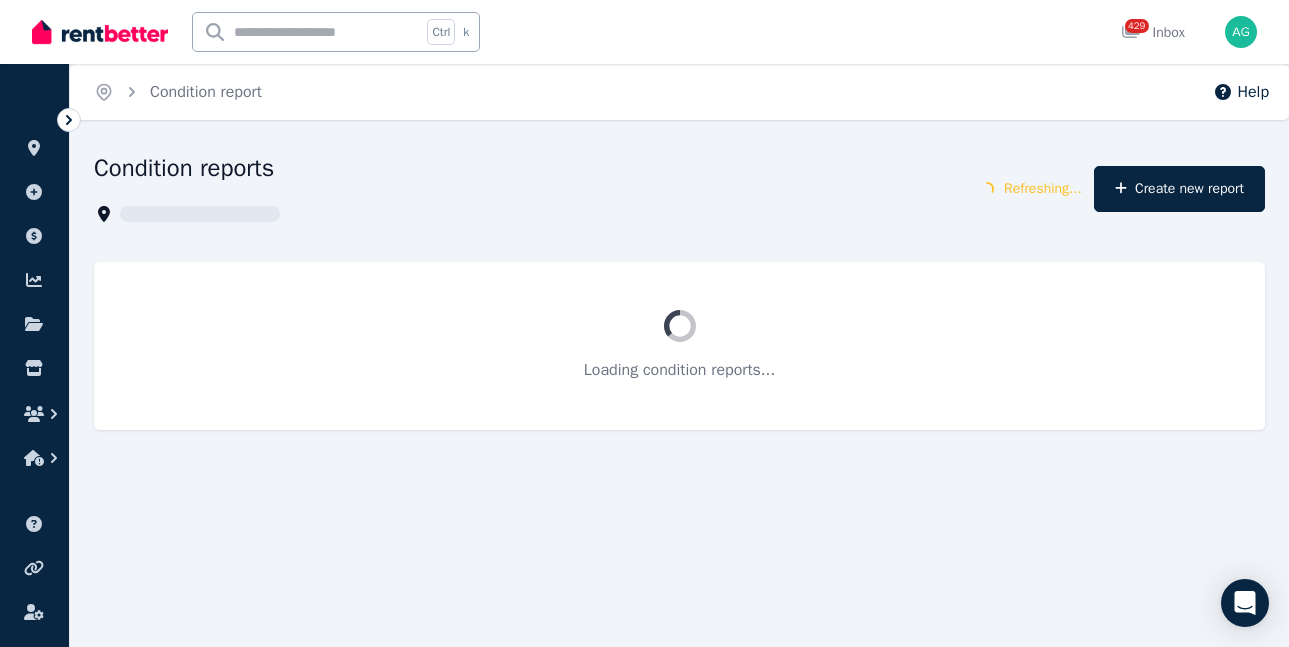 scroll, scrollTop: 0, scrollLeft: 0, axis: both 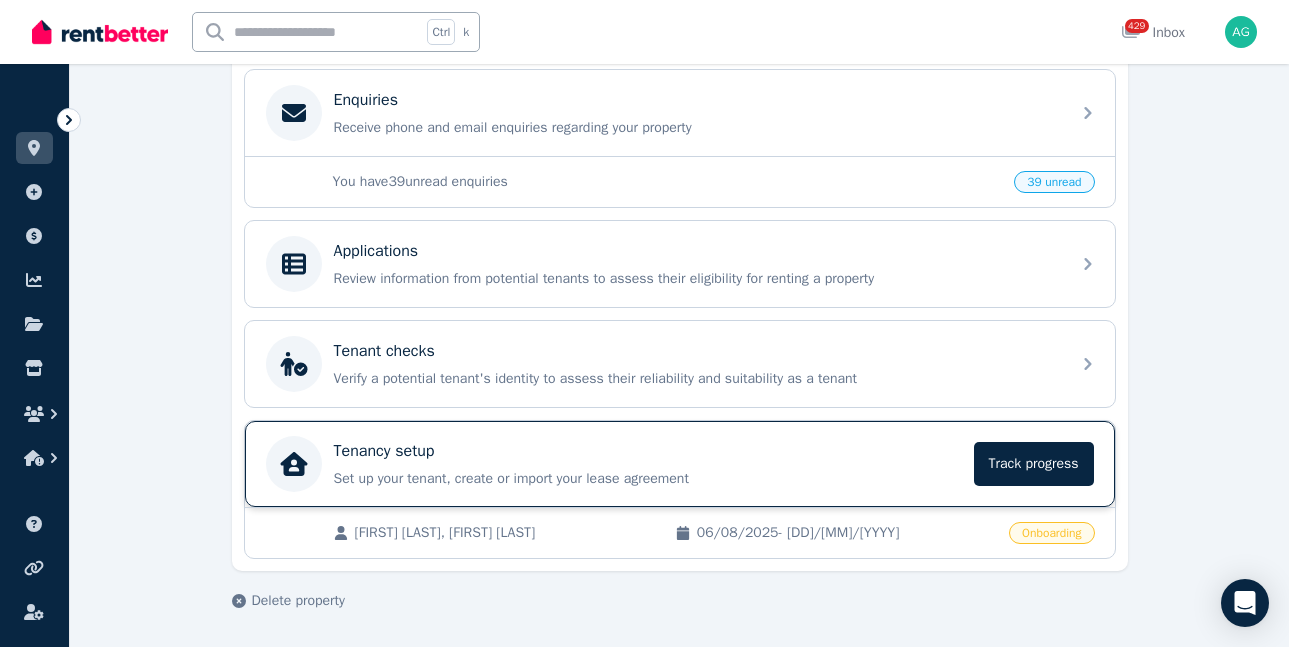 click on "Tenancy setup" at bounding box center (648, 451) 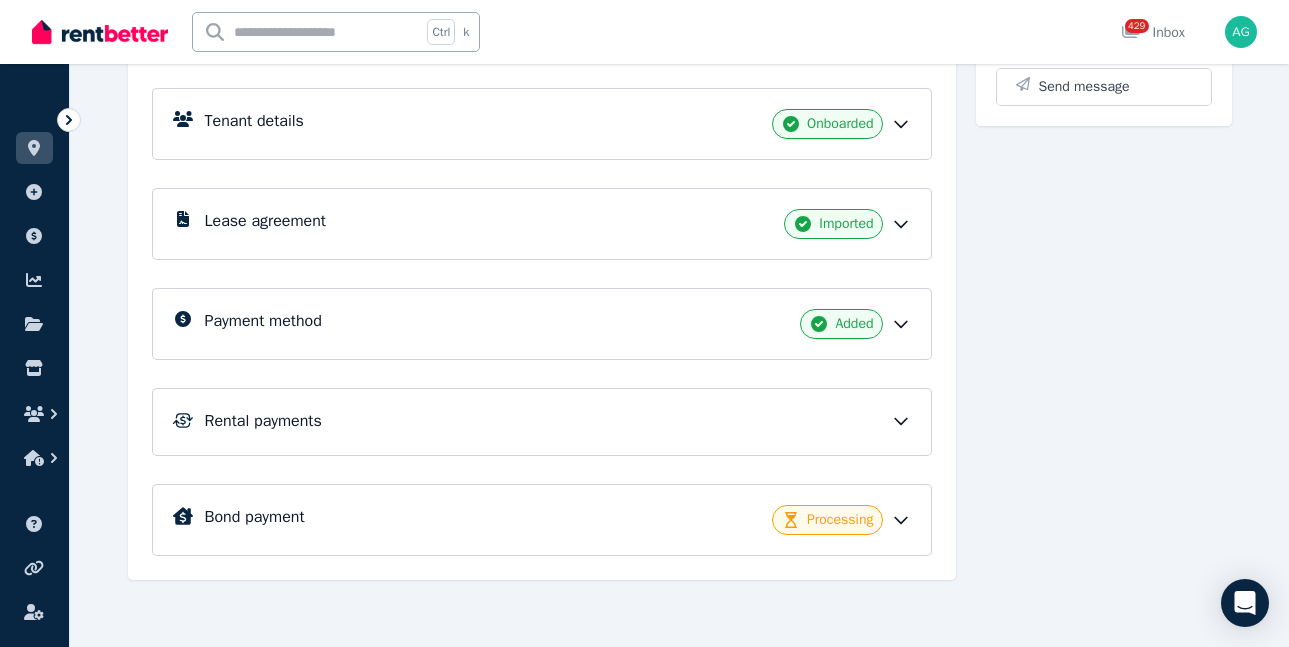 scroll, scrollTop: 279, scrollLeft: 0, axis: vertical 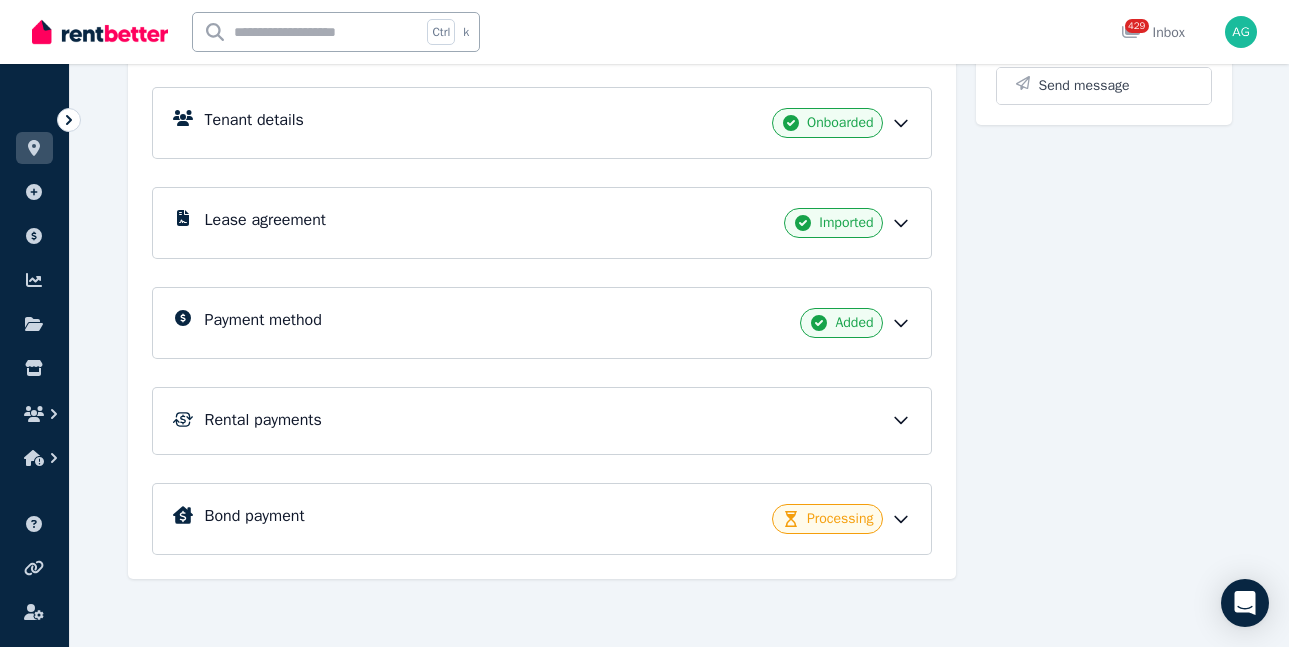 click on "Rental payments" at bounding box center (542, 421) 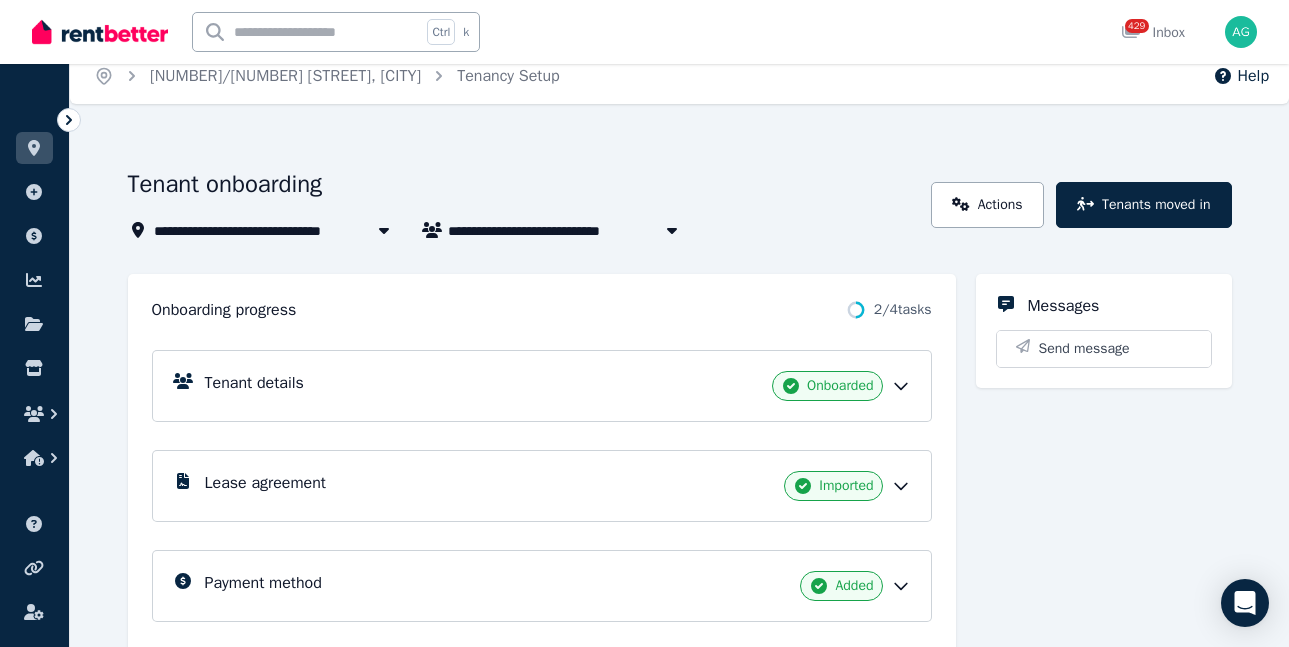 scroll, scrollTop: 0, scrollLeft: 0, axis: both 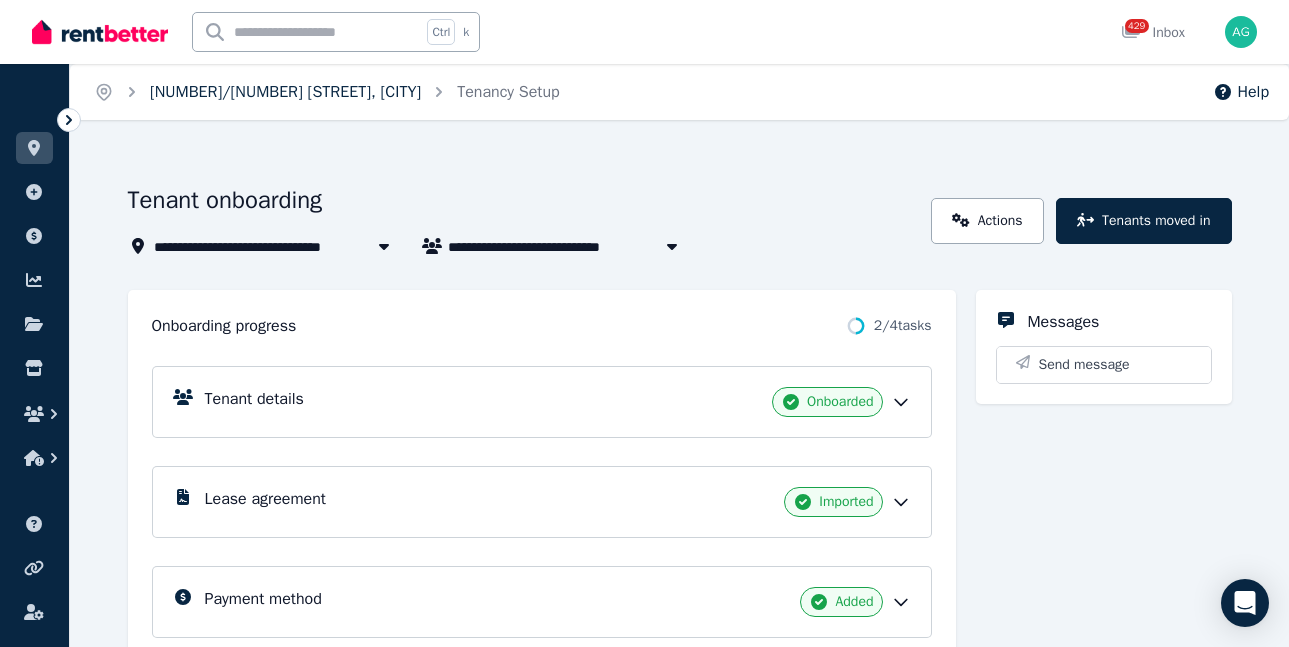 click on "[NUMBER]/[NUMBER] [STREET], [CITY]" at bounding box center (285, 92) 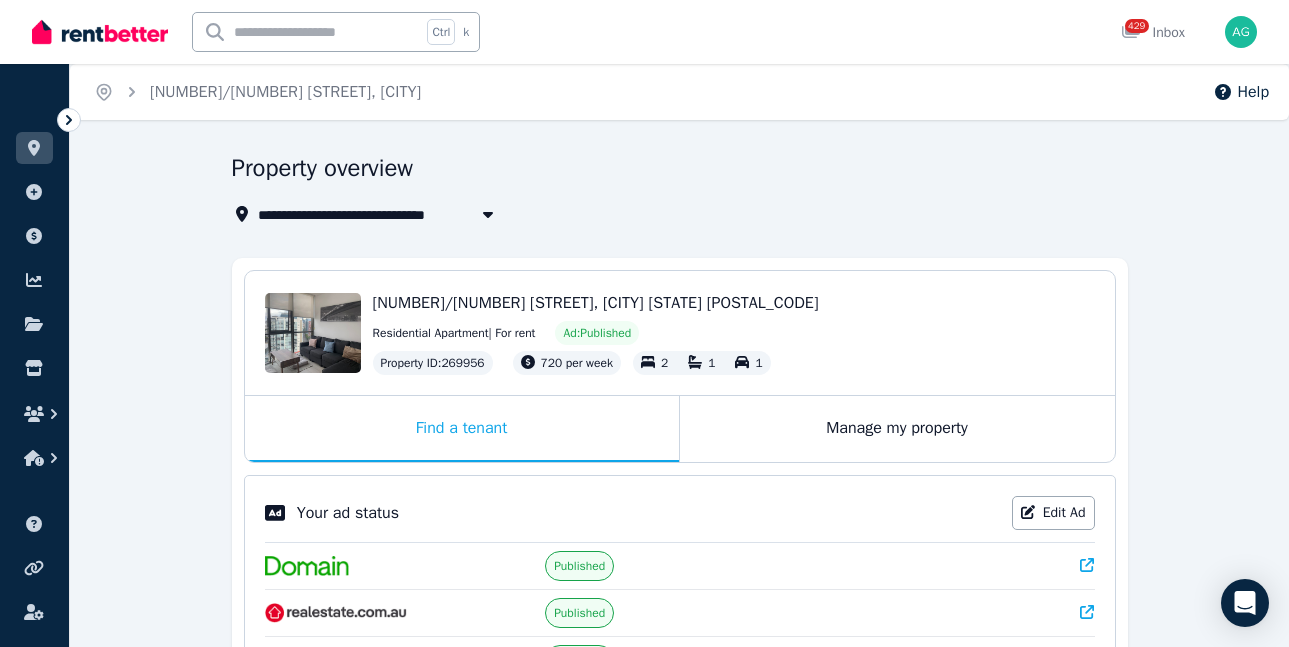 scroll, scrollTop: 400, scrollLeft: 0, axis: vertical 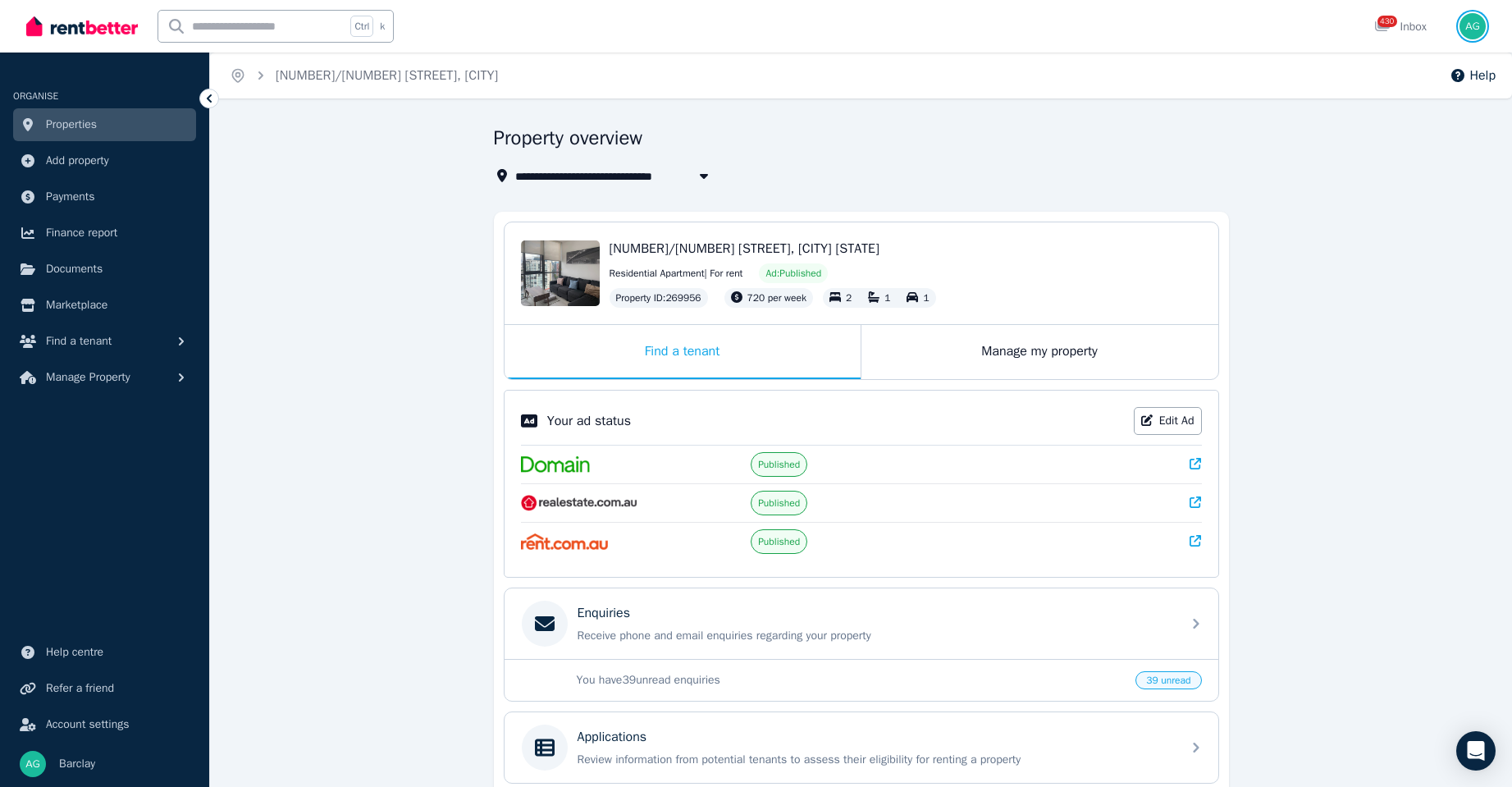 click at bounding box center (1473, 26) 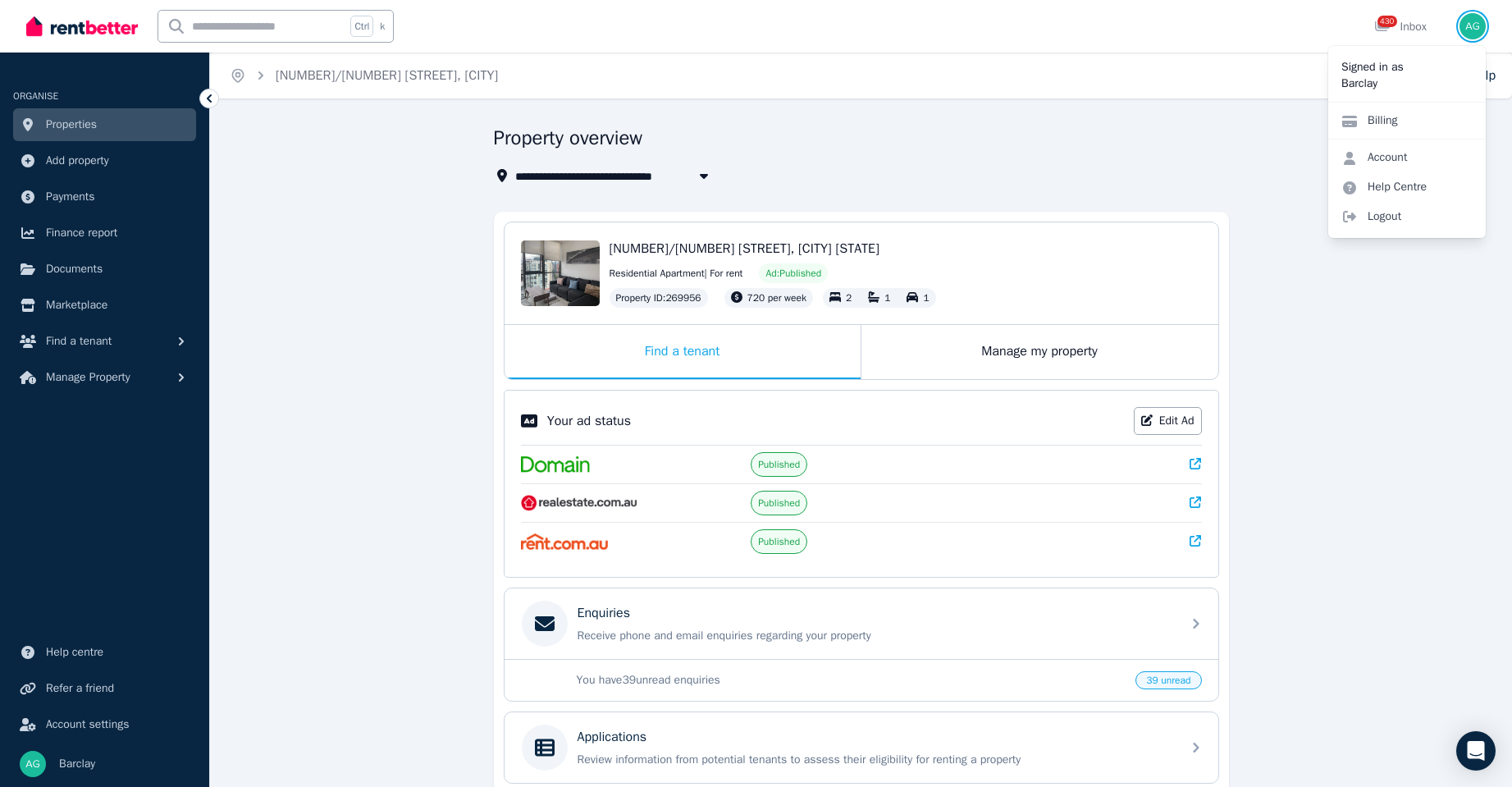 click at bounding box center (1473, 26) 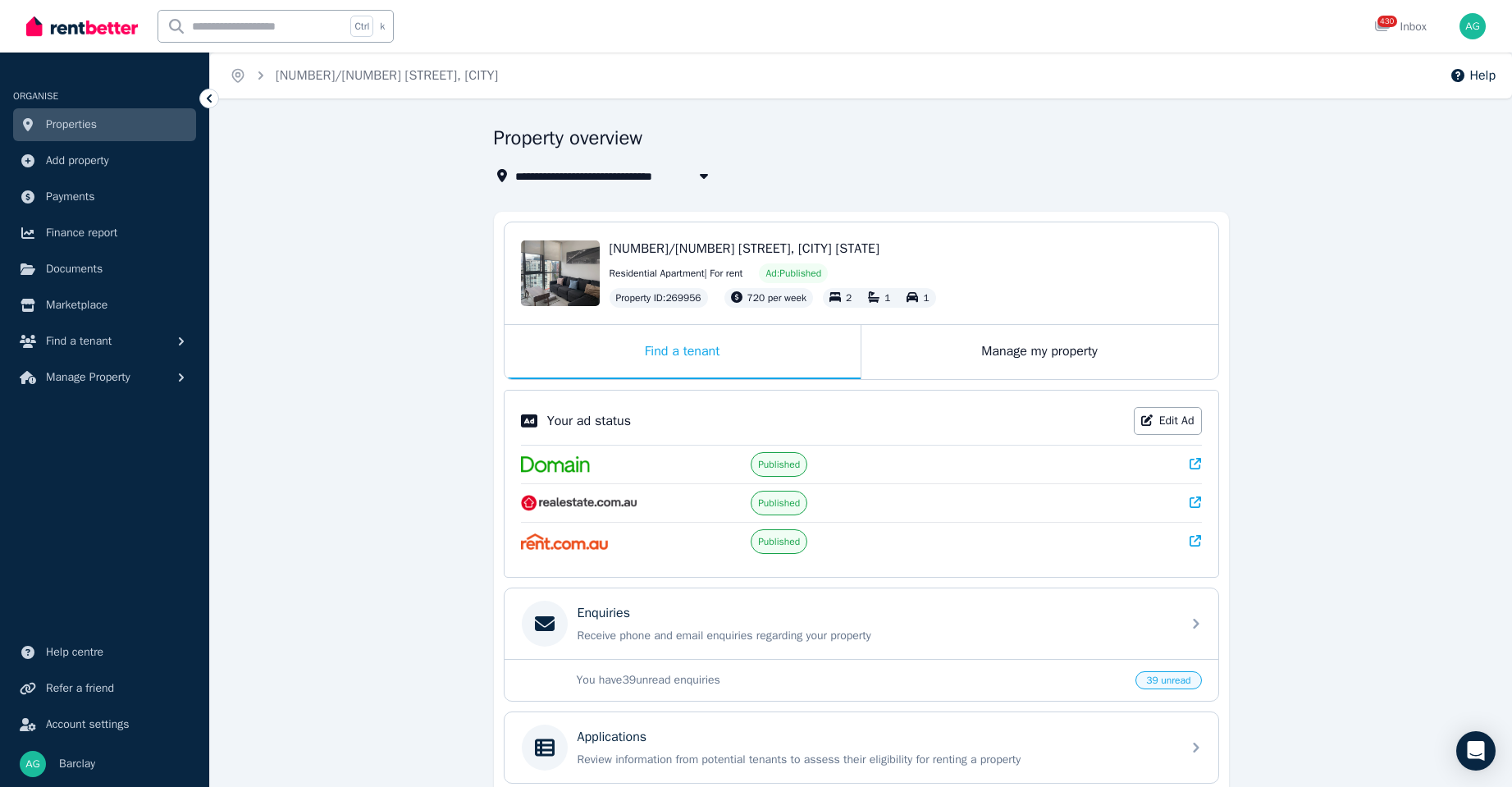 click on "Properties" at bounding box center (104, 125) 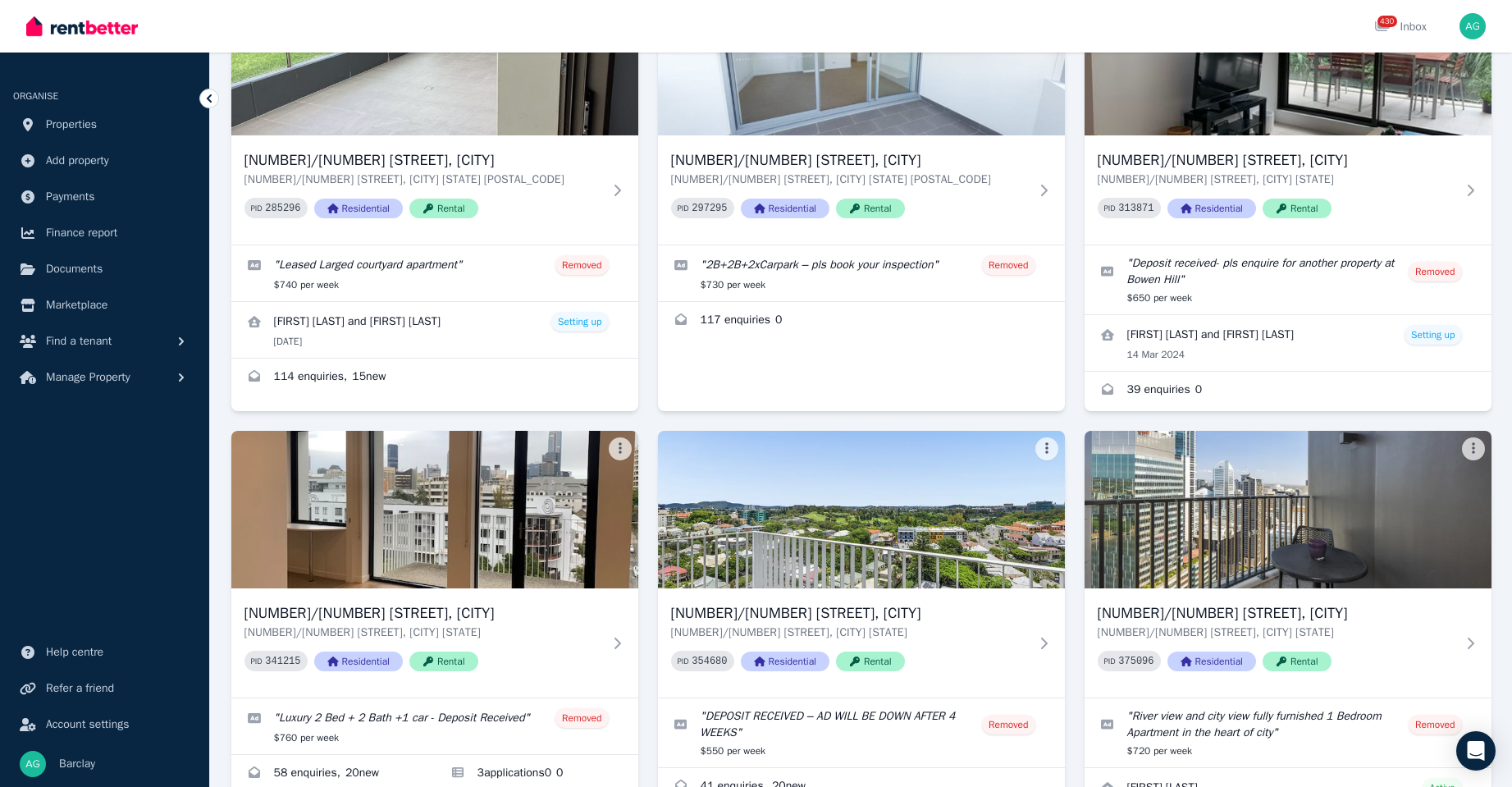 scroll, scrollTop: 2216, scrollLeft: 0, axis: vertical 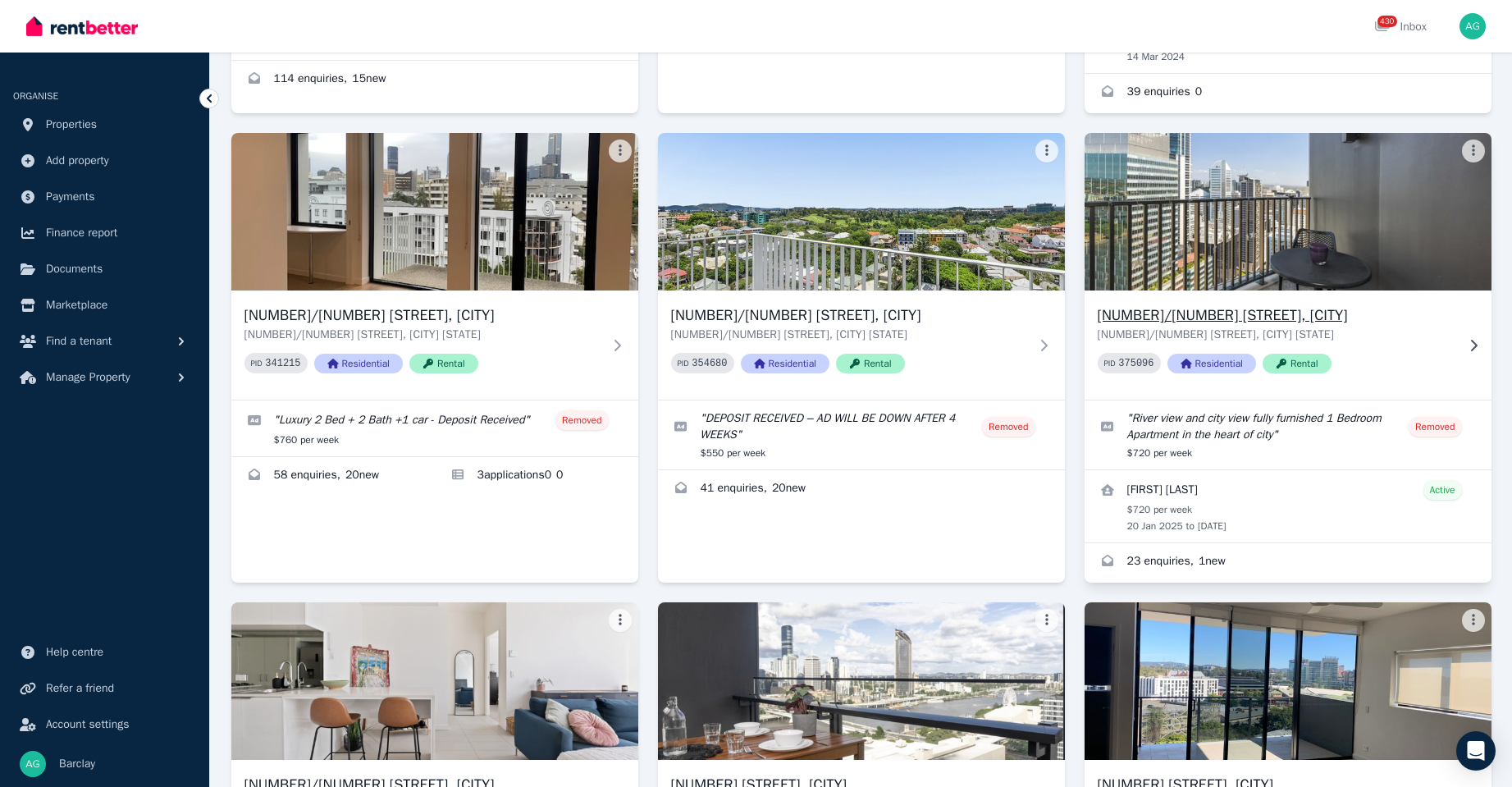 click on "[NUMBER]/[NUMBER] [STREET], [CITY]" at bounding box center [1277, 315] 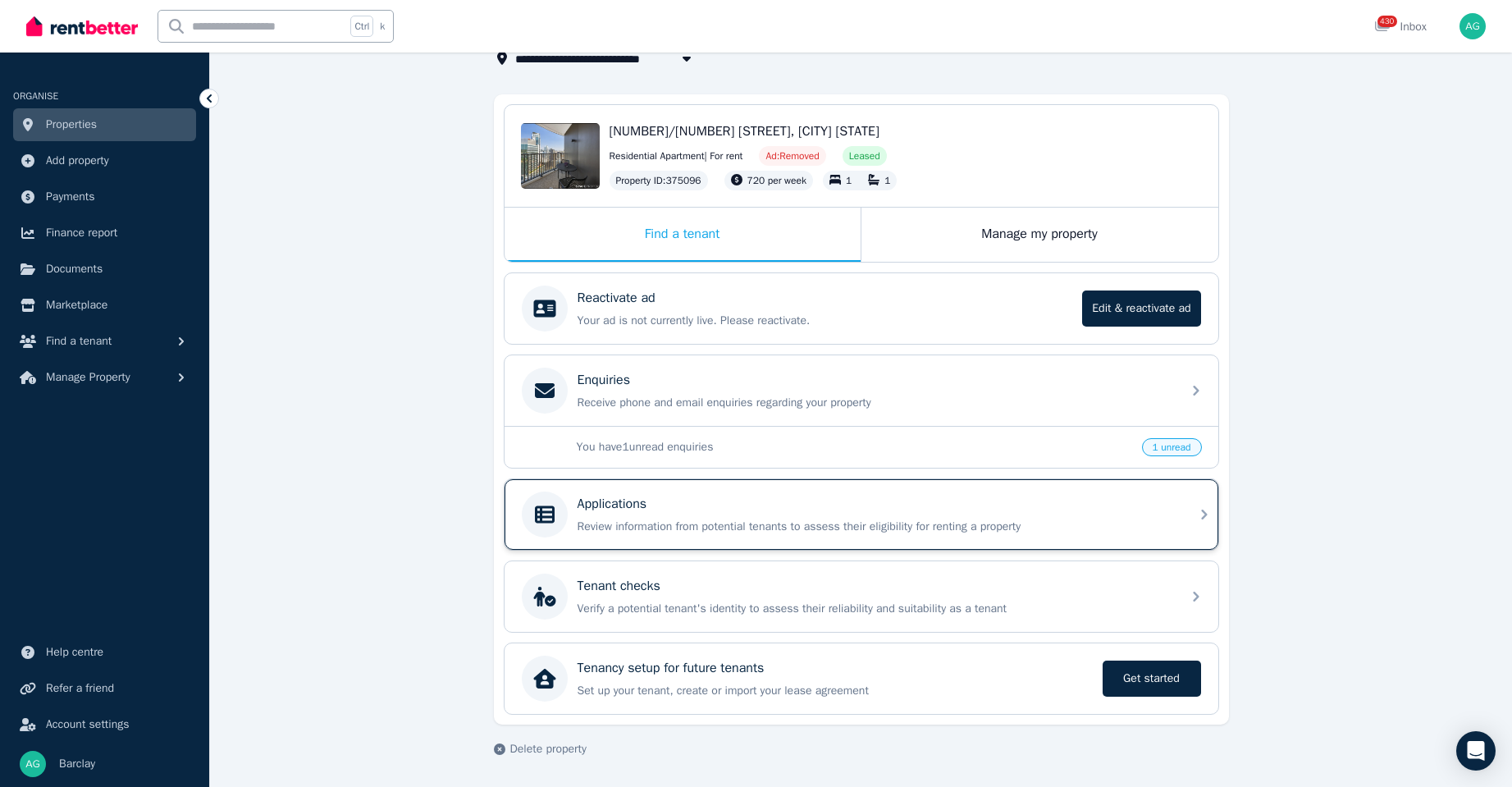 scroll, scrollTop: 35, scrollLeft: 0, axis: vertical 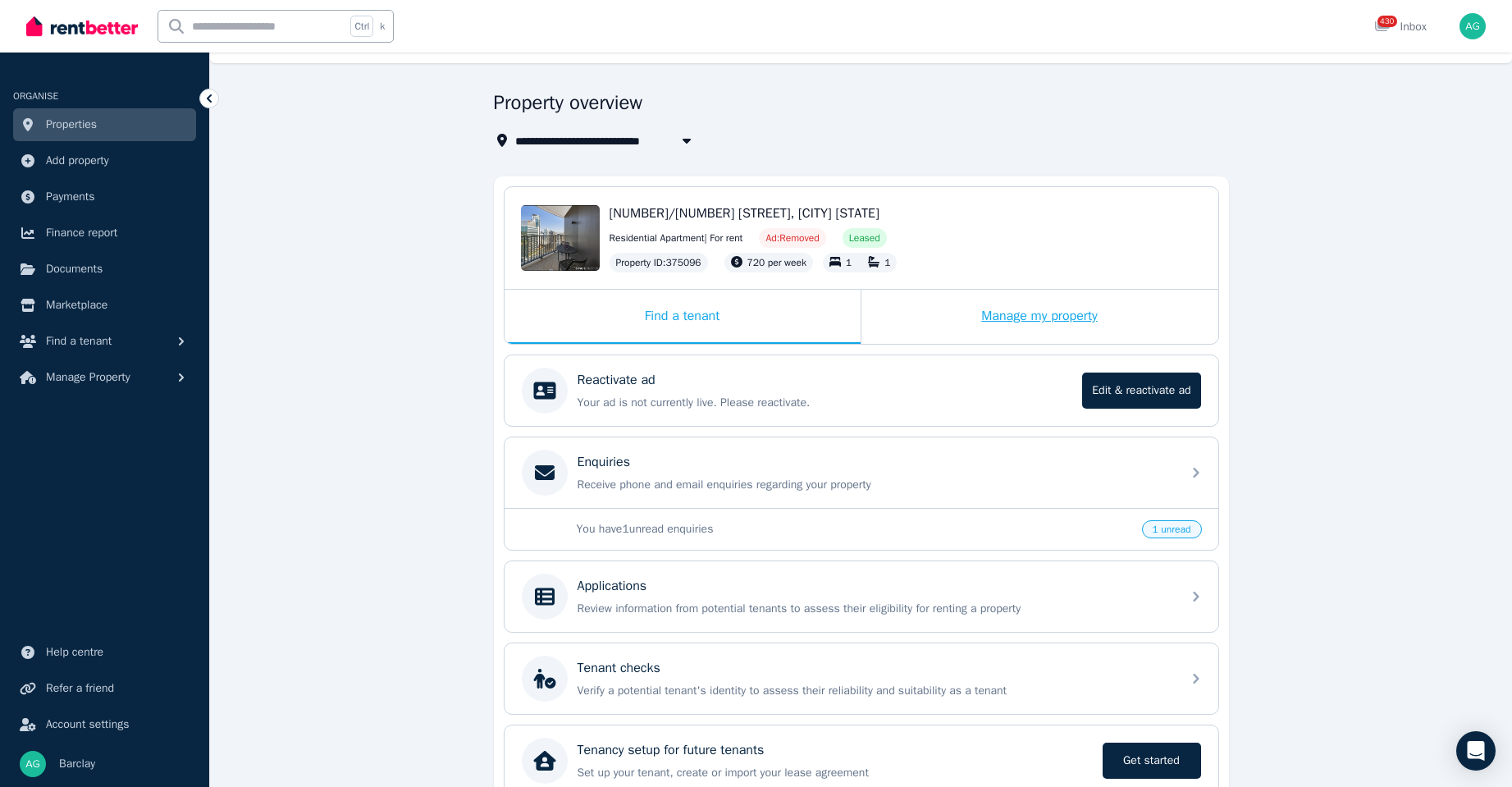 click on "Manage my property" at bounding box center [1039, 317] 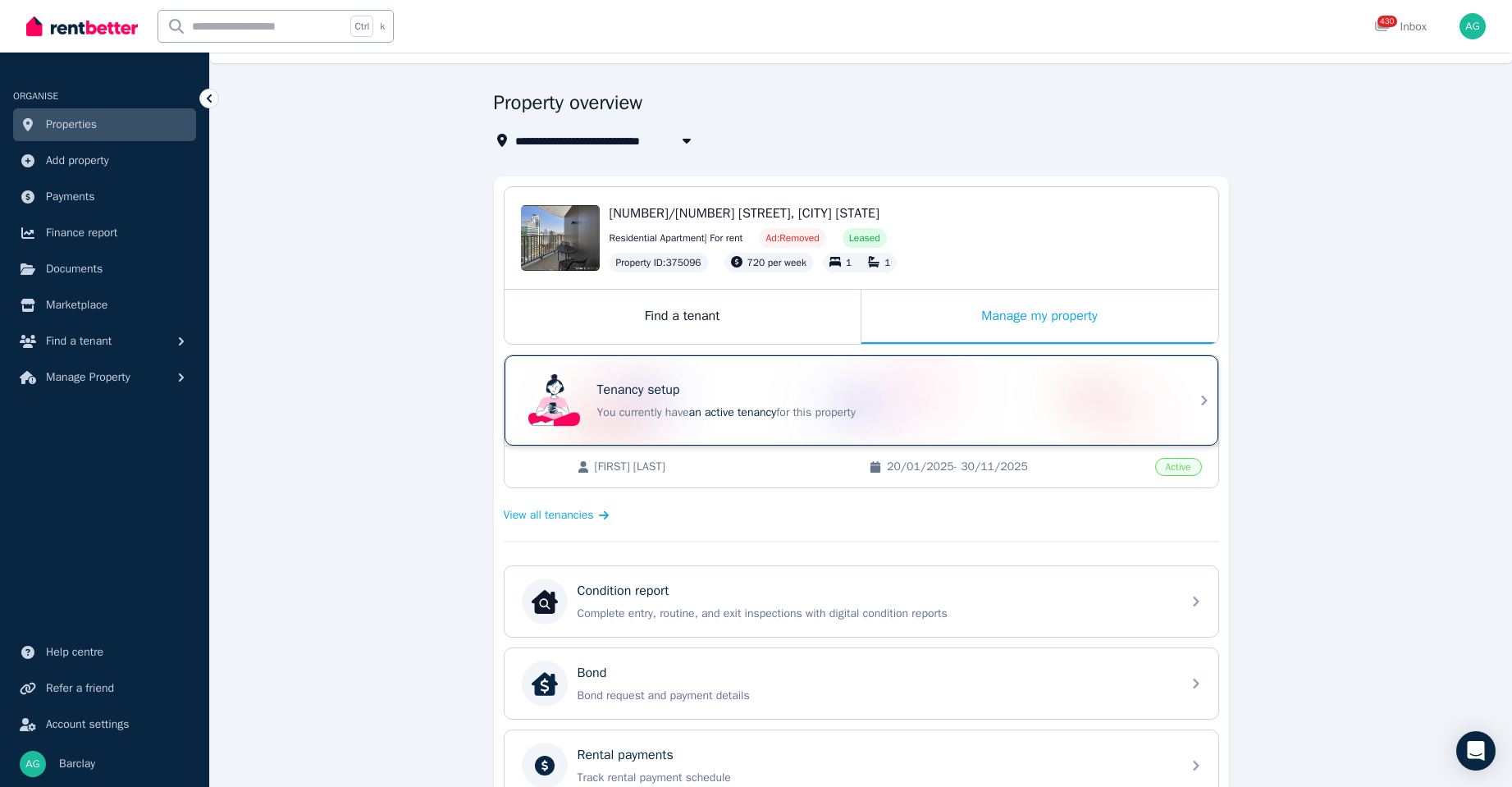 click on "Tenancy setup" at bounding box center [884, 390] 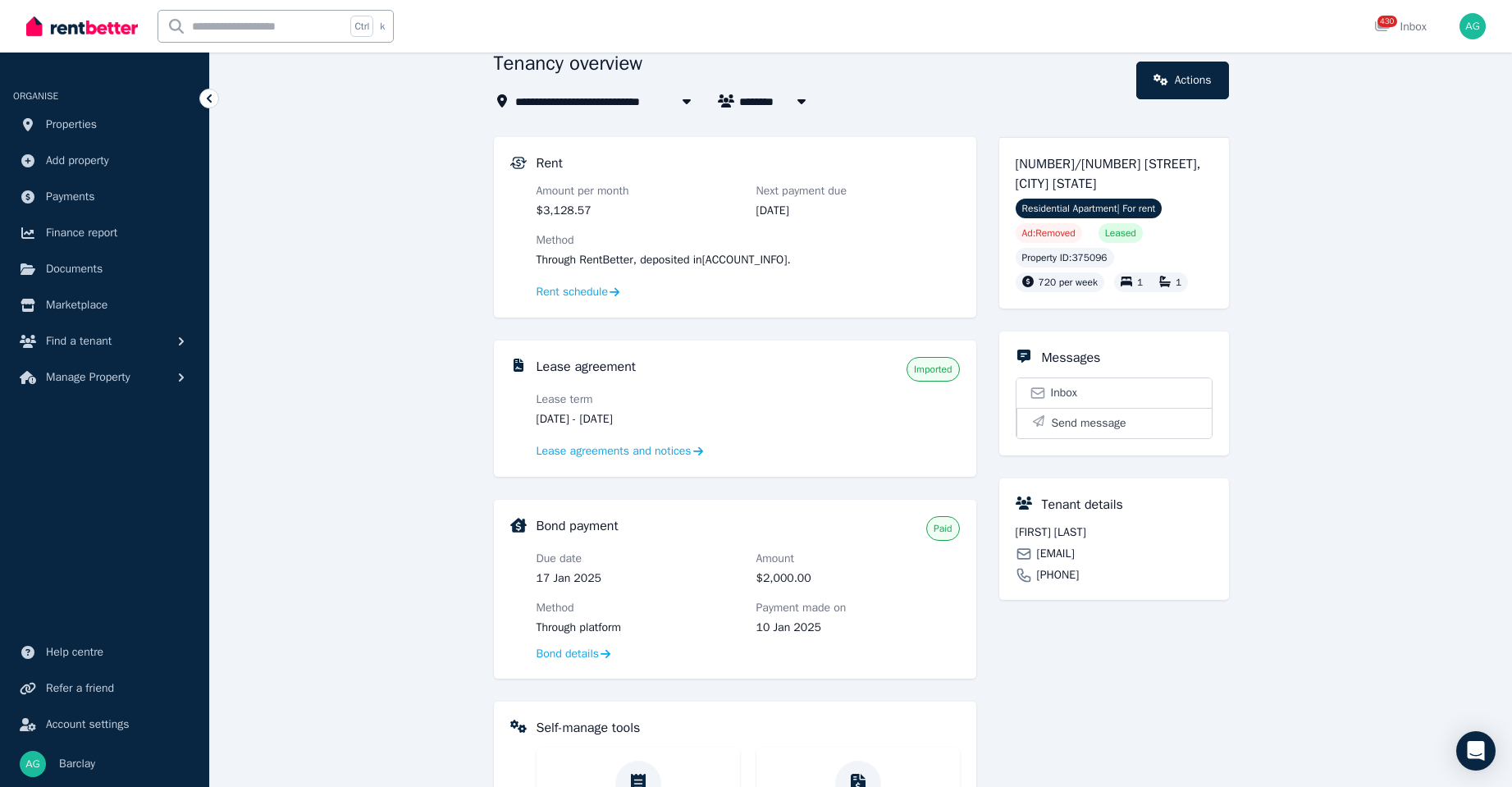 scroll, scrollTop: 0, scrollLeft: 0, axis: both 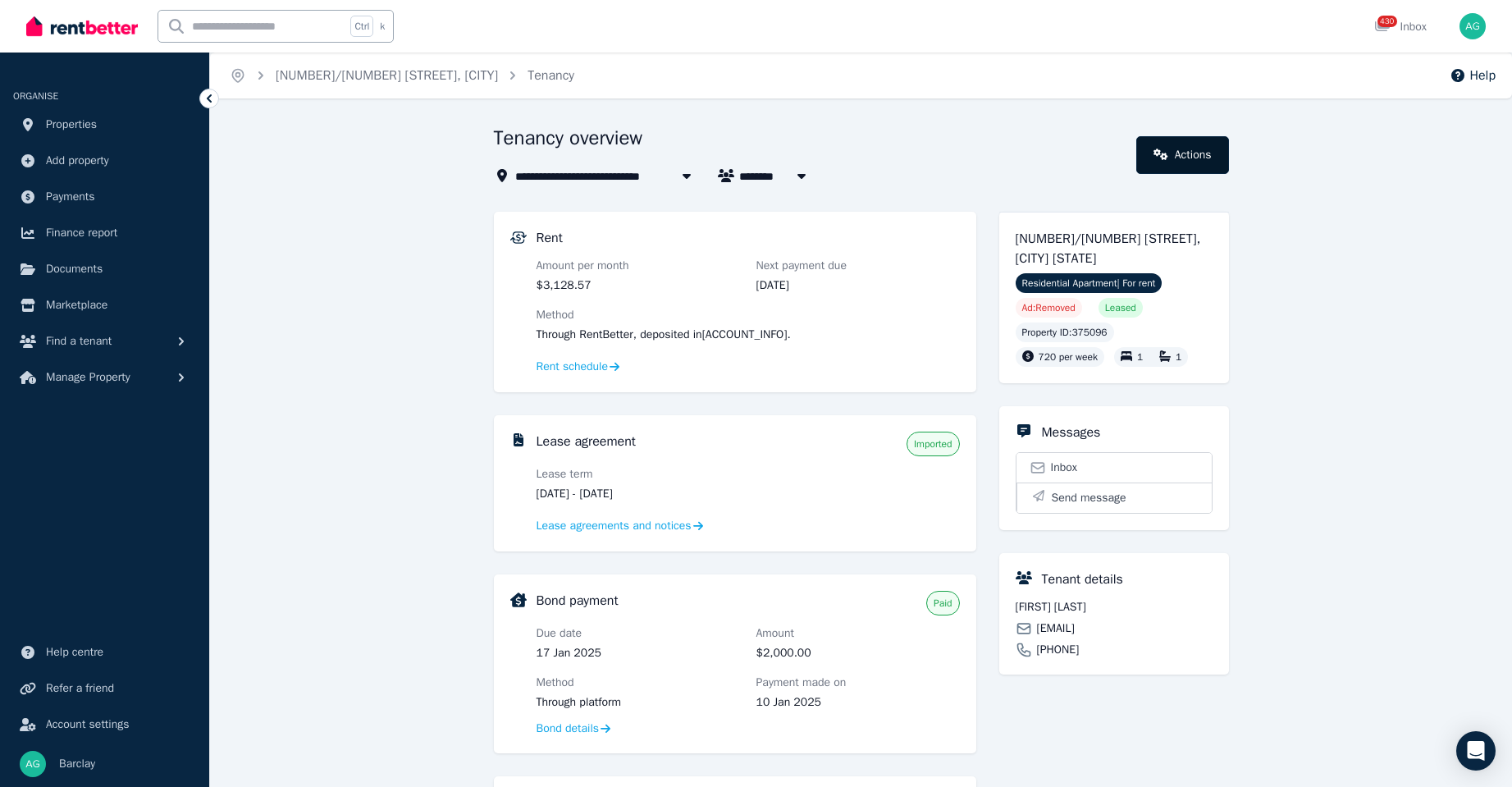 click on "Actions" at bounding box center [1182, 155] 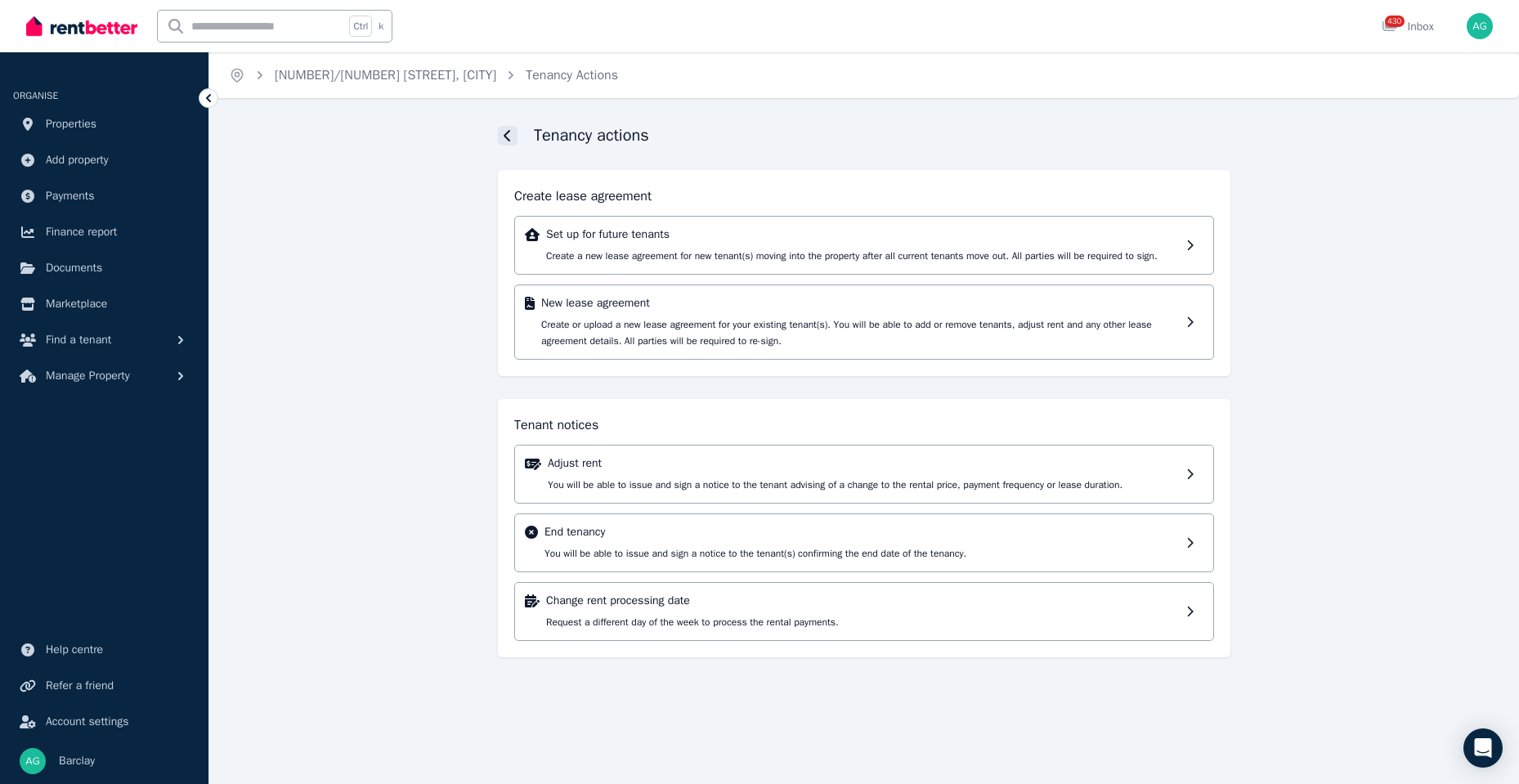 click 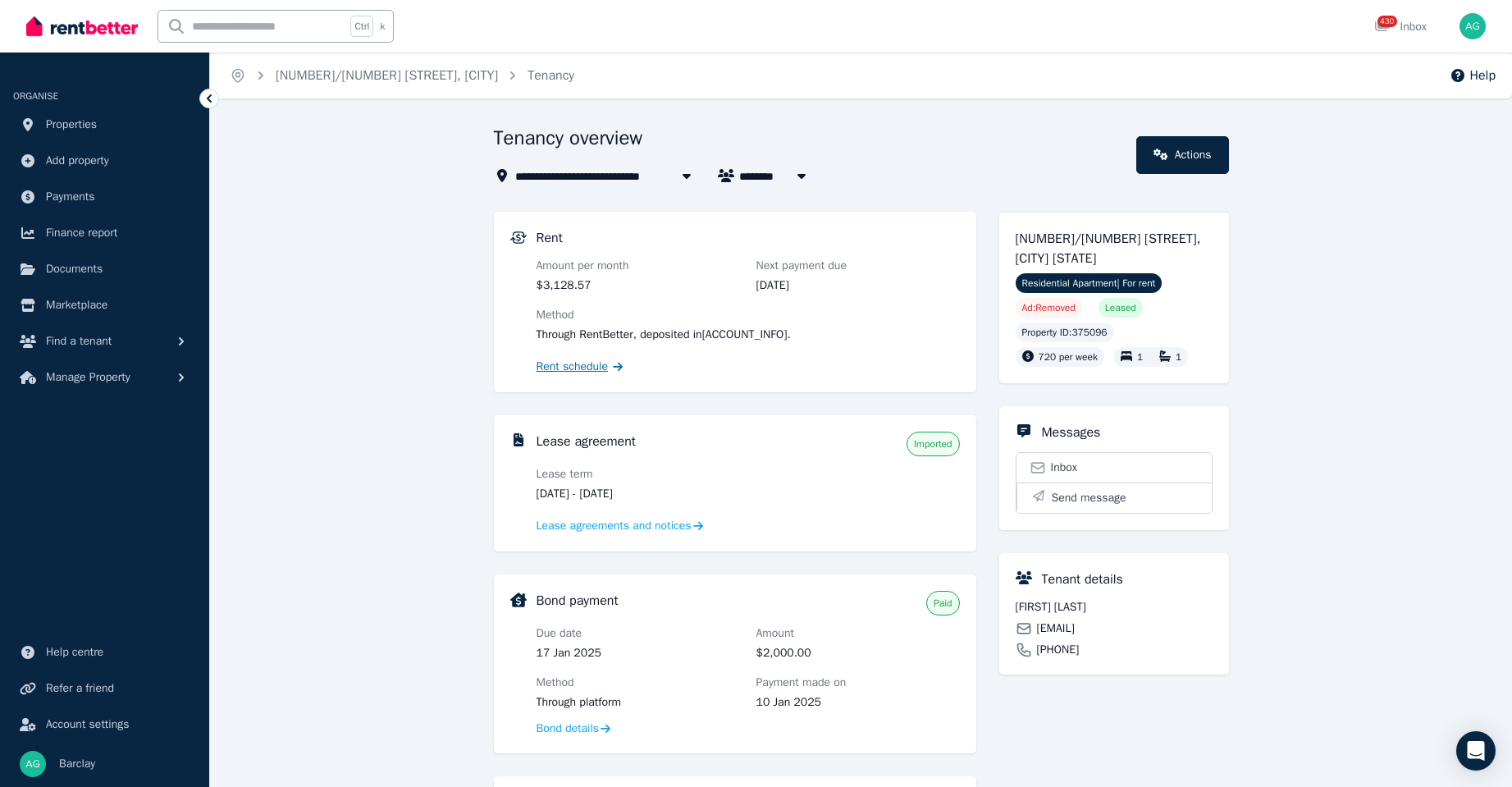 click on "Rent schedule" at bounding box center [573, 367] 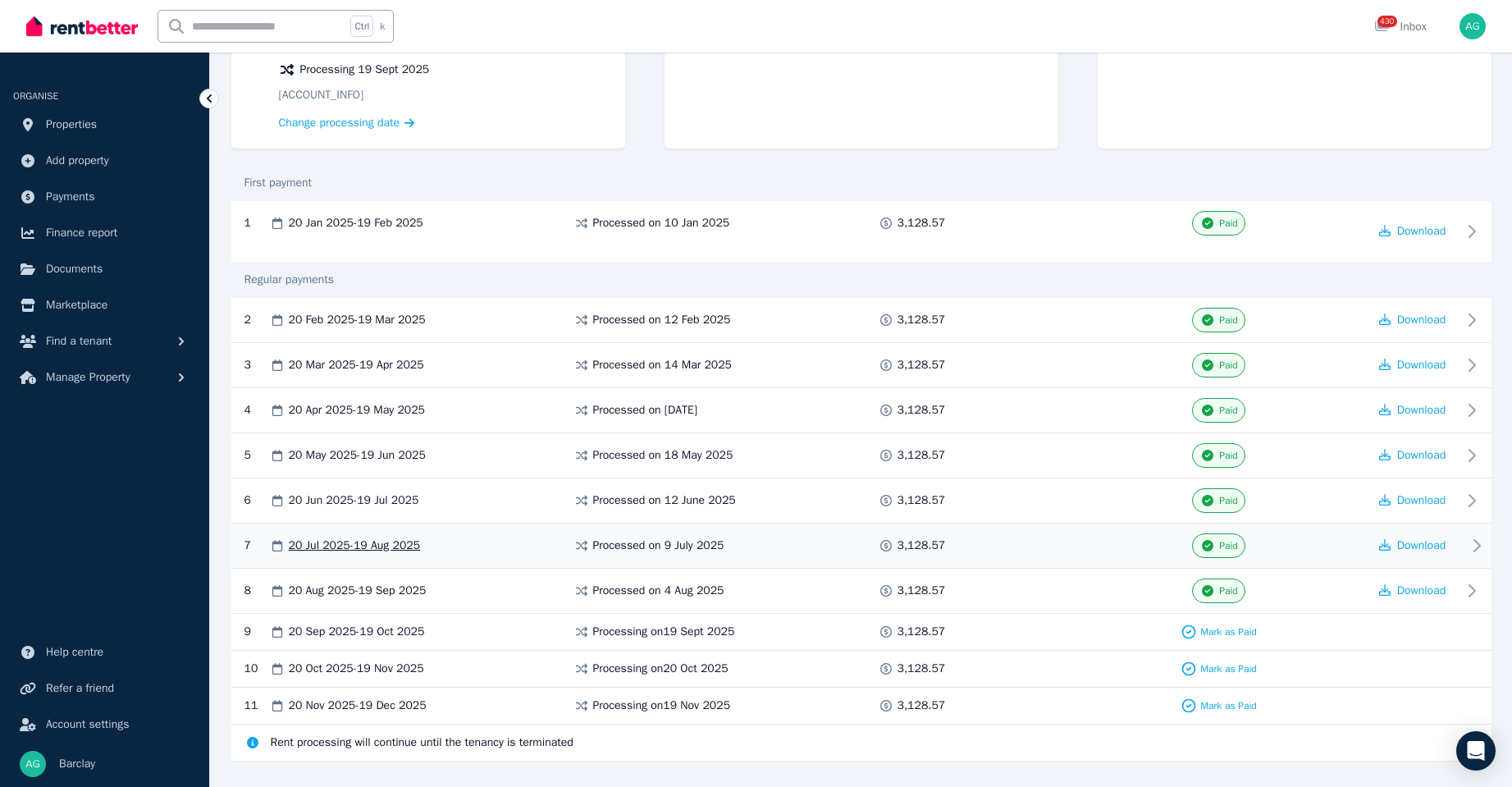 scroll, scrollTop: 0, scrollLeft: 0, axis: both 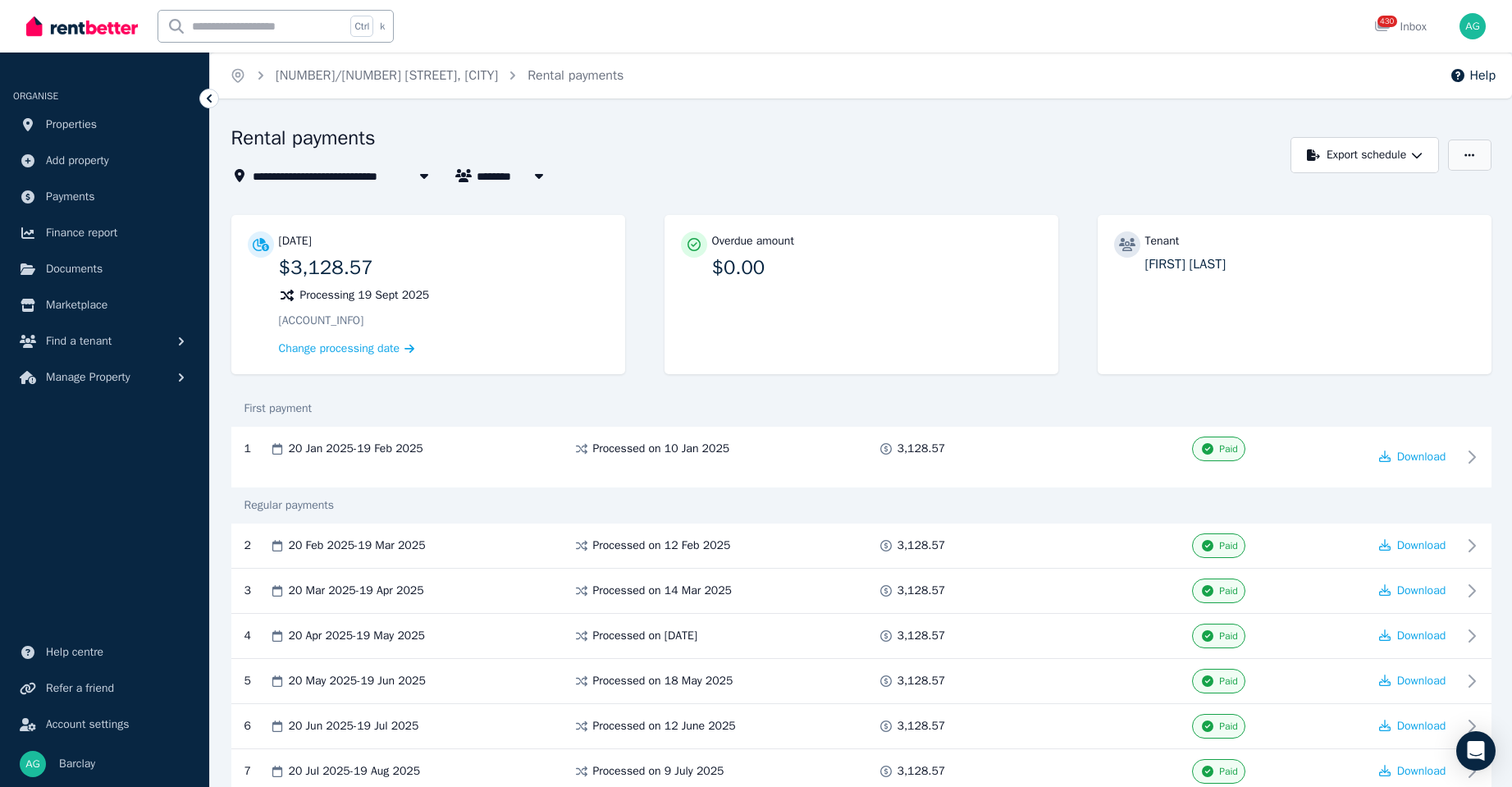 click 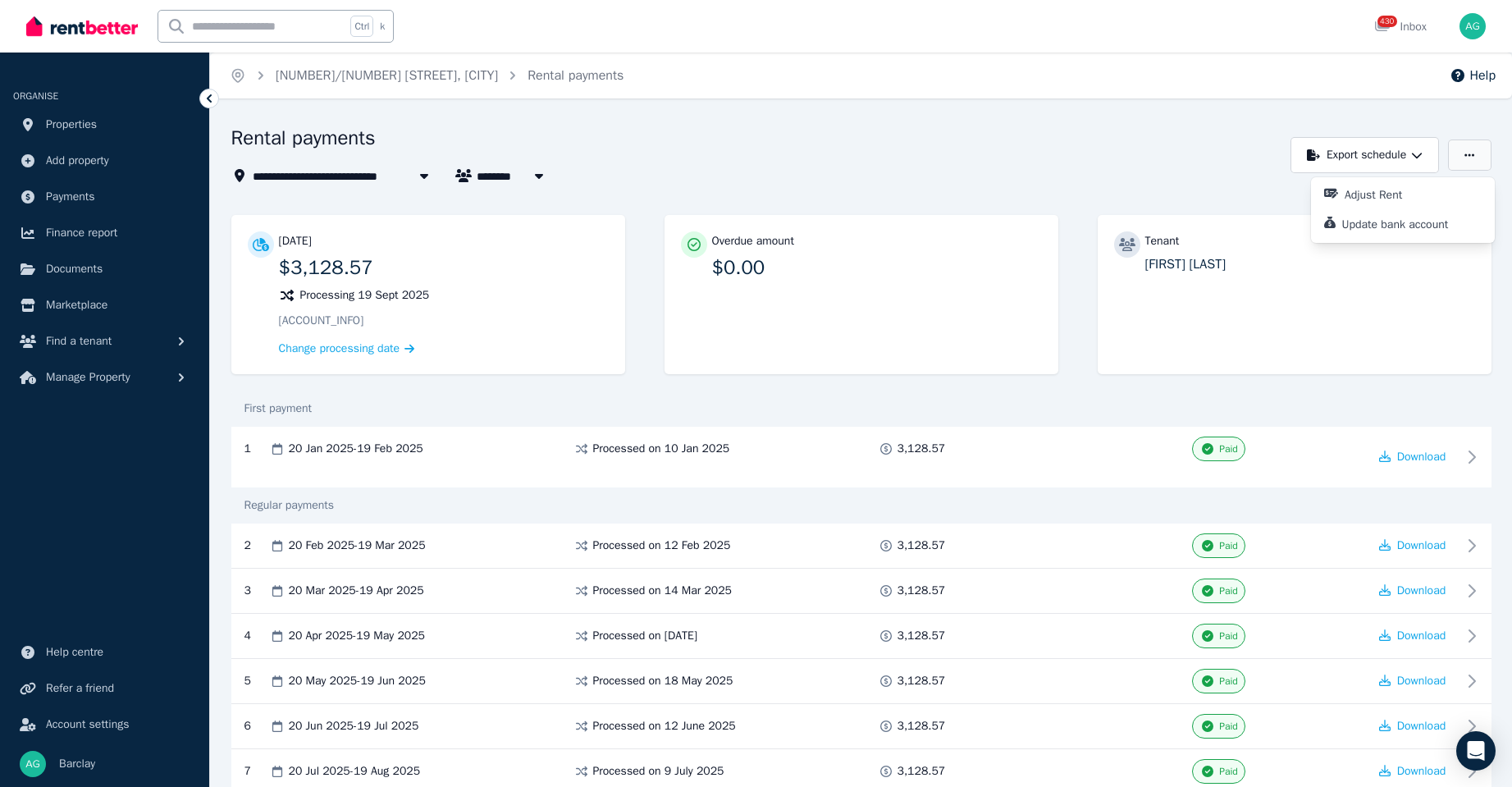 click 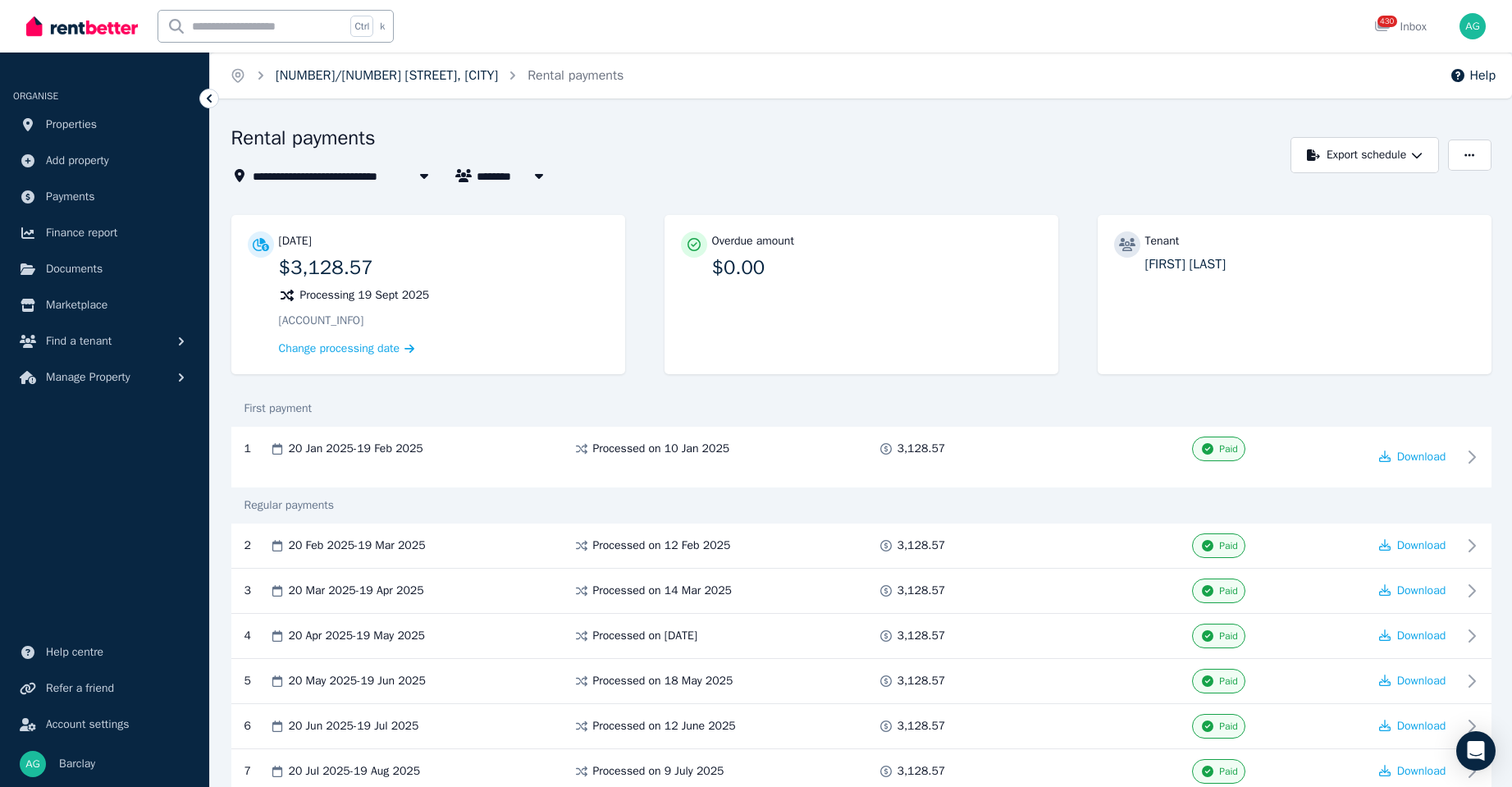 click on "[NUMBER]/[NUMBER] [STREET], [CITY]" at bounding box center (386, 75) 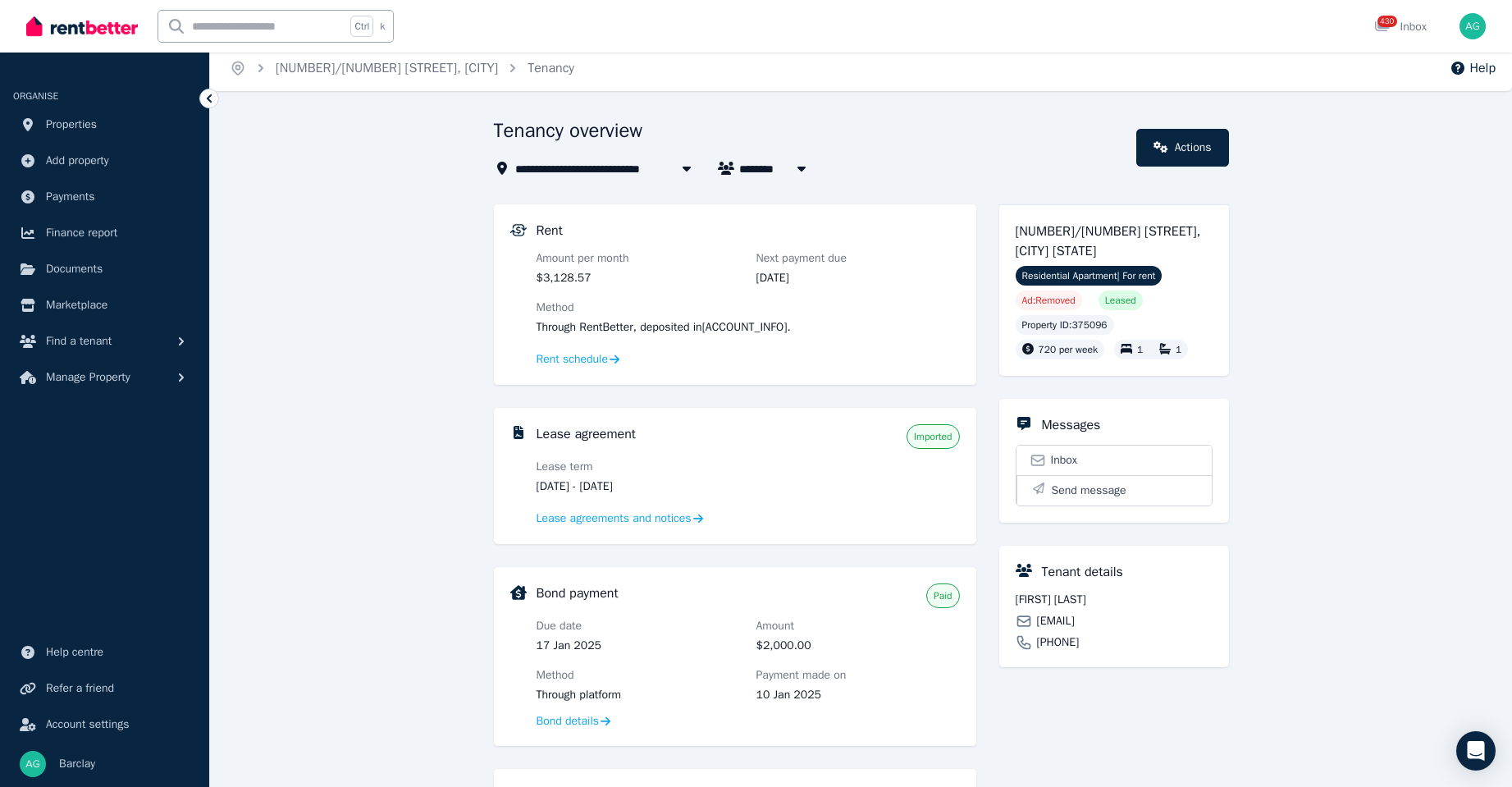 scroll, scrollTop: 0, scrollLeft: 0, axis: both 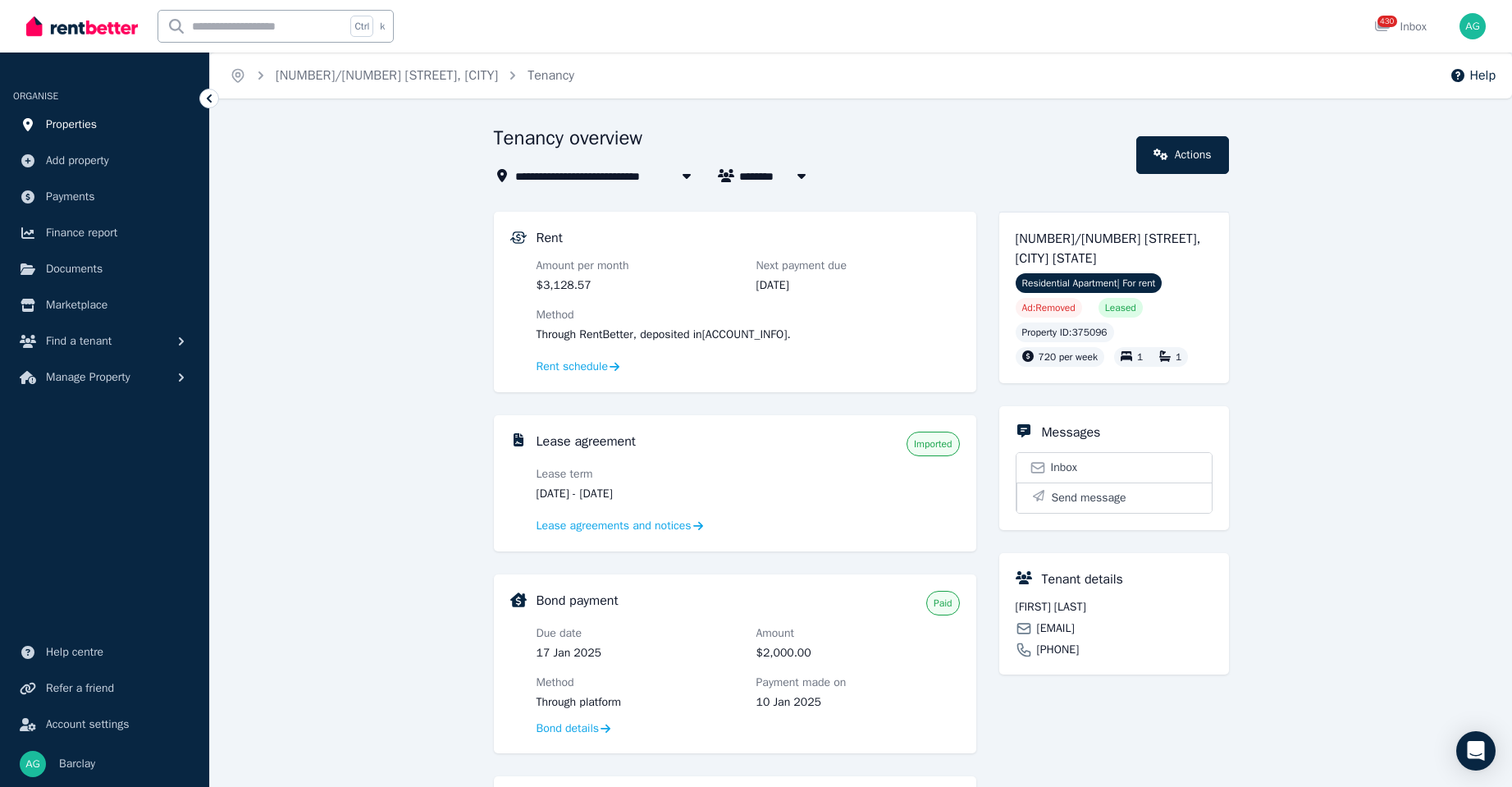 click on "Properties" at bounding box center [104, 125] 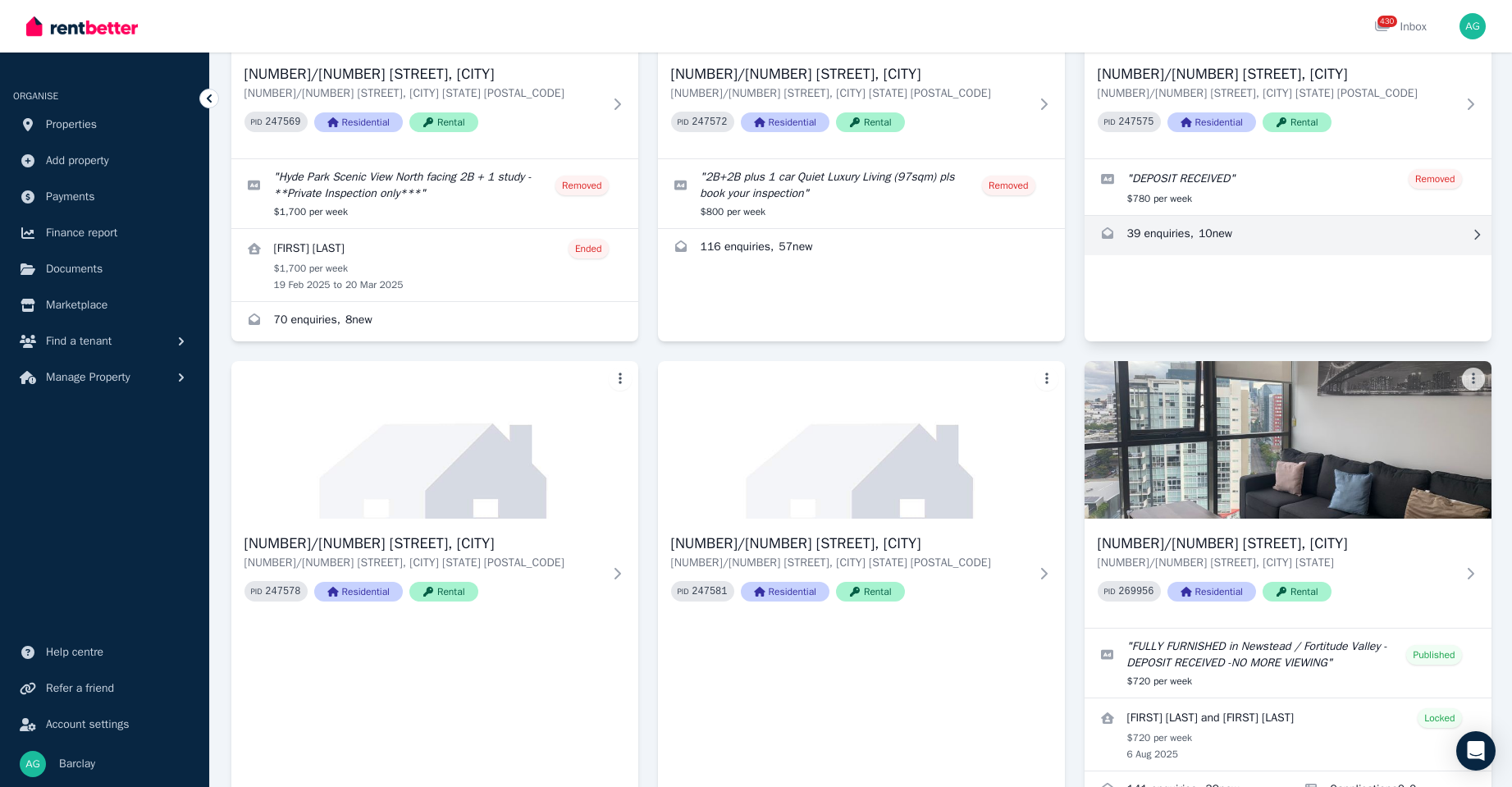scroll, scrollTop: 1231, scrollLeft: 0, axis: vertical 